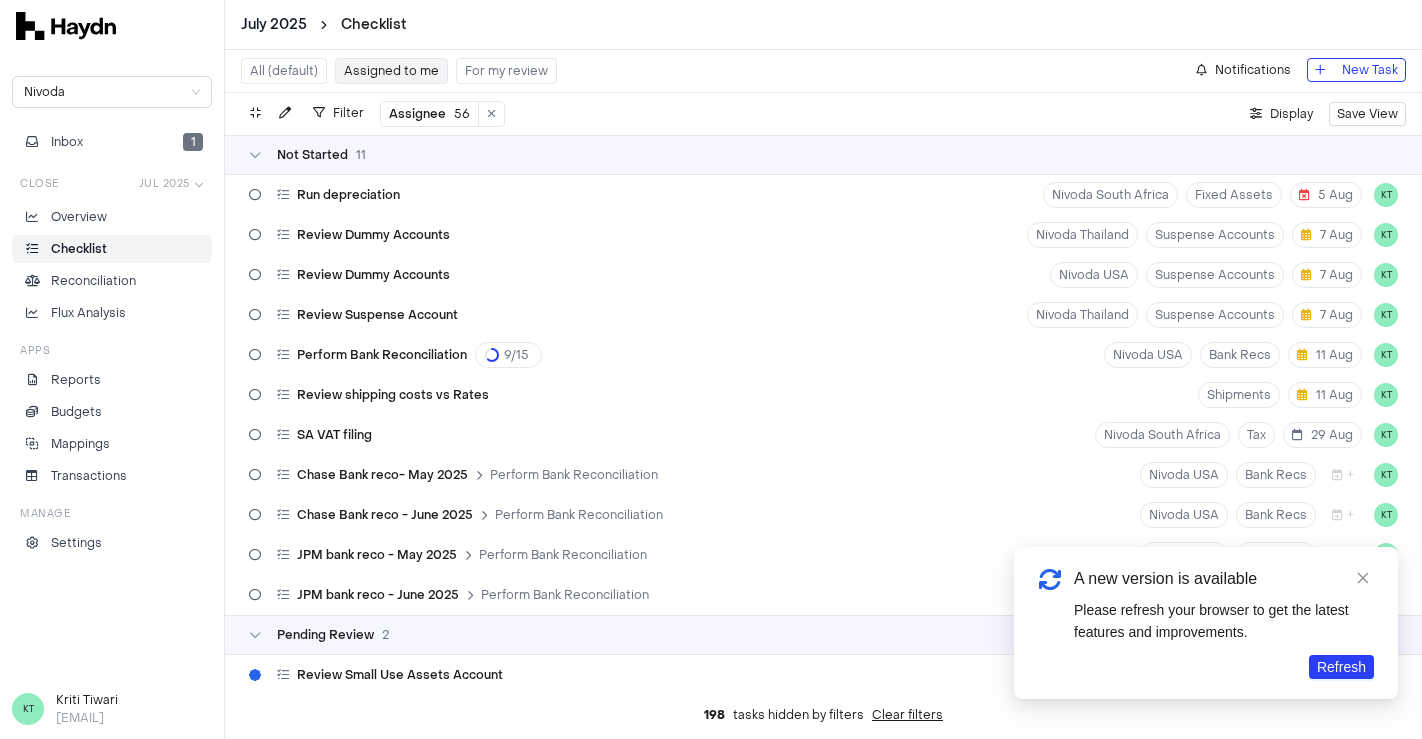 scroll, scrollTop: 0, scrollLeft: 0, axis: both 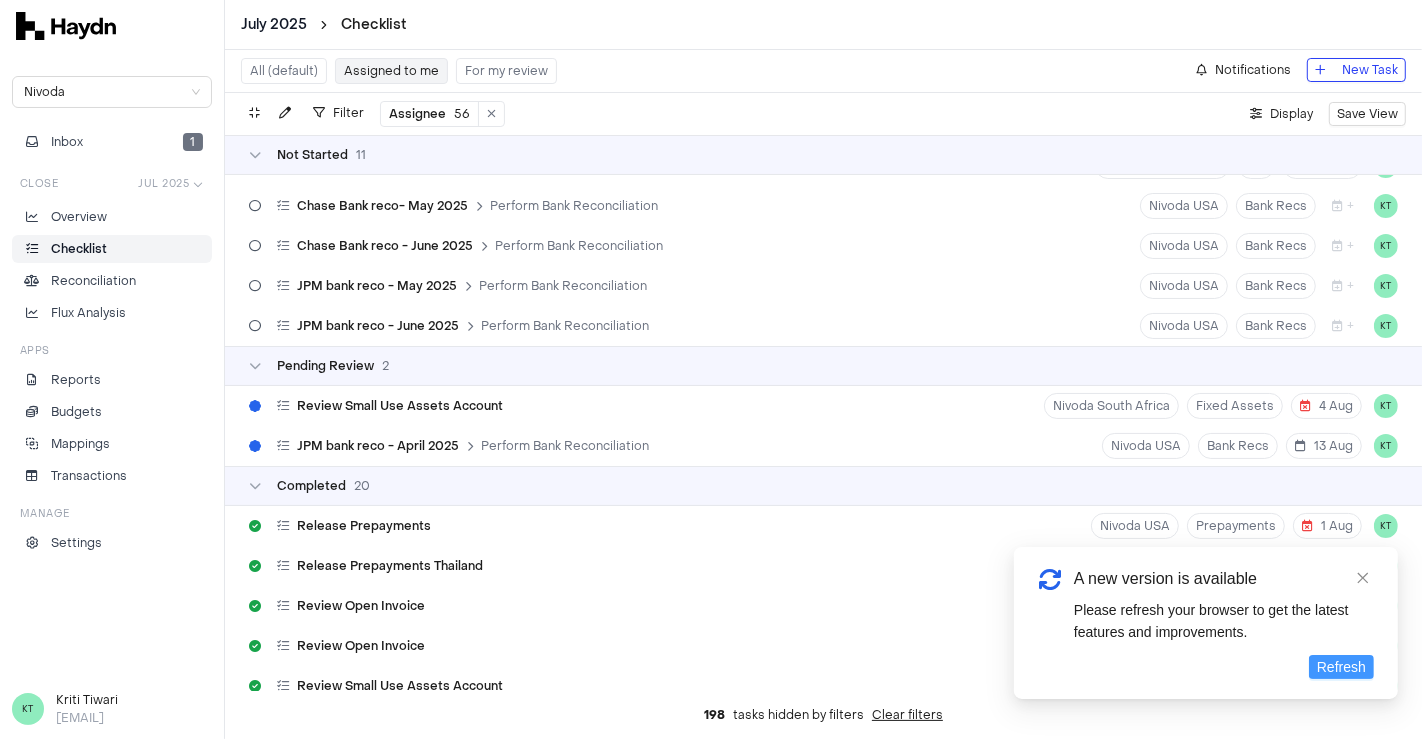 drag, startPoint x: 1334, startPoint y: 677, endPoint x: 1347, endPoint y: 672, distance: 13.928389 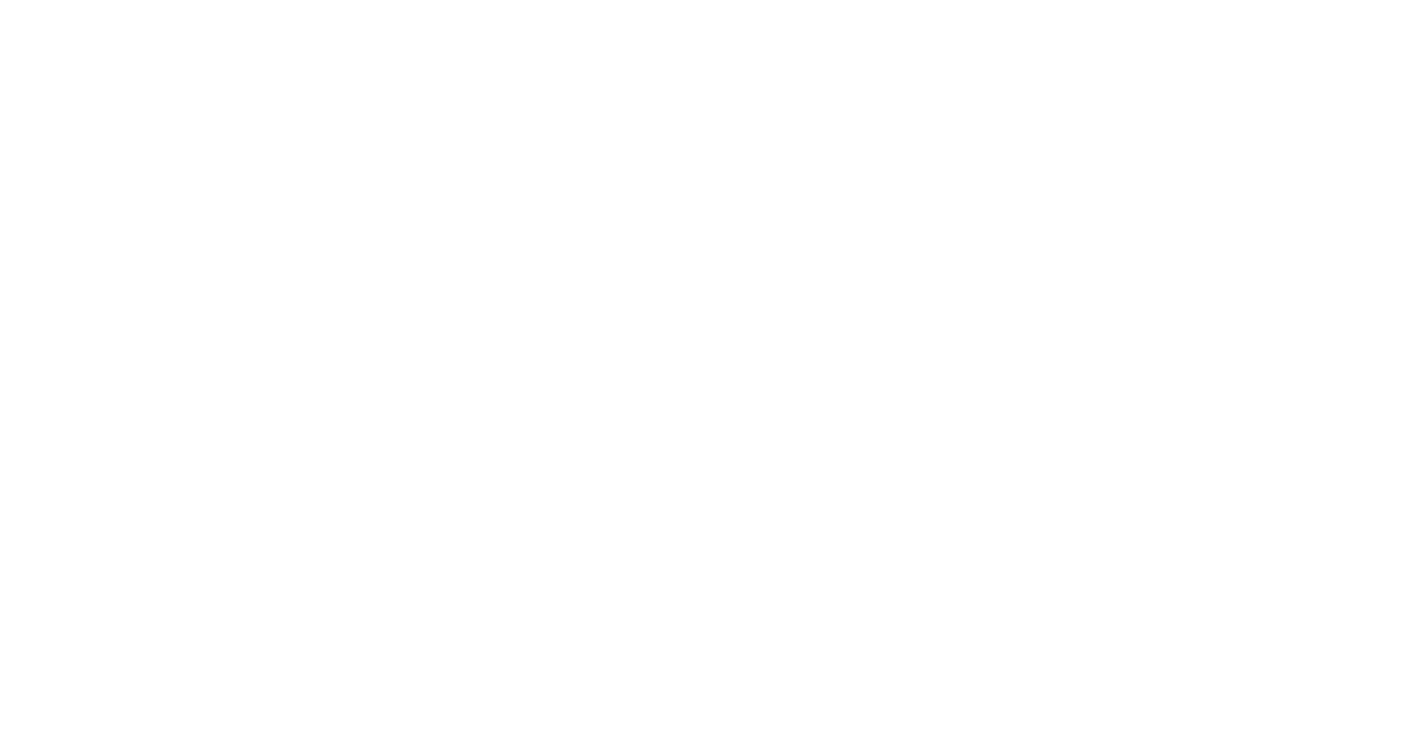 scroll, scrollTop: 0, scrollLeft: 0, axis: both 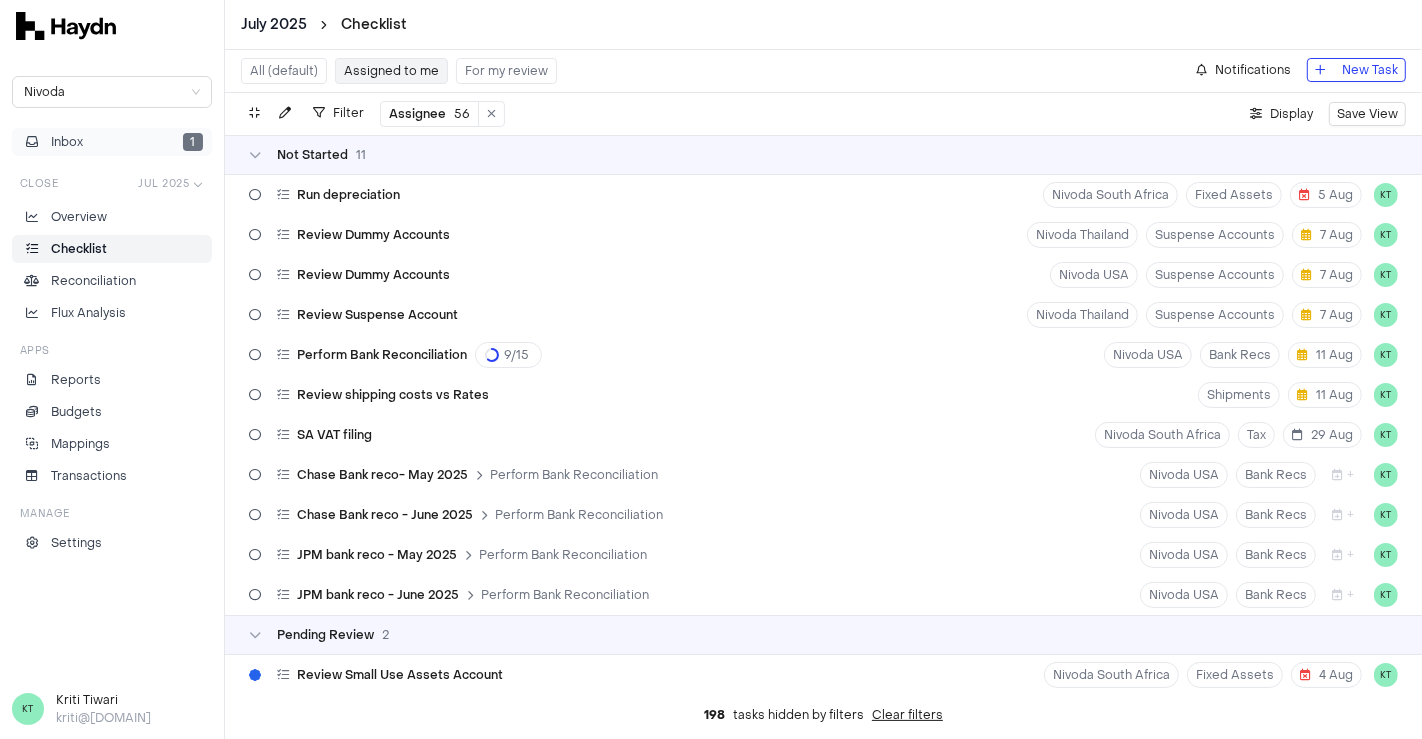 click on "Inbox 1" at bounding box center (112, 142) 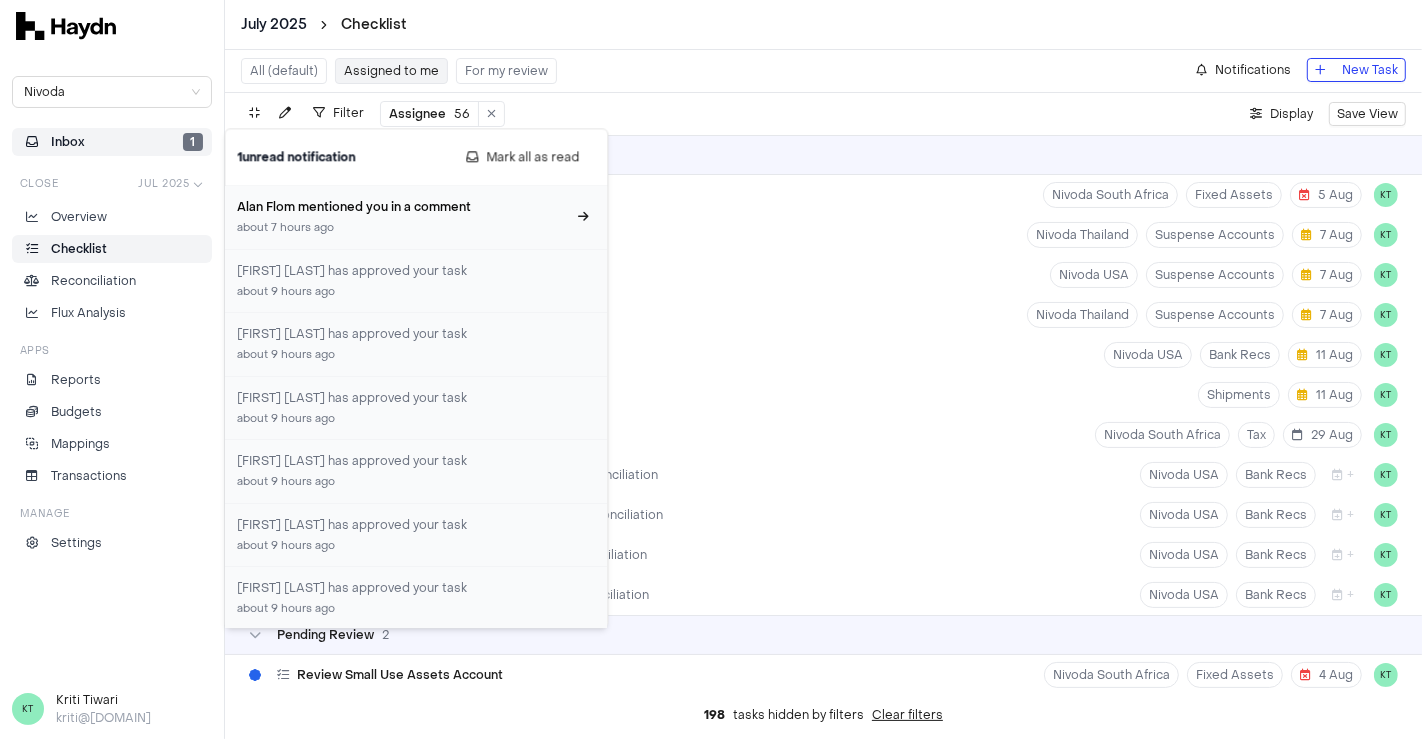 click on "Alan Flom mentioned you in a comment" at bounding box center [404, 207] 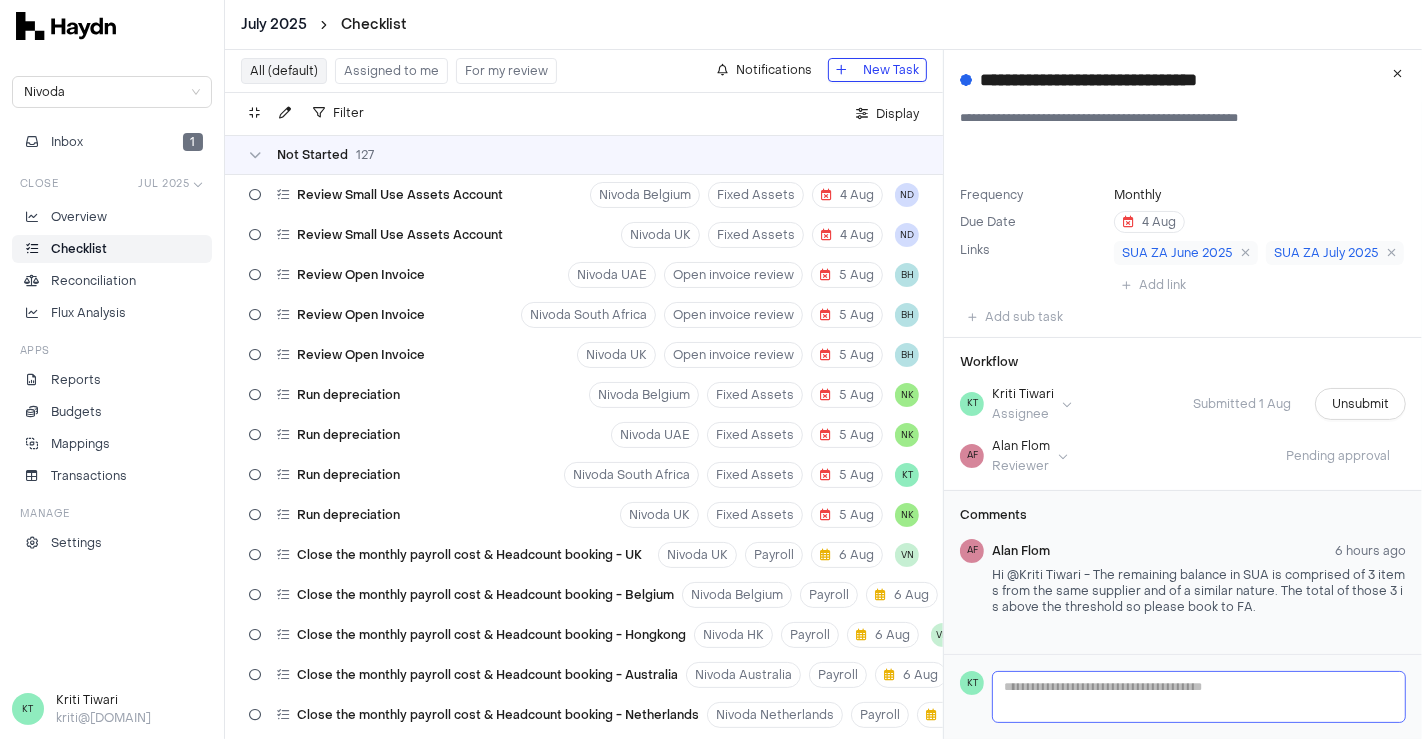 scroll, scrollTop: 3943, scrollLeft: 0, axis: vertical 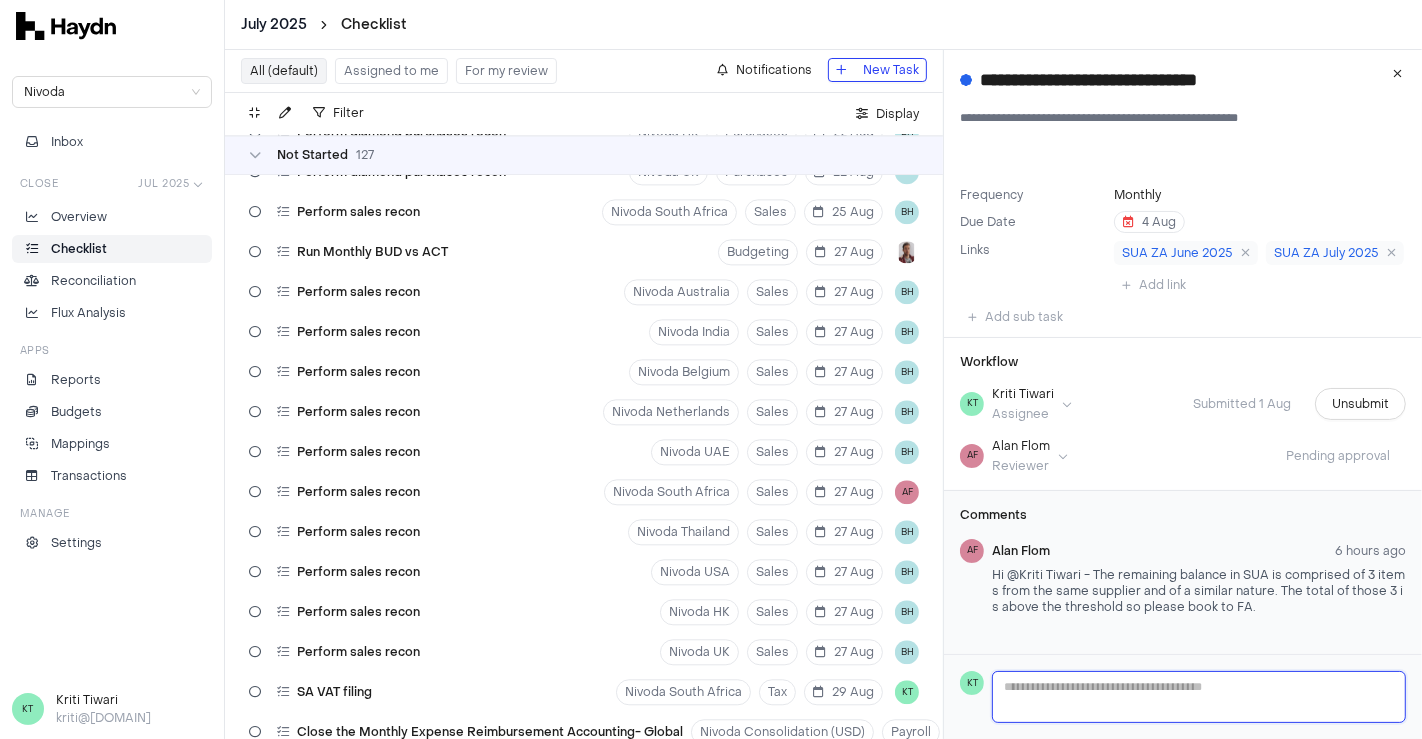 click at bounding box center [1199, 697] 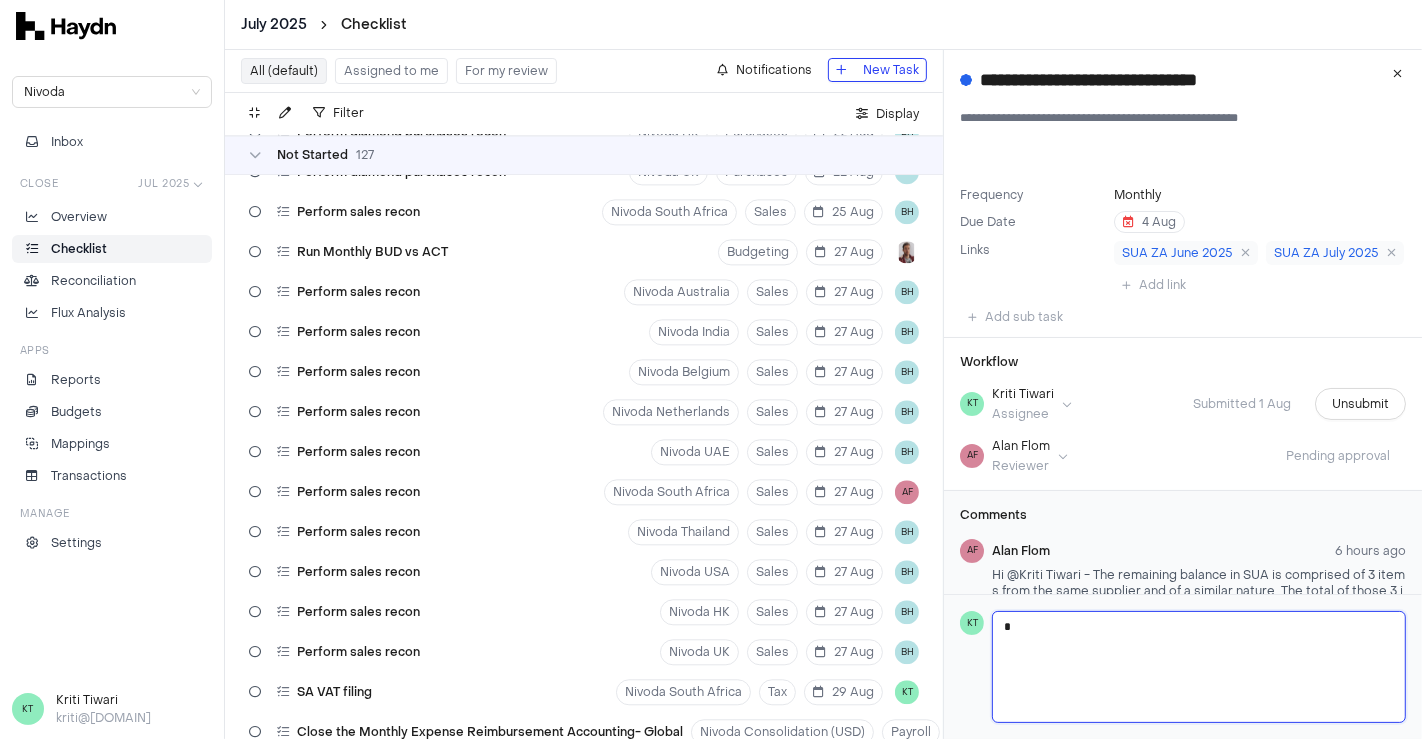 type on "**" 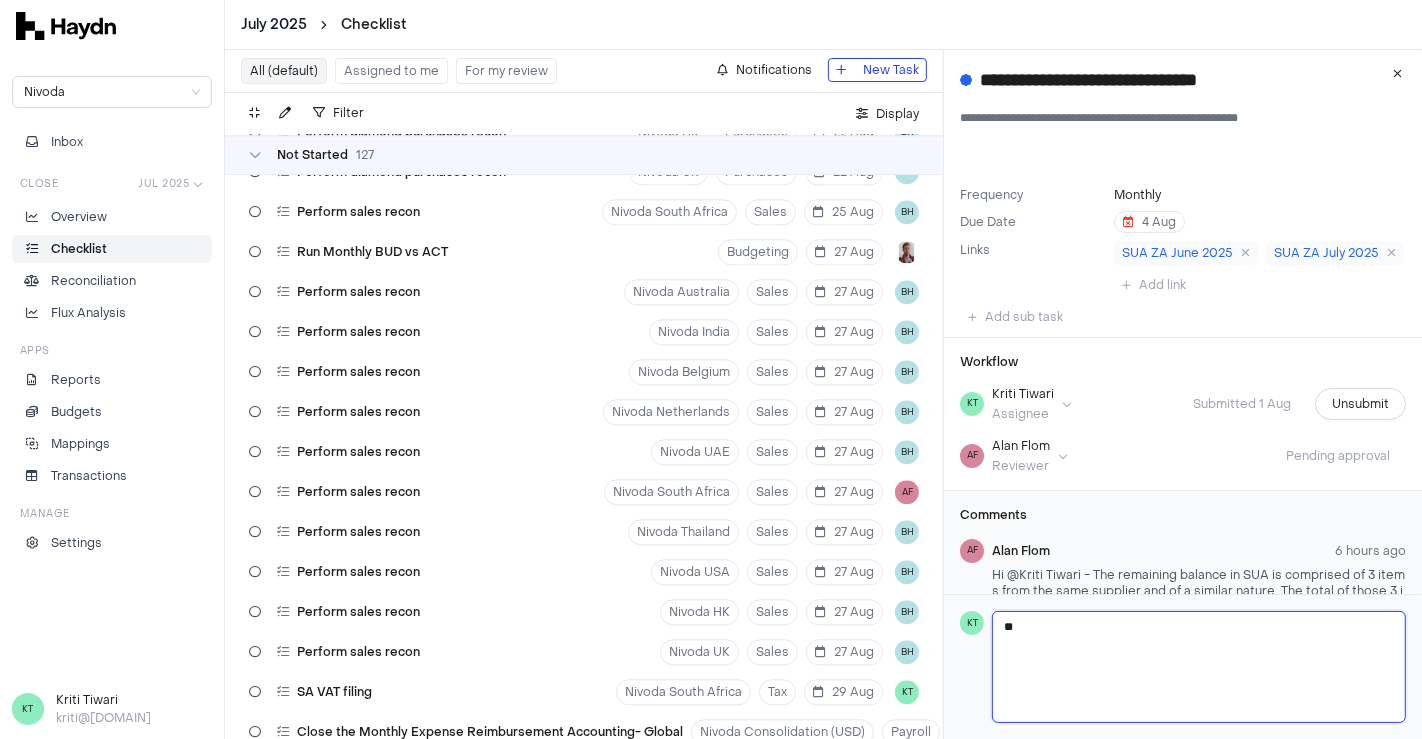 type 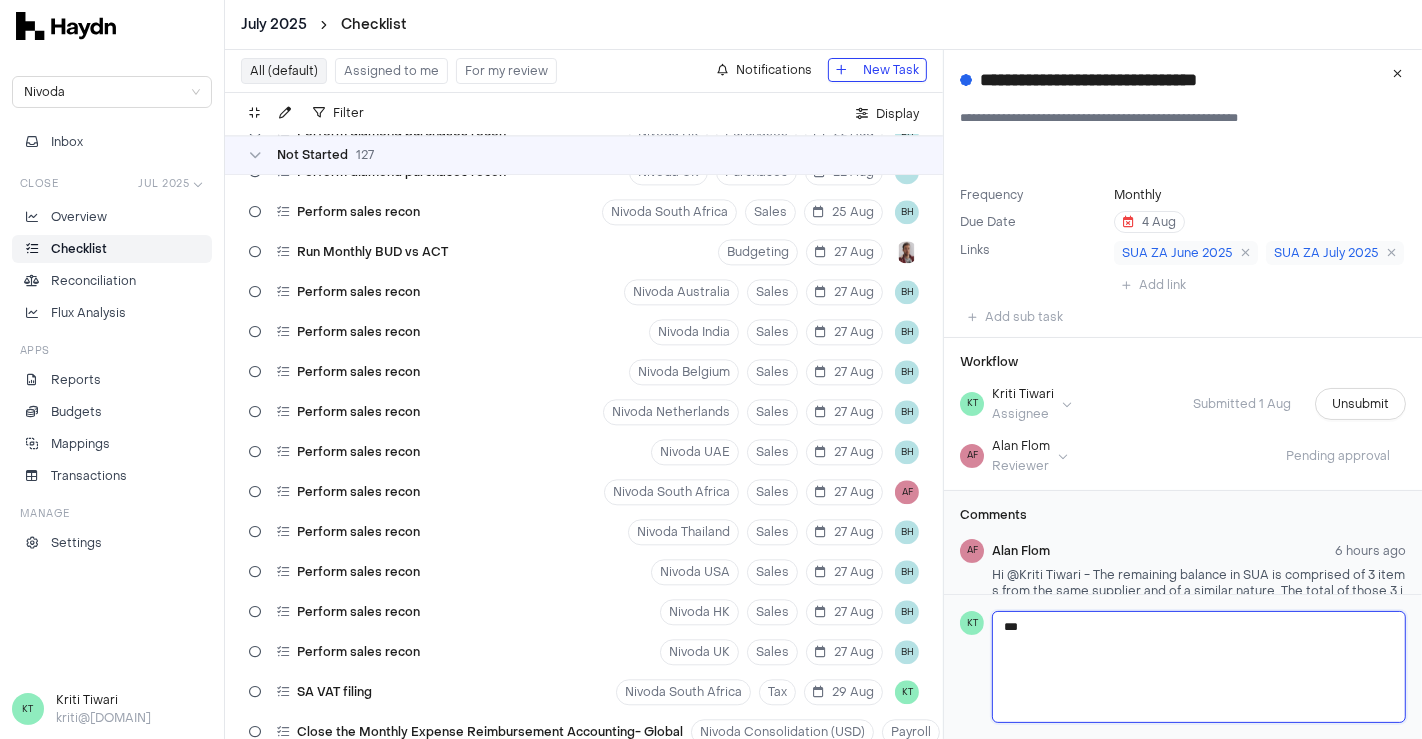 scroll, scrollTop: 5285, scrollLeft: 0, axis: vertical 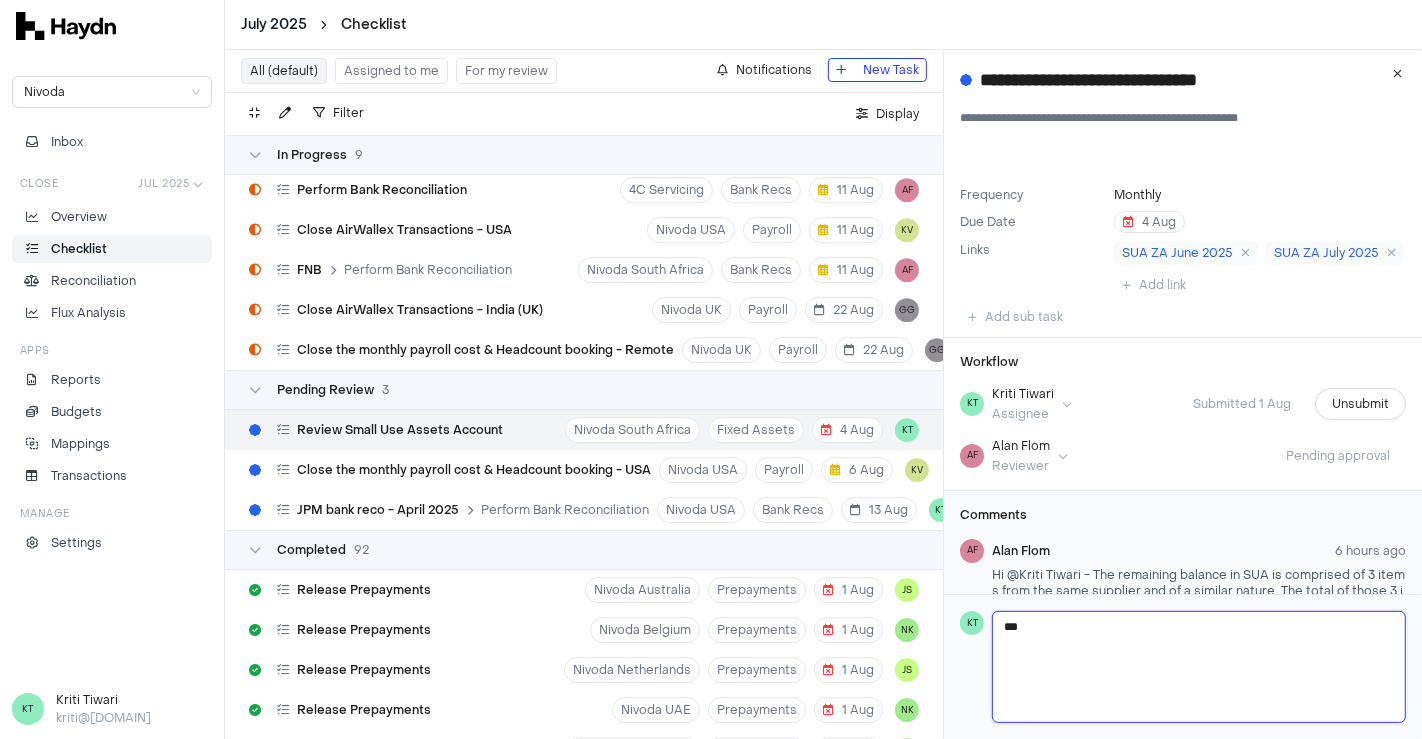 type 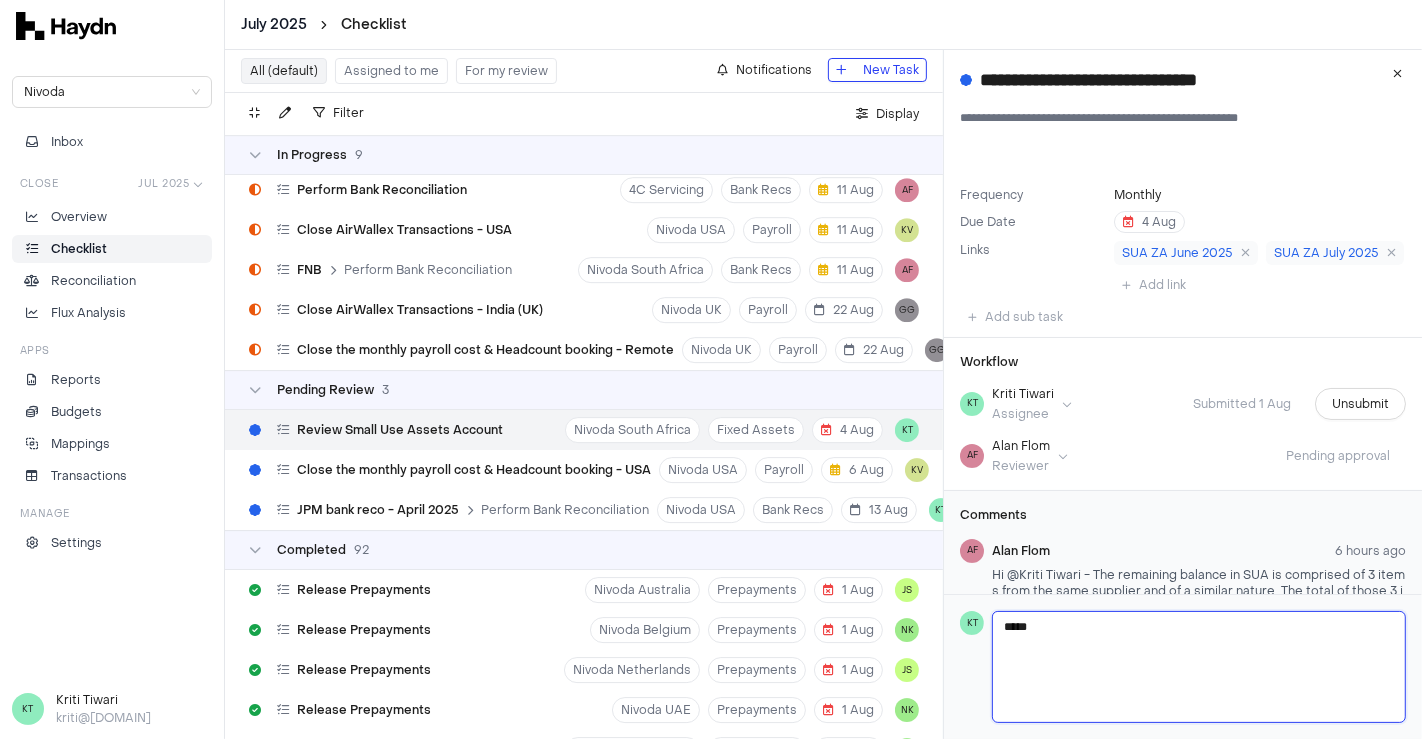 type on "******" 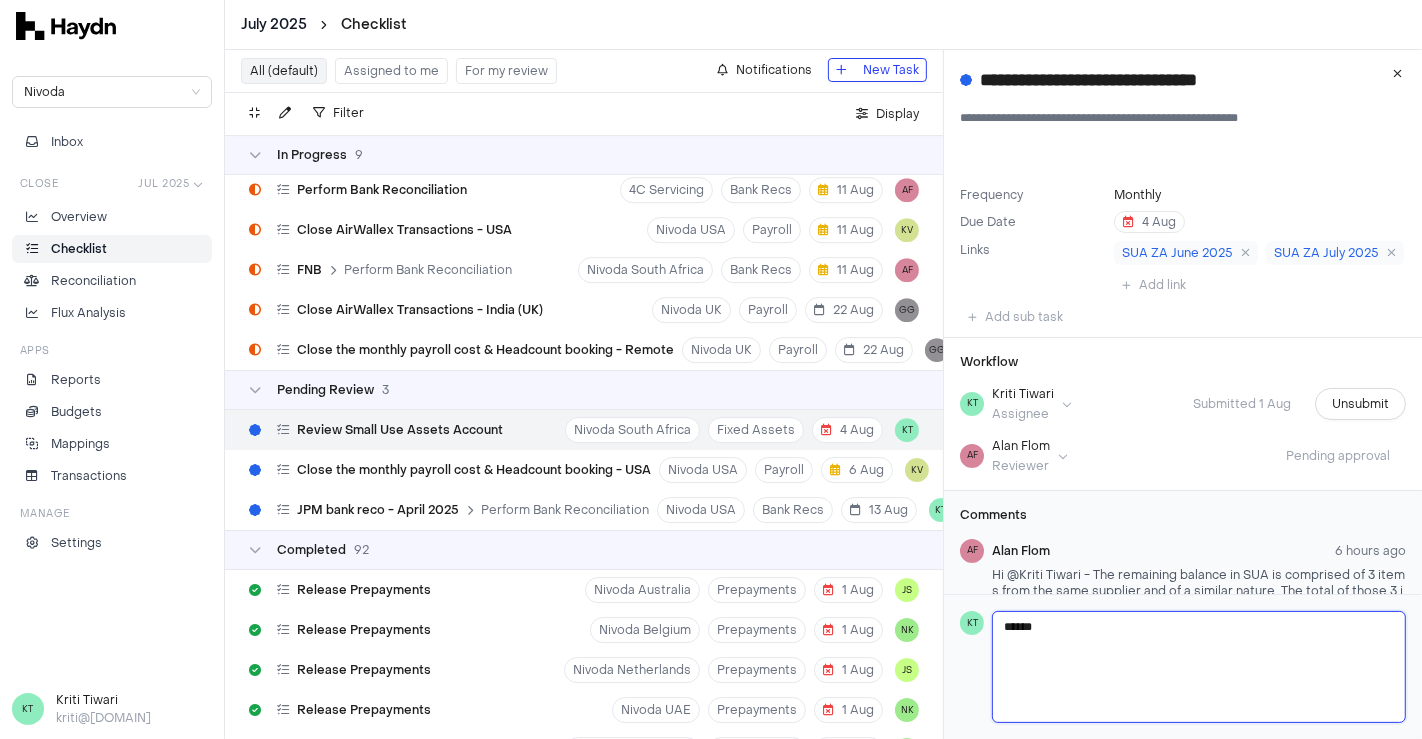 type 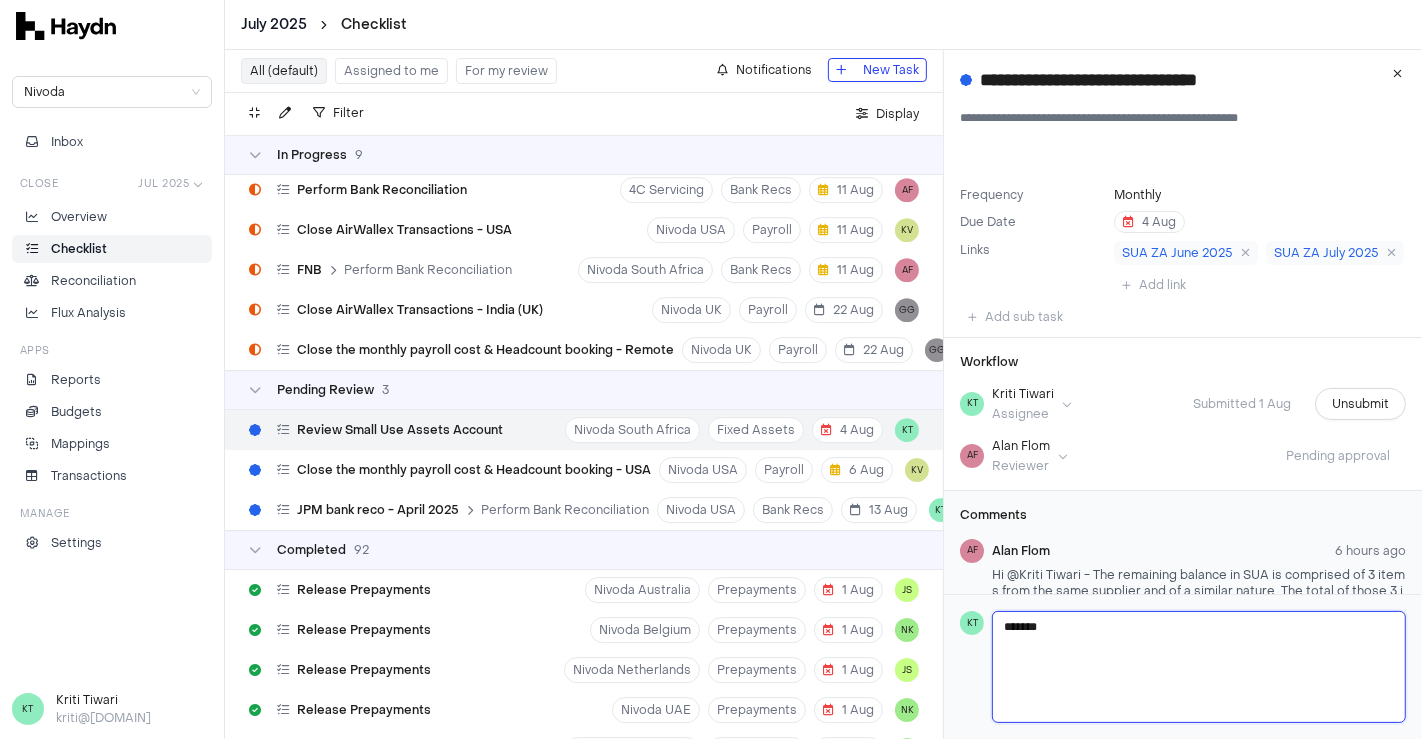 type 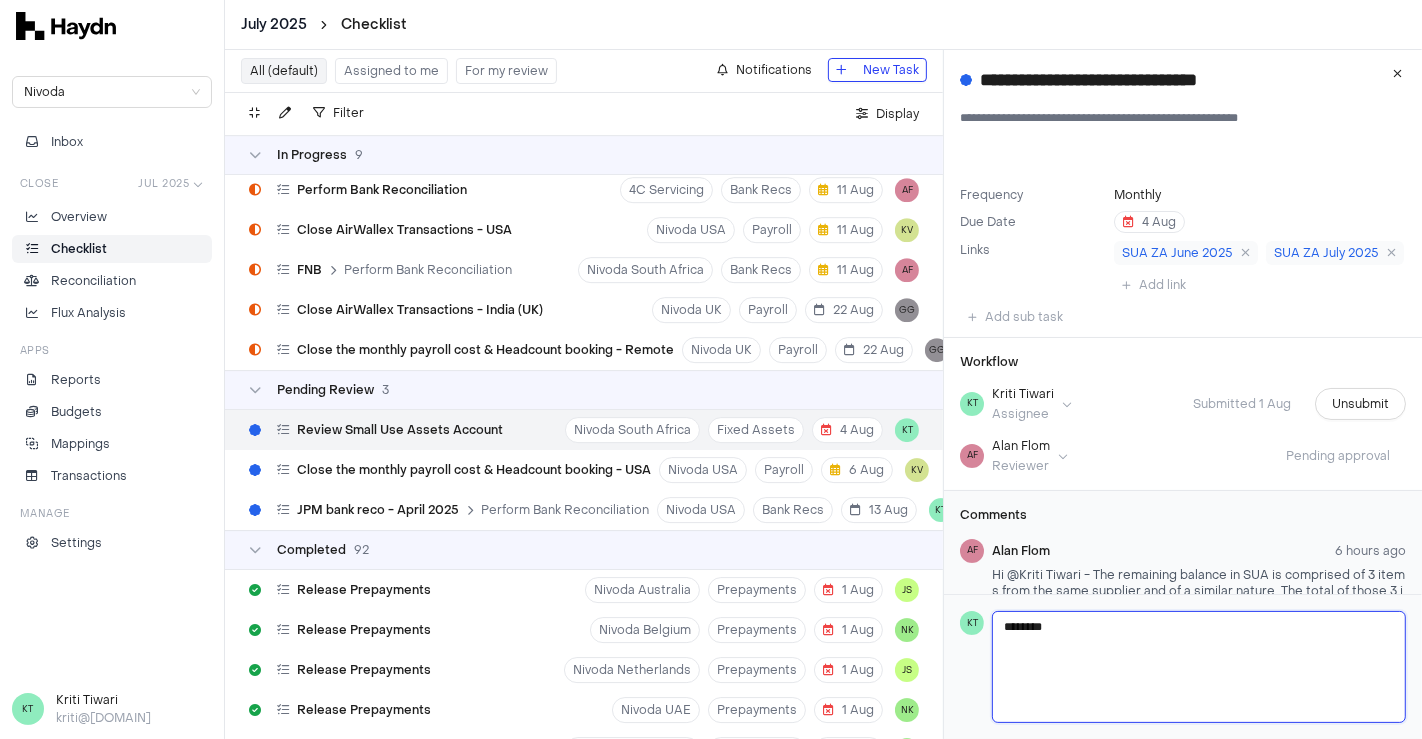 type on "*********" 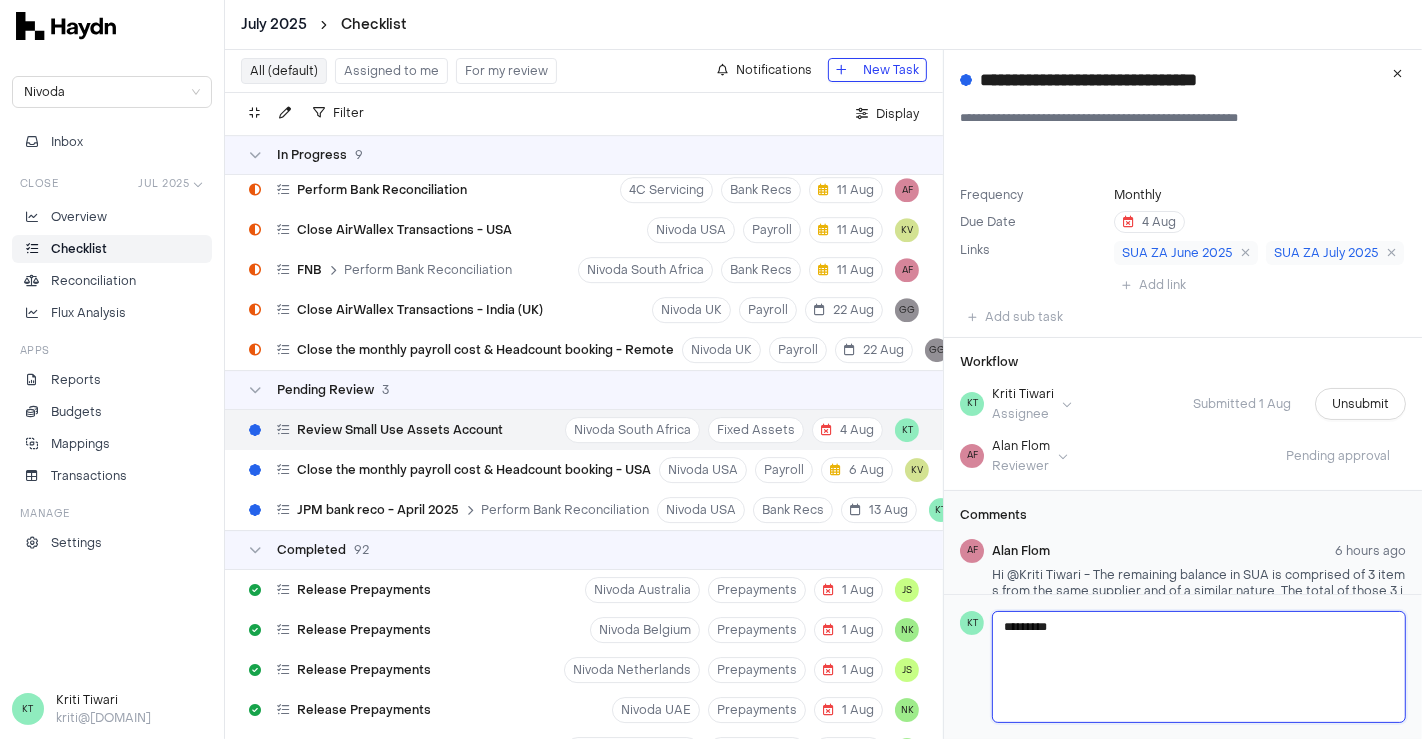 type 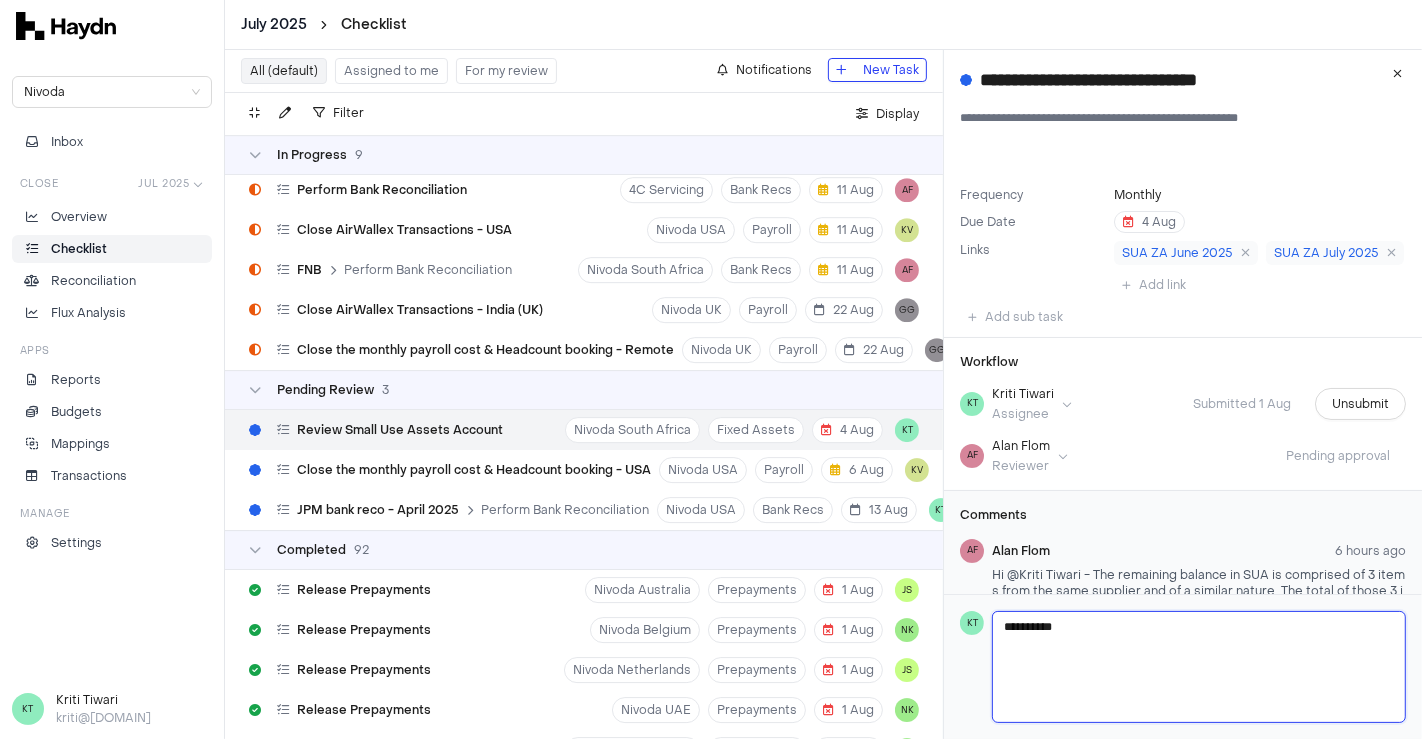 type 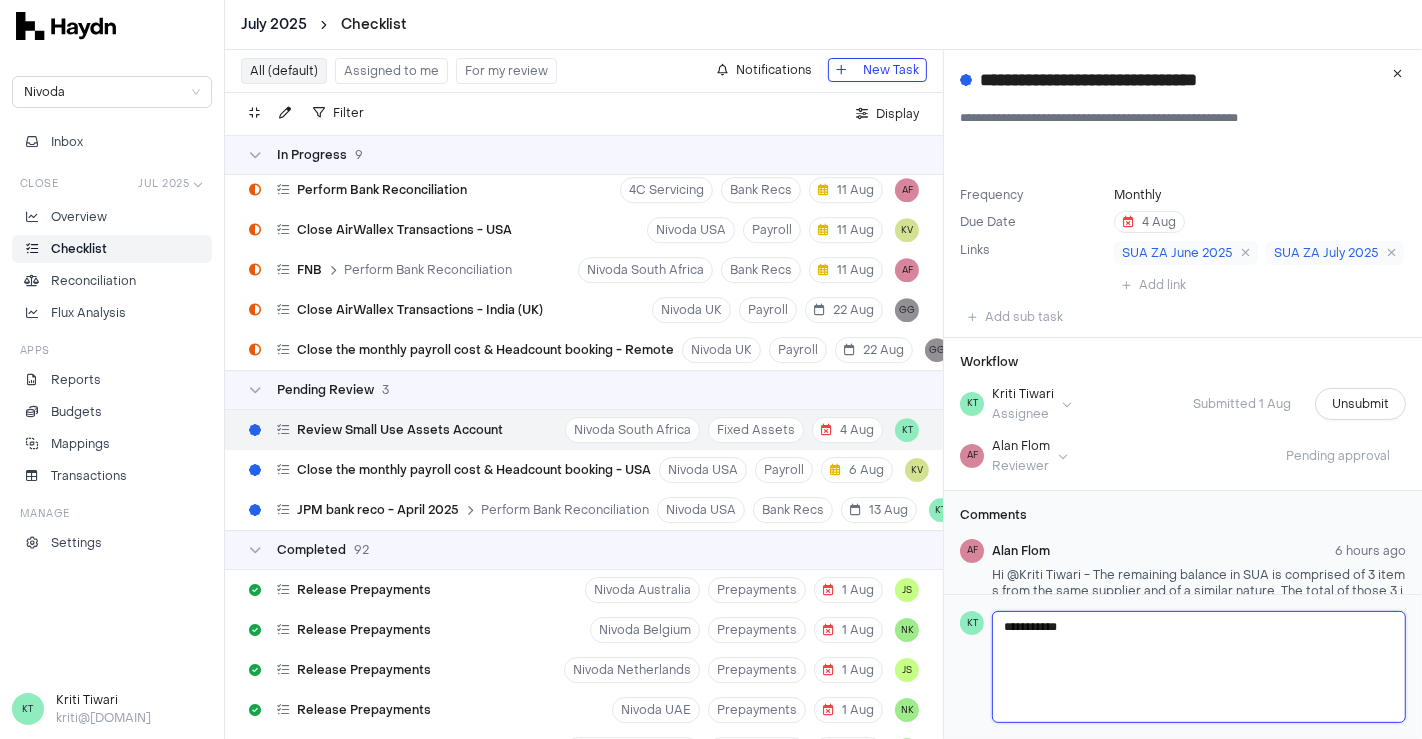 type 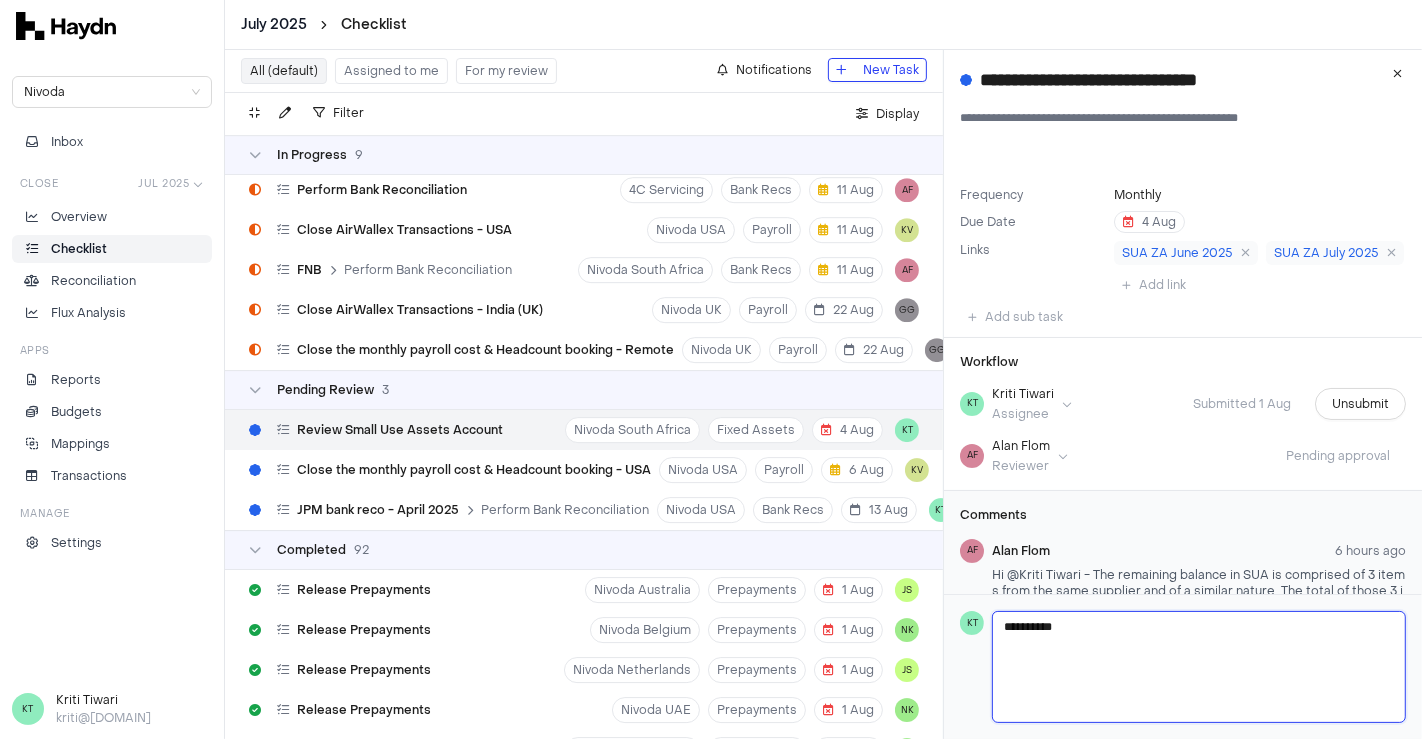 type 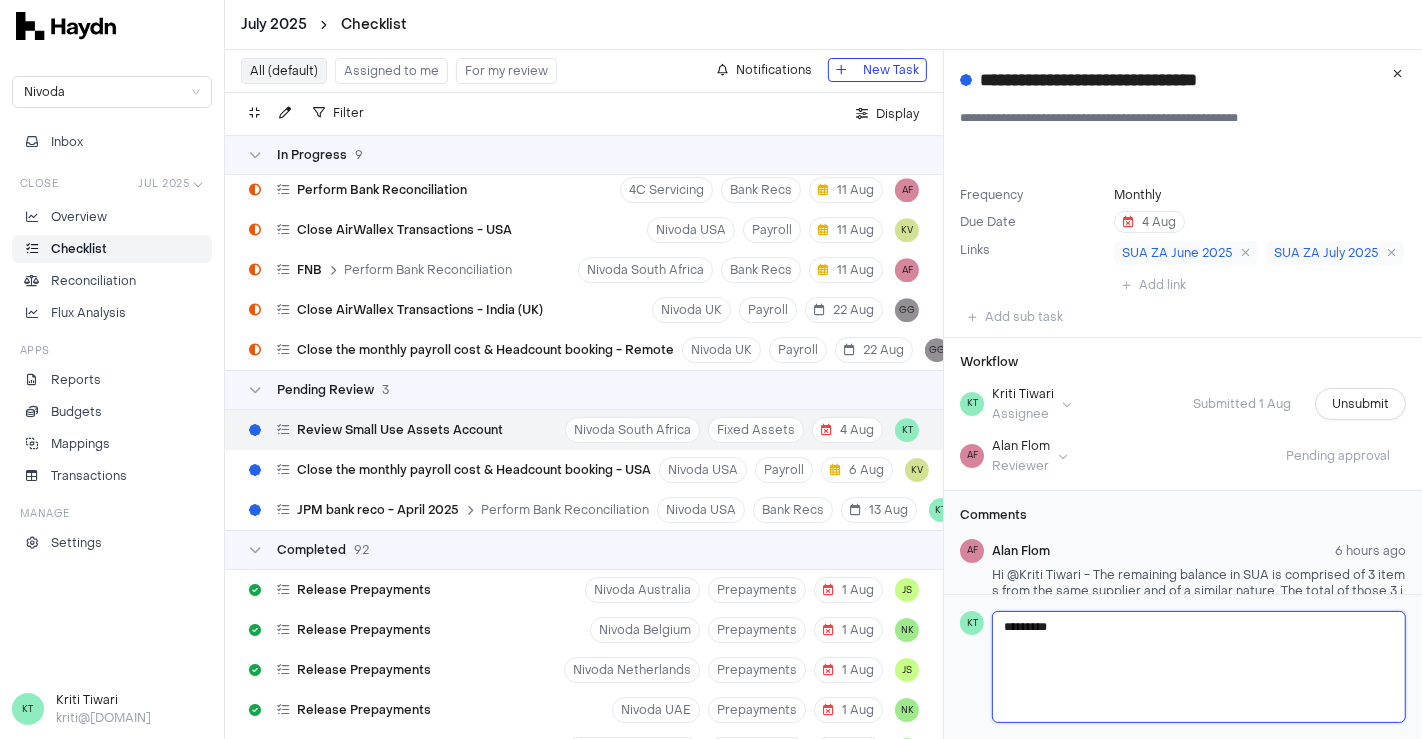 type 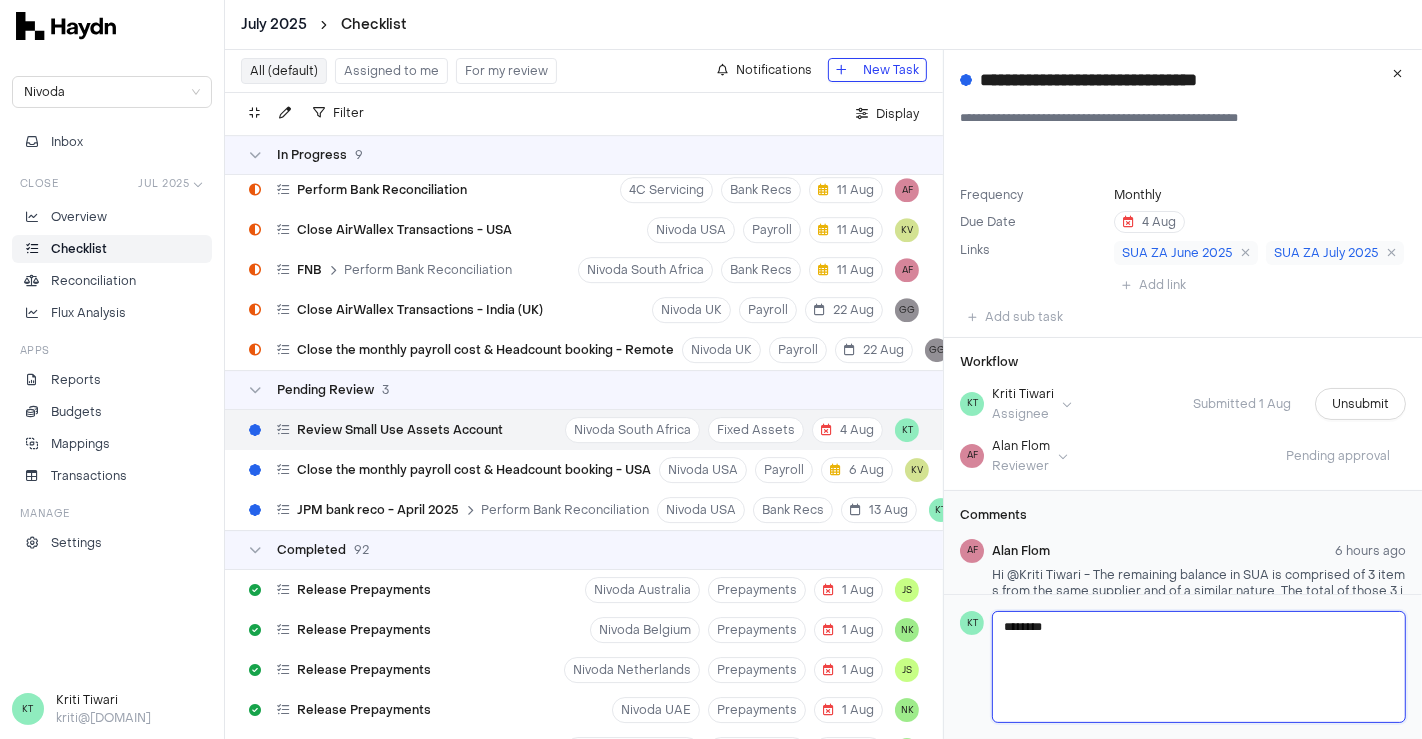 type 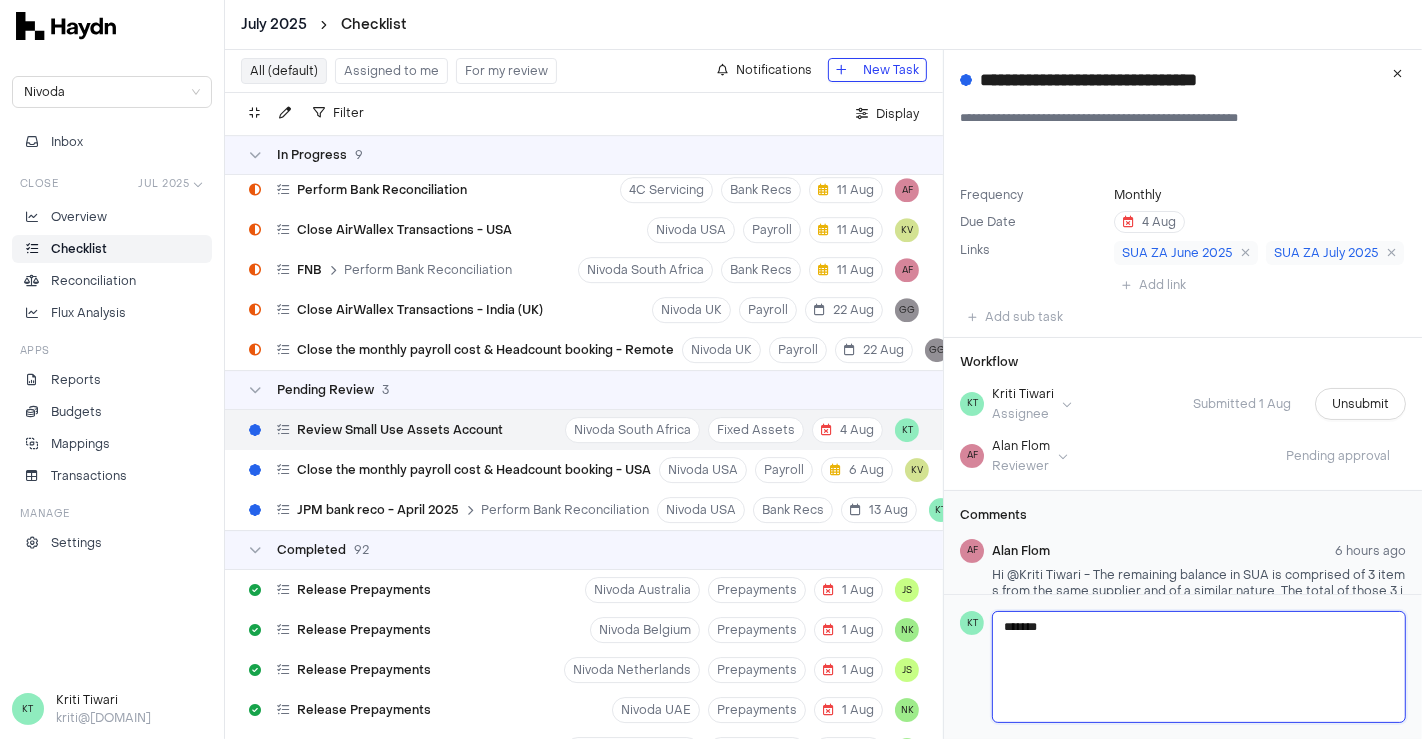 type 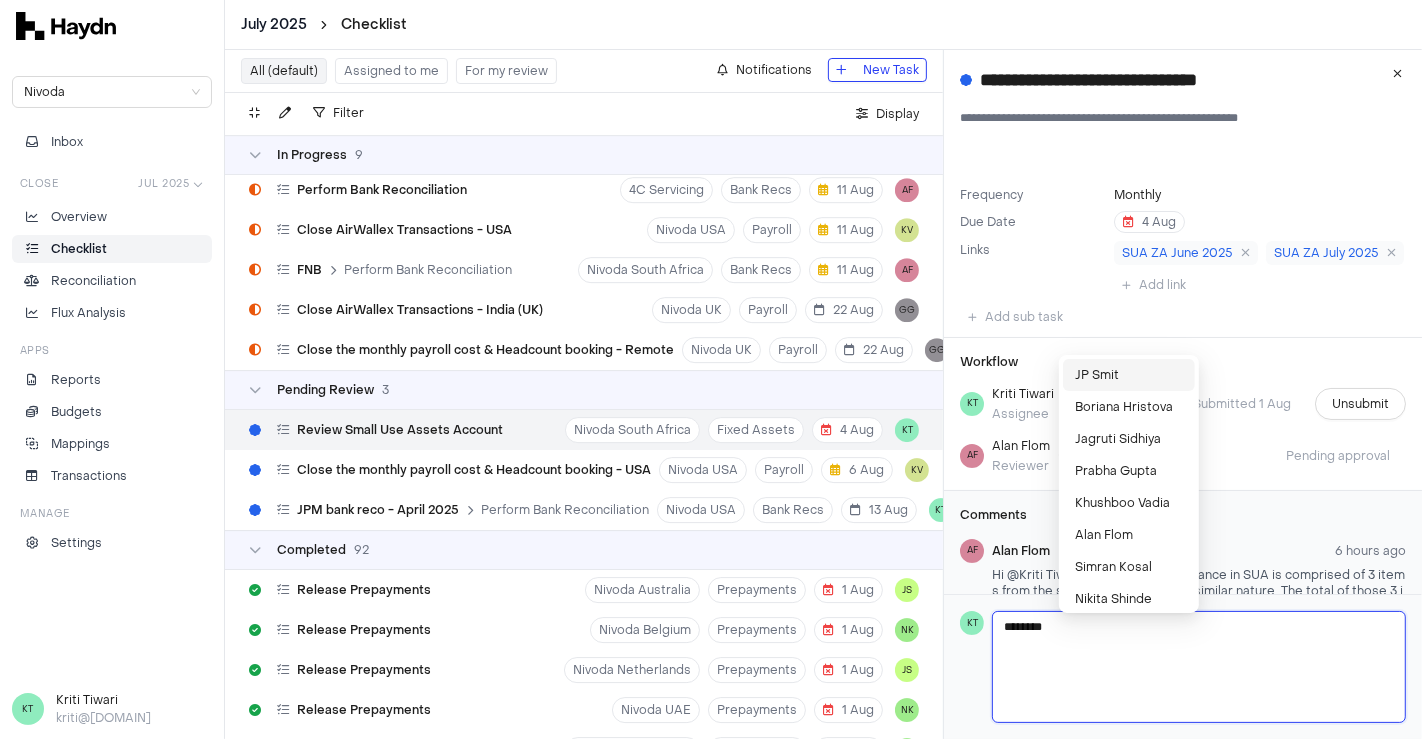 type 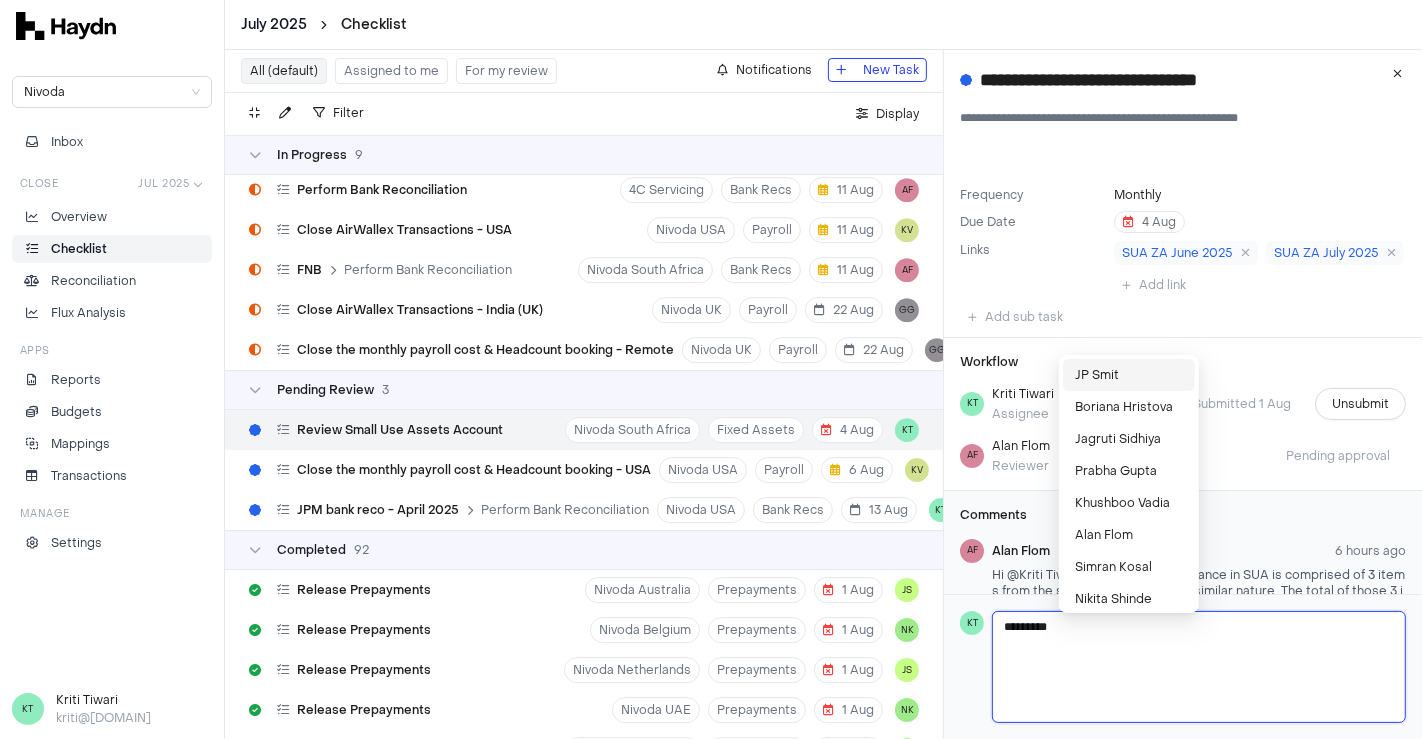 type on "**********" 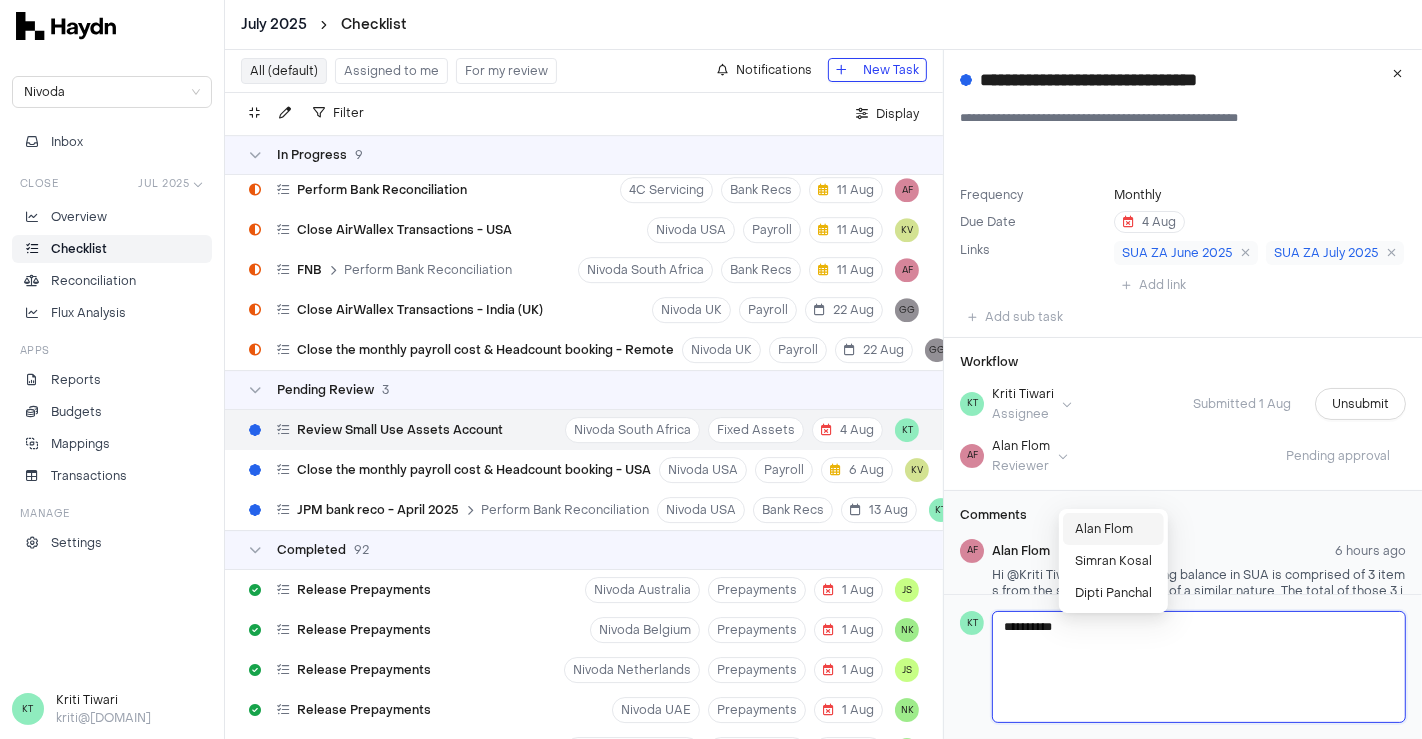 type 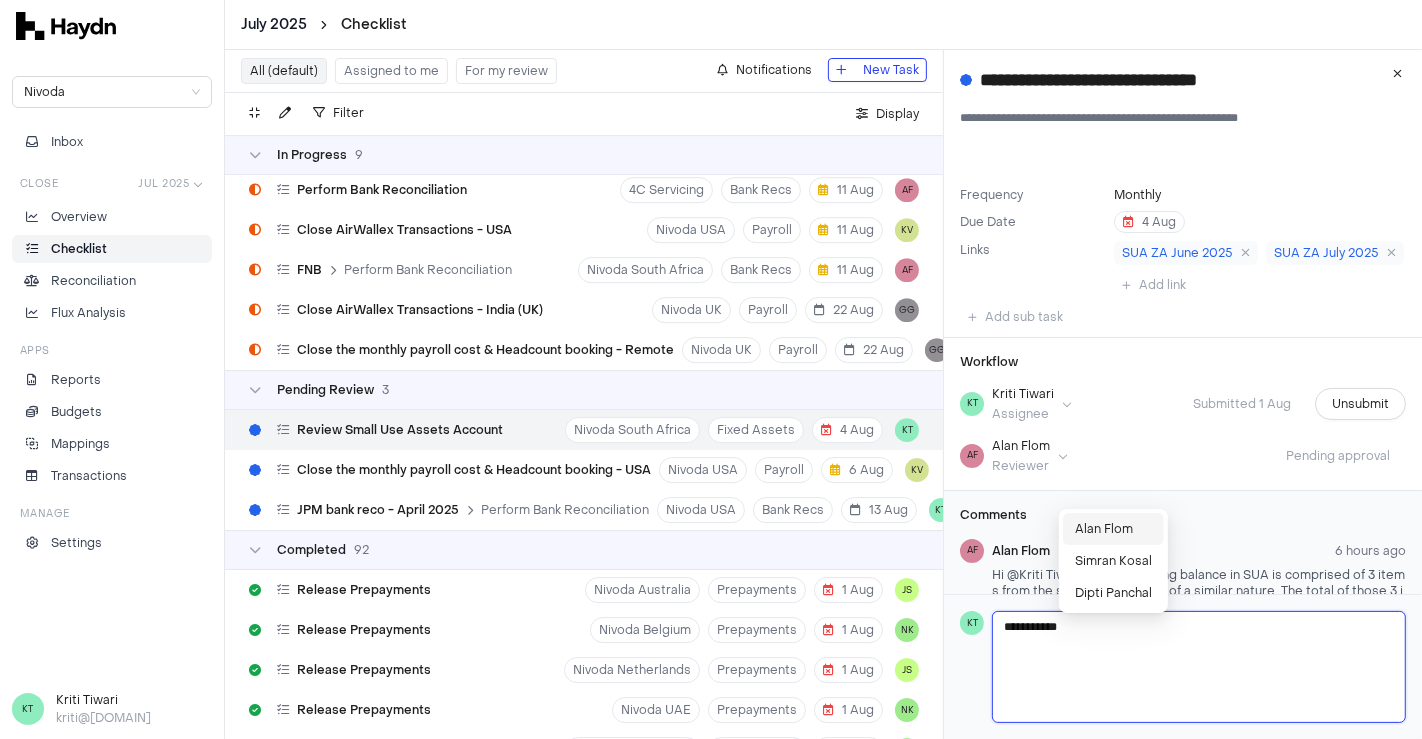 type 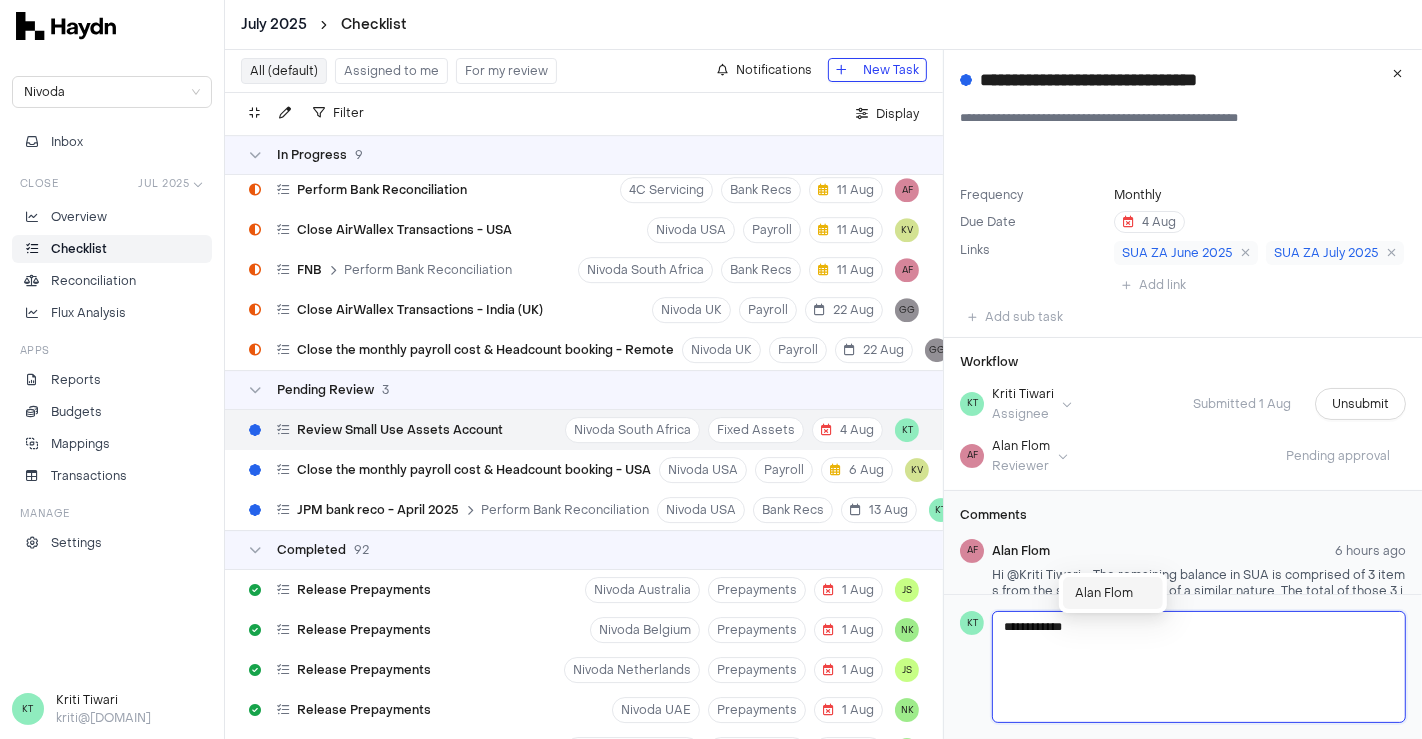 type on "**********" 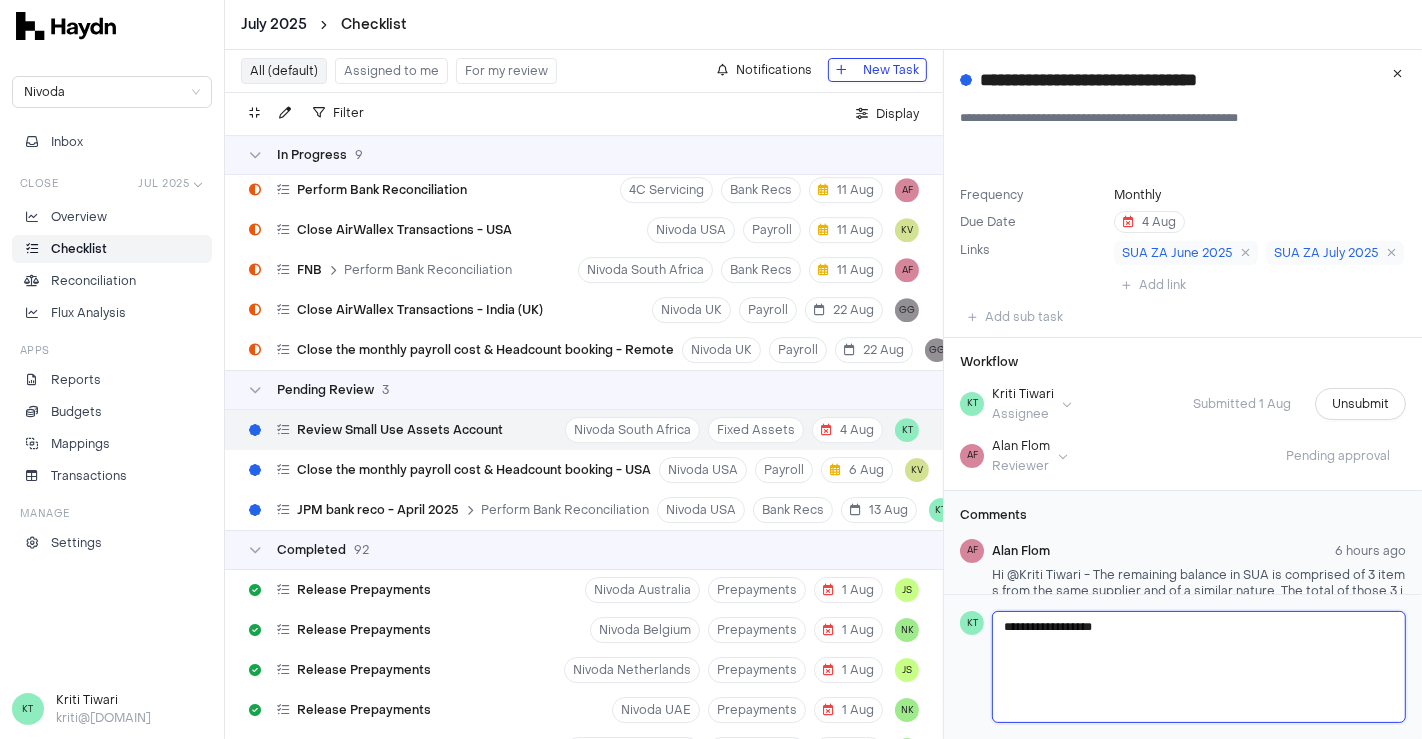 type 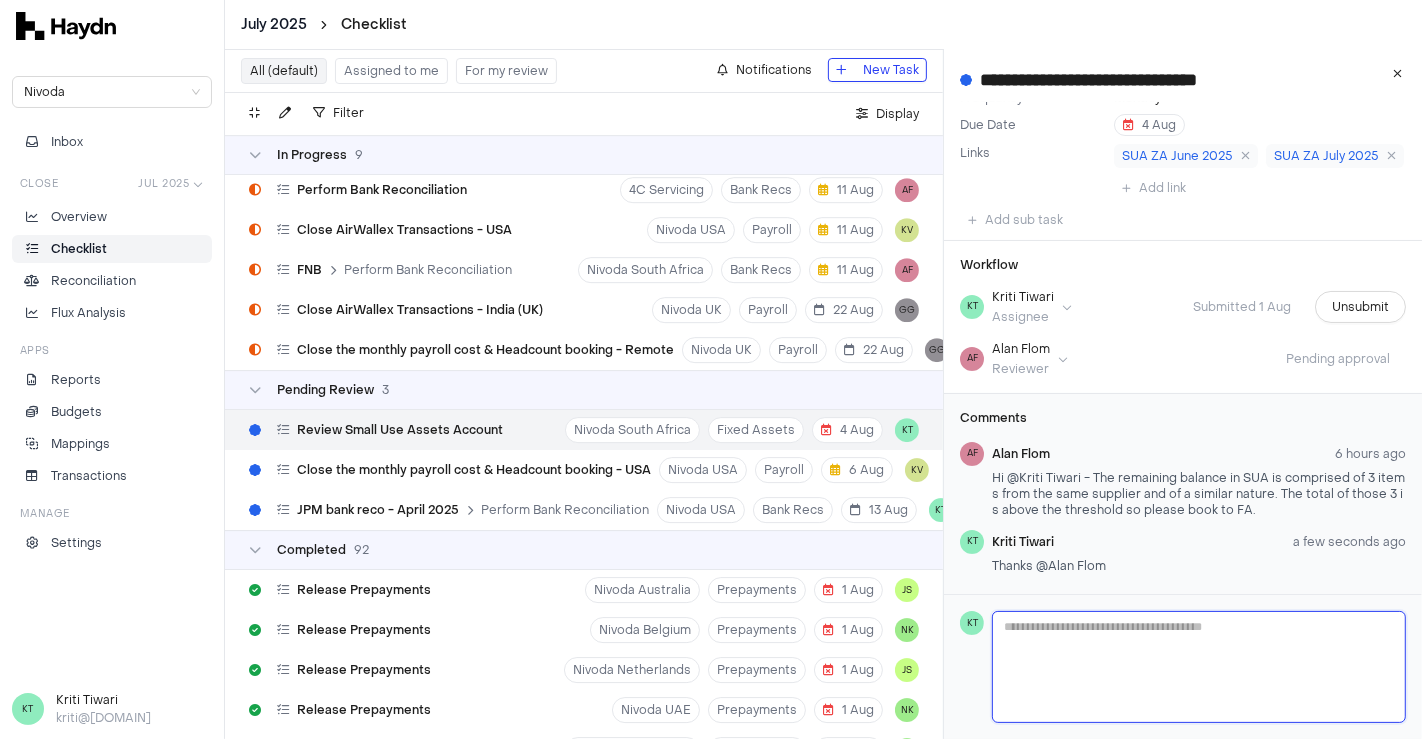 scroll, scrollTop: 111, scrollLeft: 0, axis: vertical 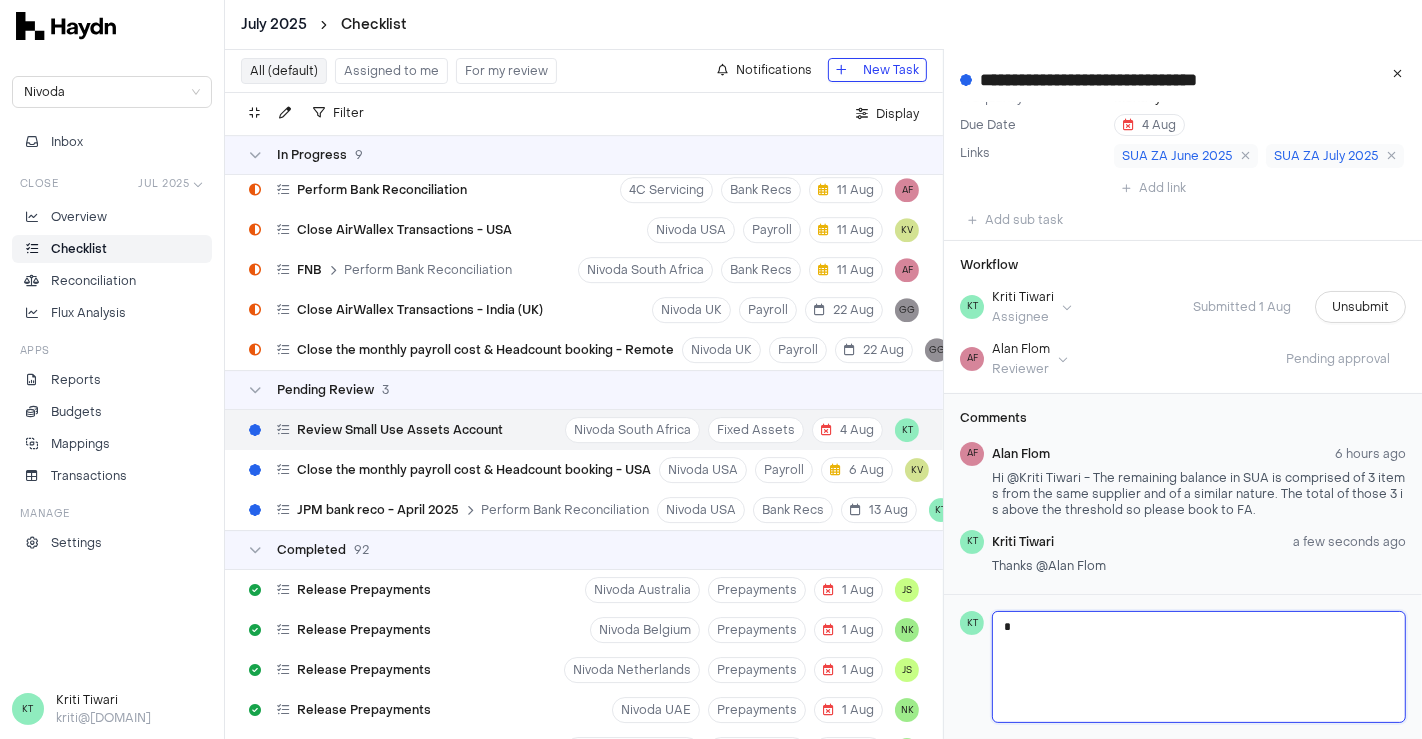 type 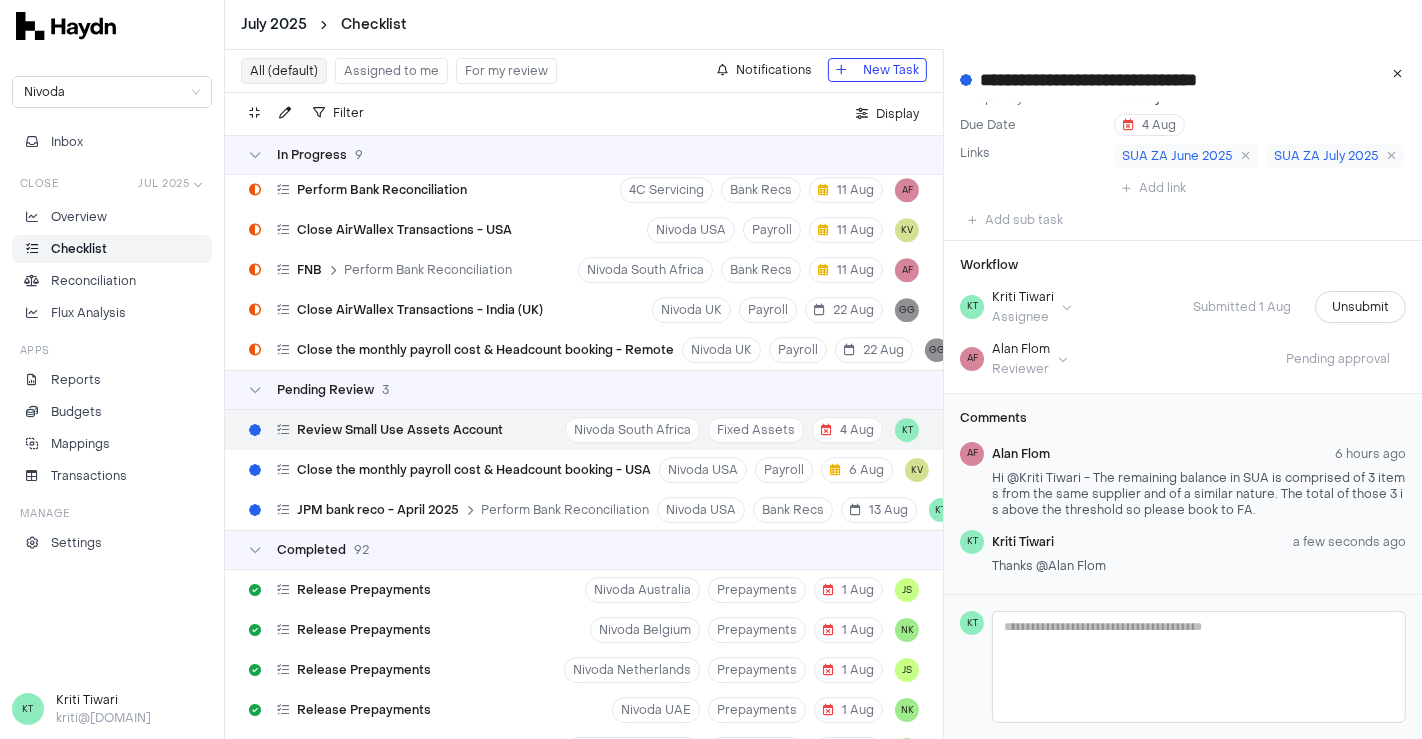 scroll, scrollTop: 51, scrollLeft: 0, axis: vertical 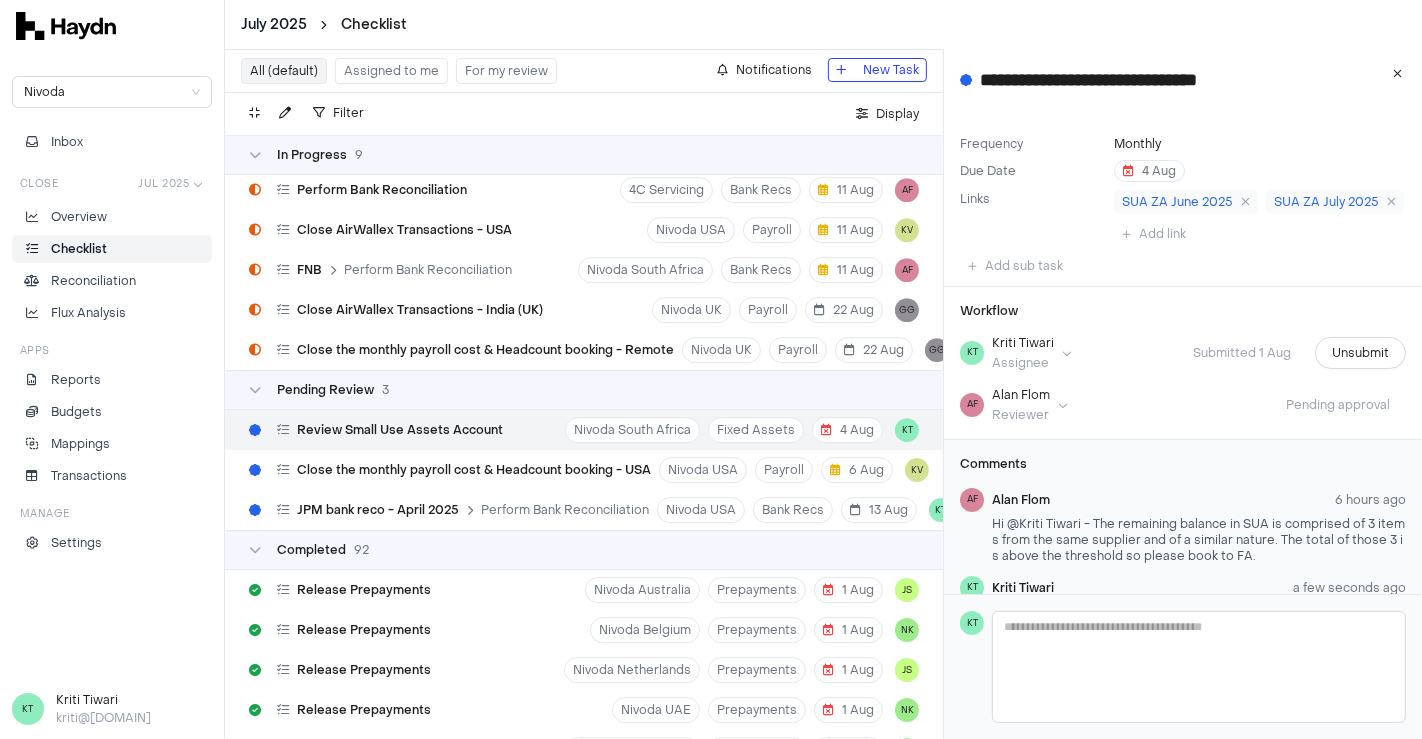 click on "AF Alan   Flom 6 hours ago Hi @Kriti Tiwari - The remaining balance in SUA is comprised of 3 items from the same supplier and of a similar nature. The total of those 3 is above the threshold so please book to FA. KT Kriti   Tiwari a few seconds ago Thanks @Alan Flom" at bounding box center [1183, 556] 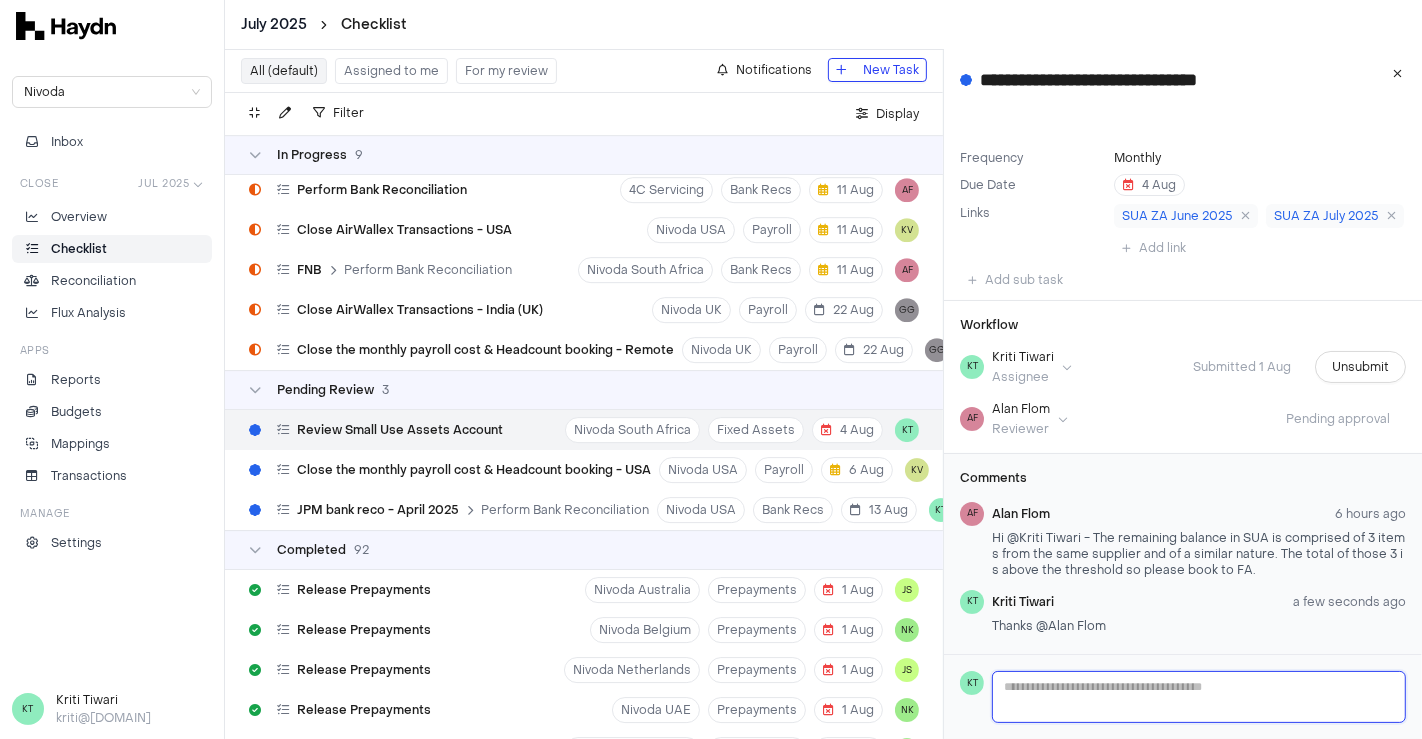 type 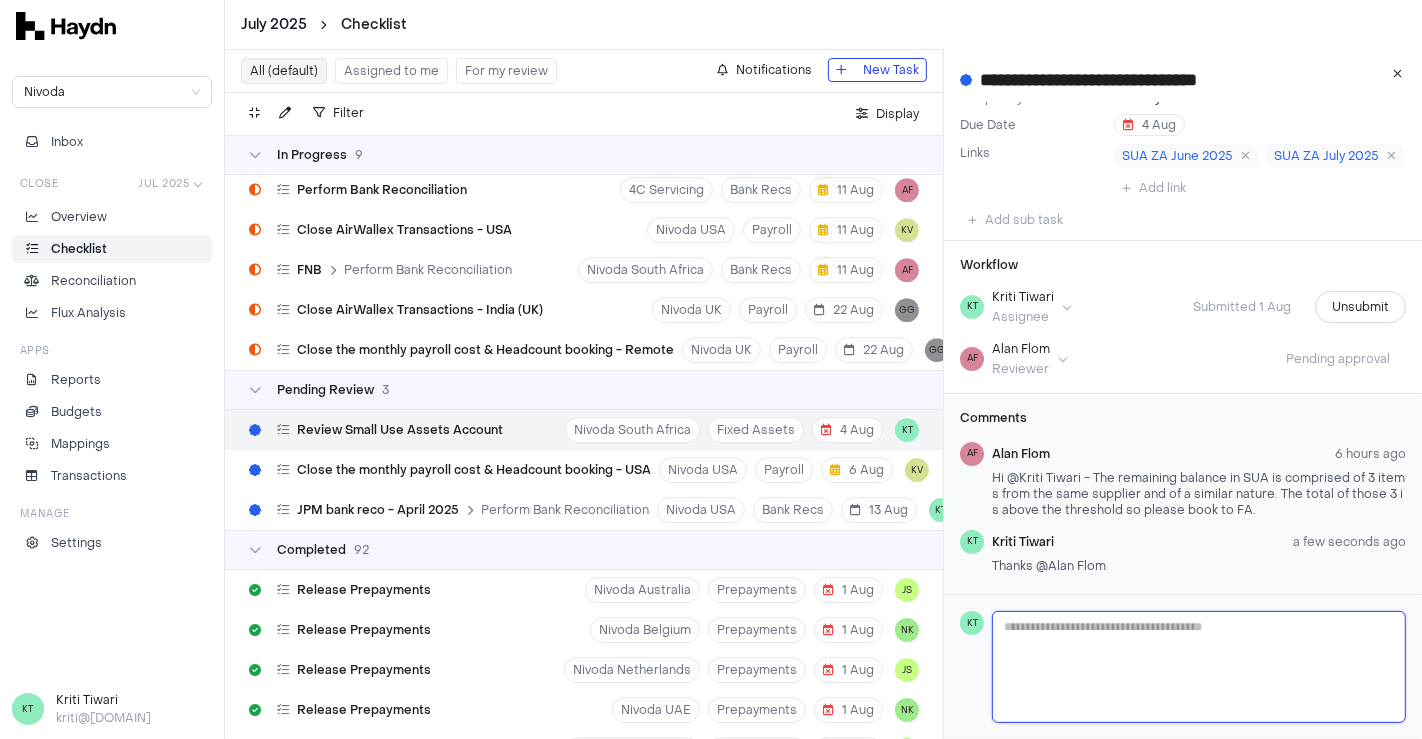 type on "*" 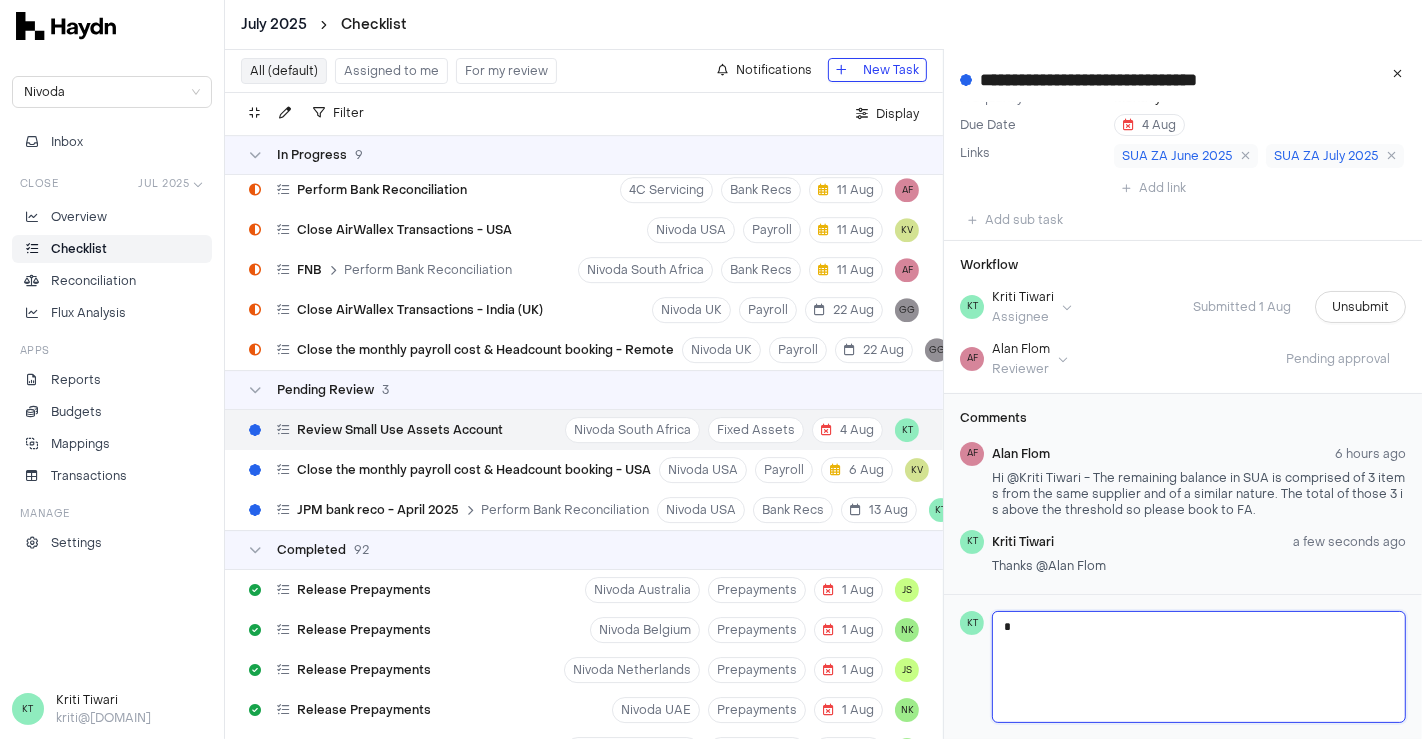 type 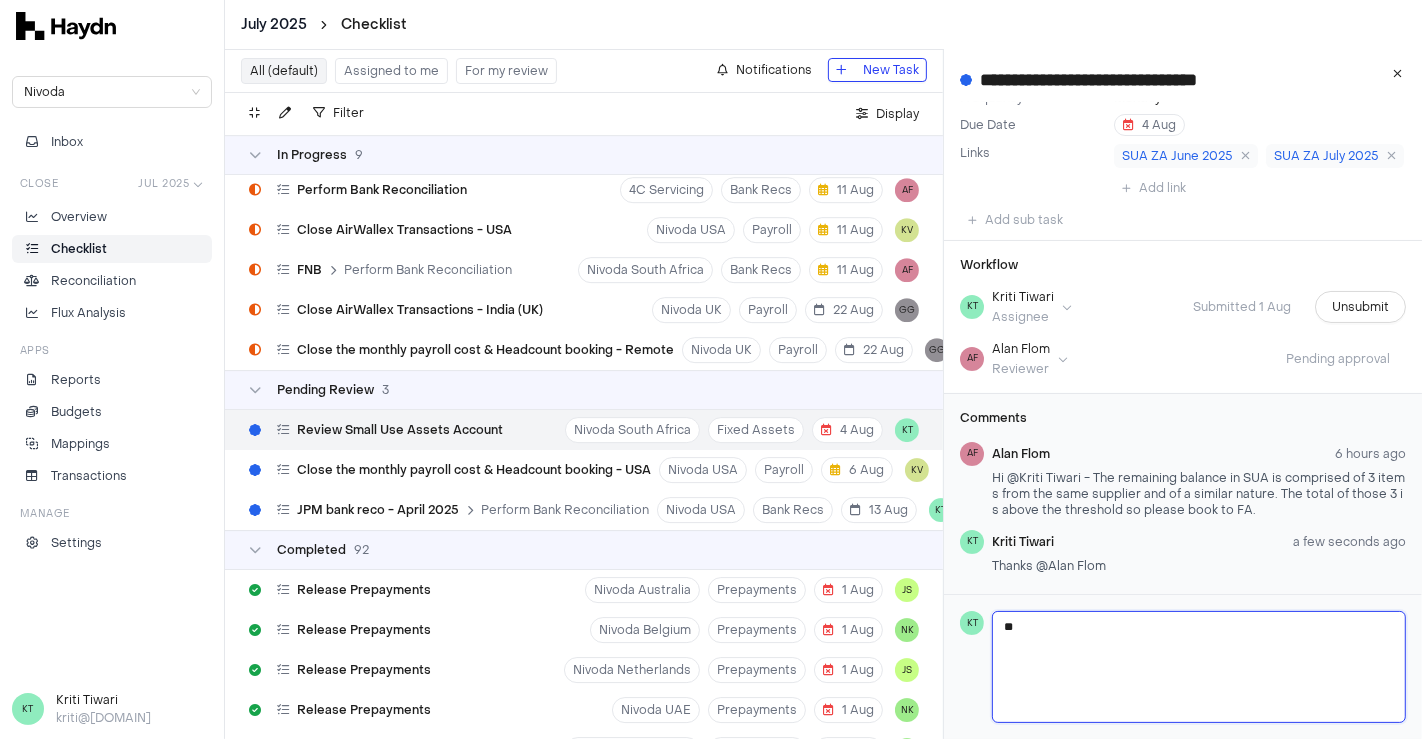 type 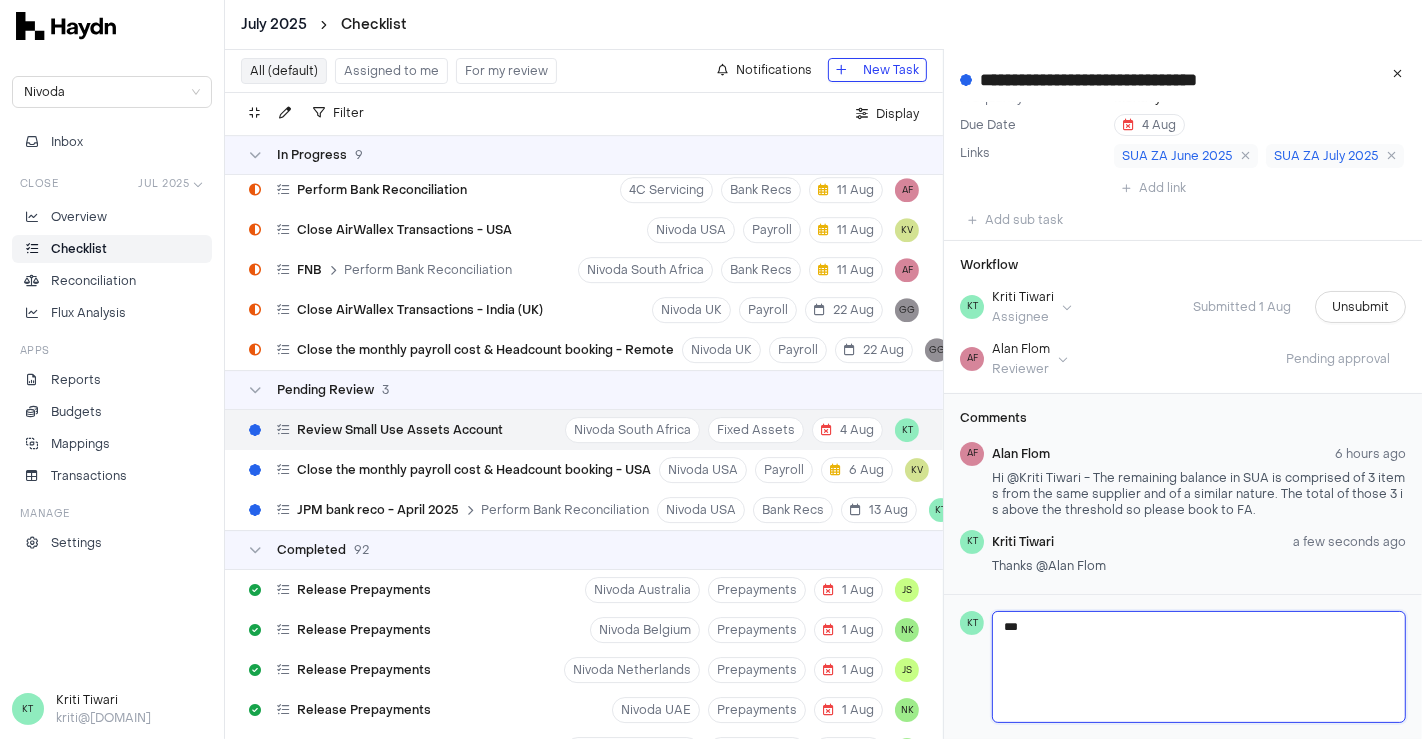 type 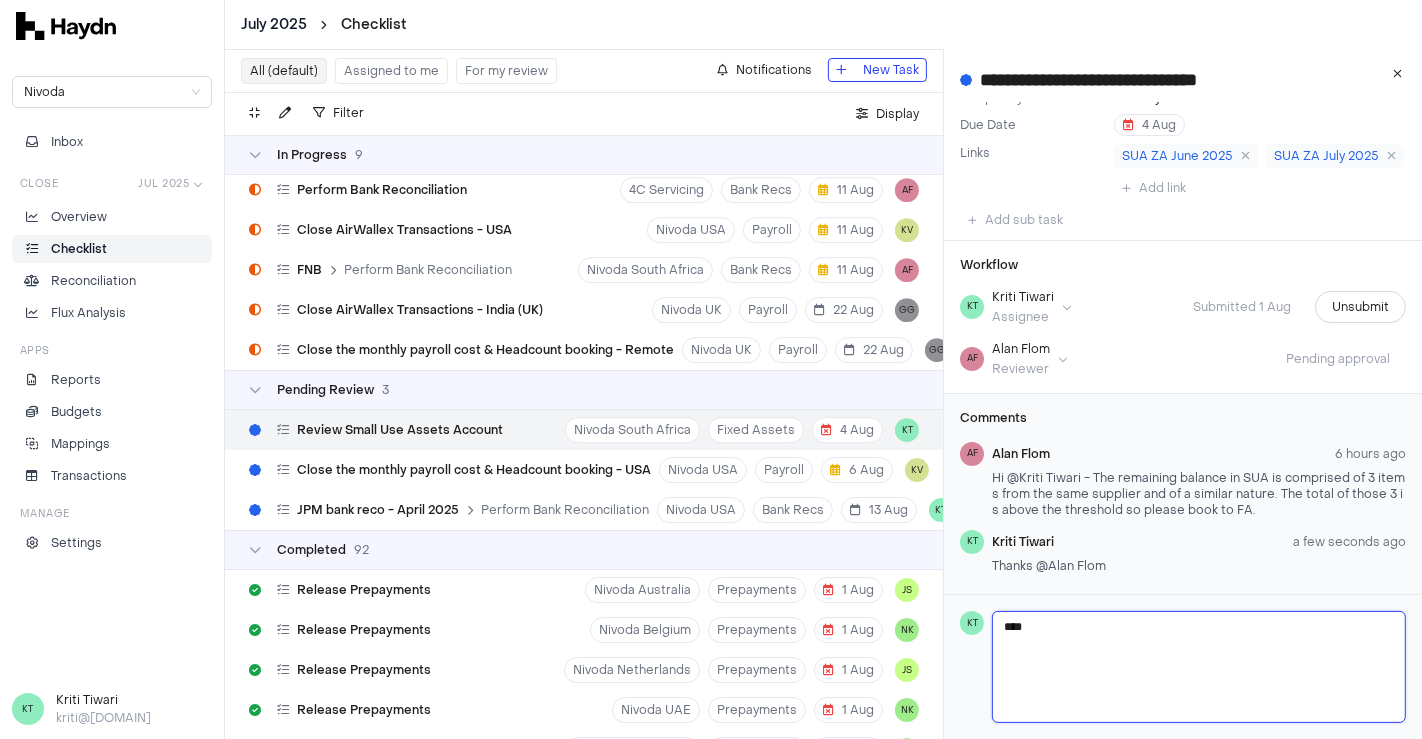 type 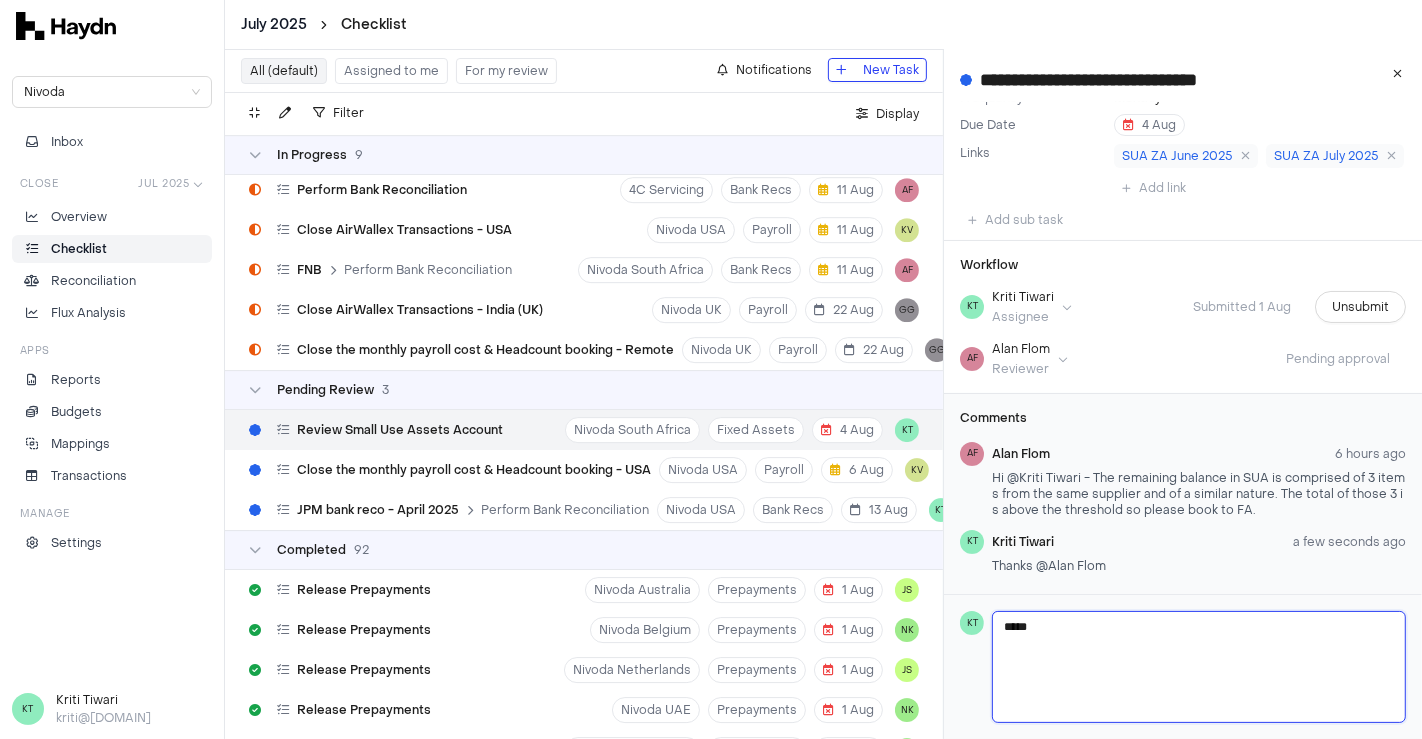 type 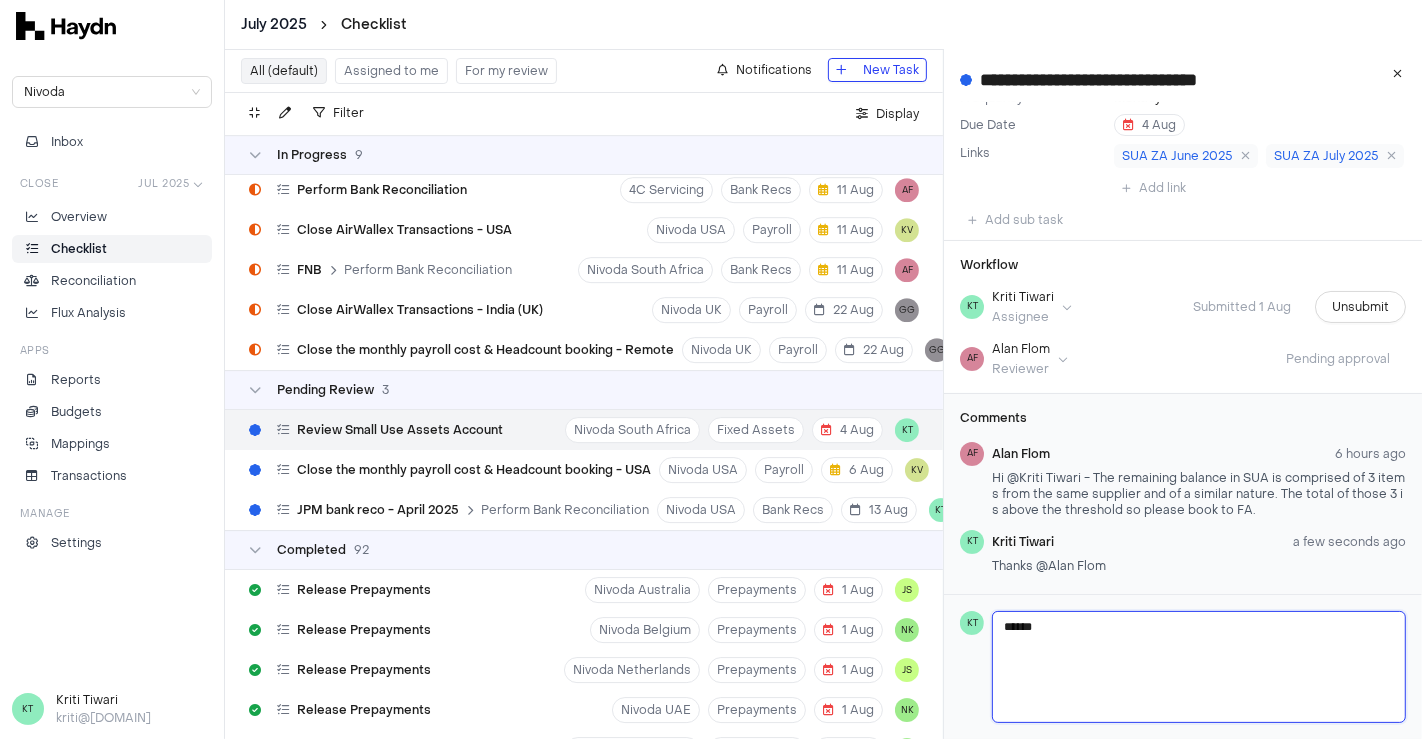 type 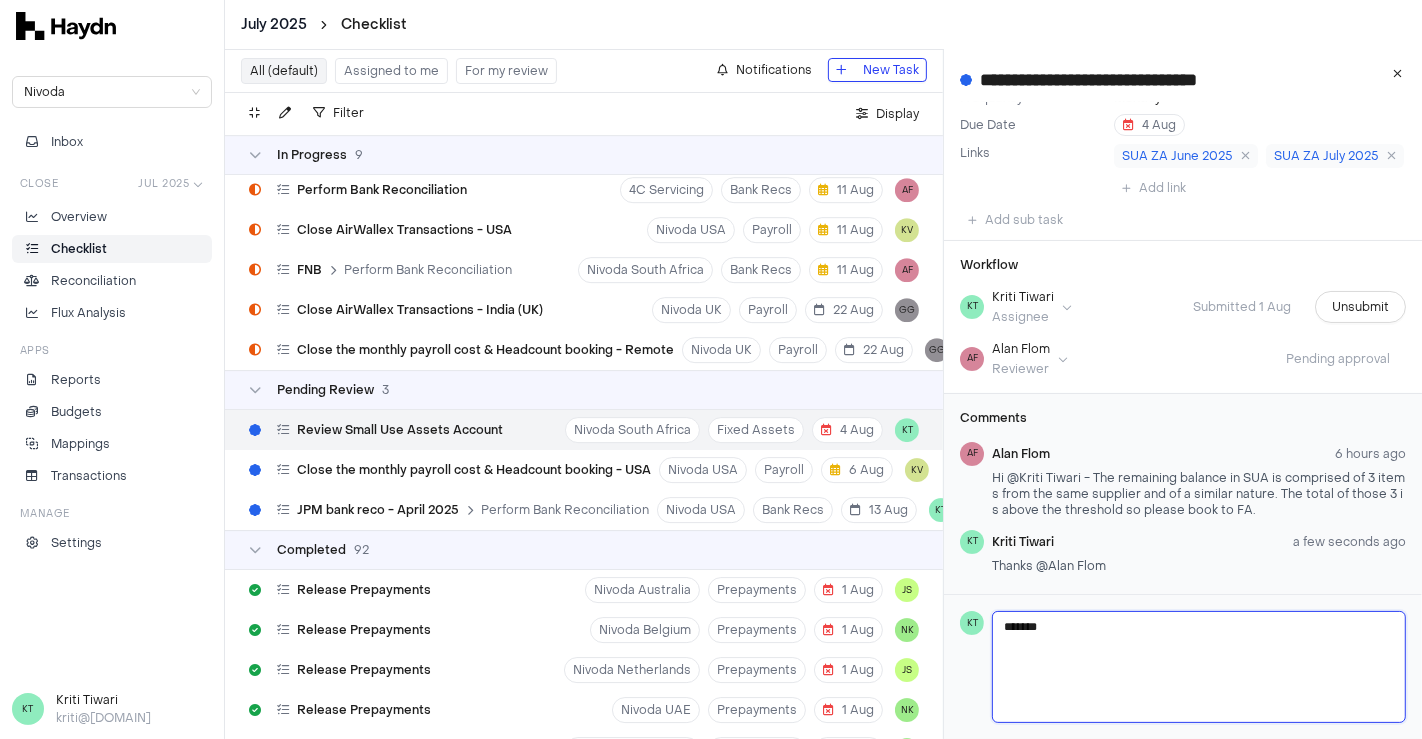 type 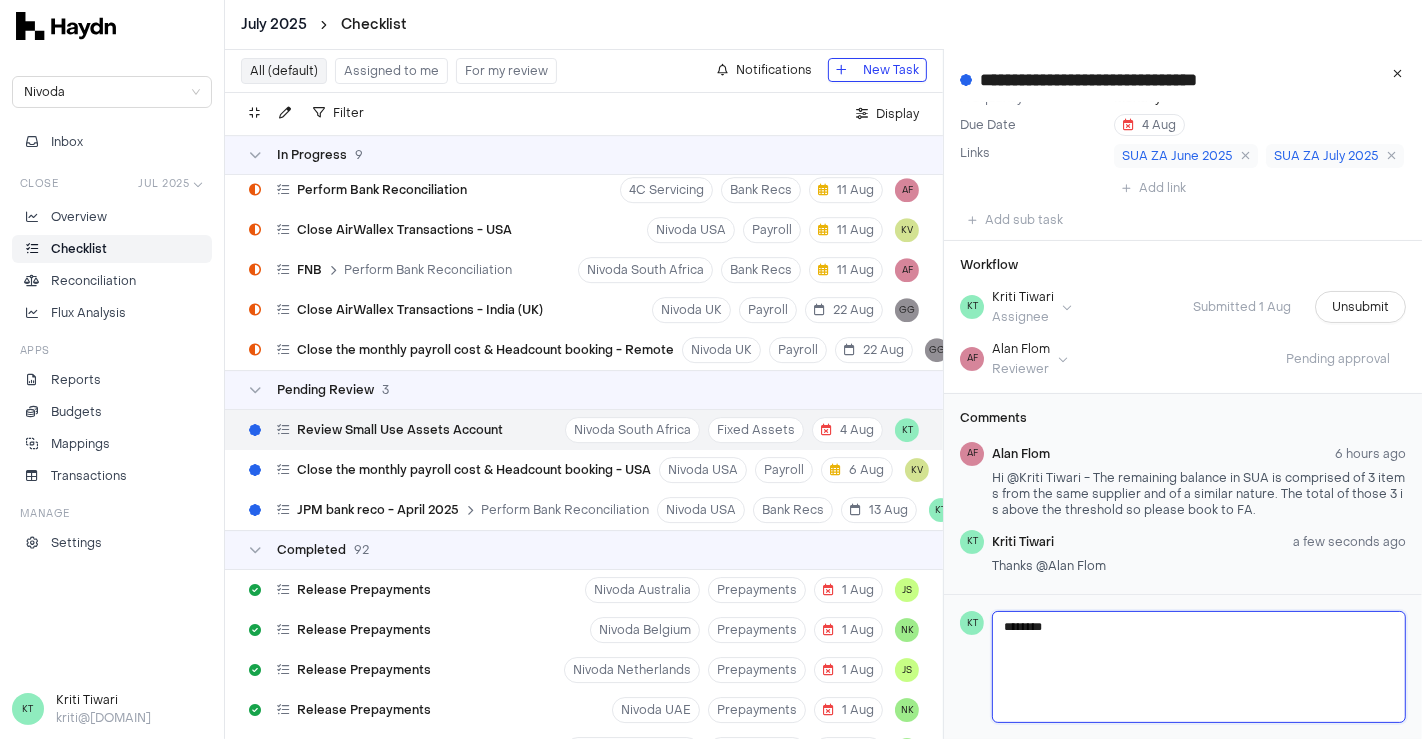 type 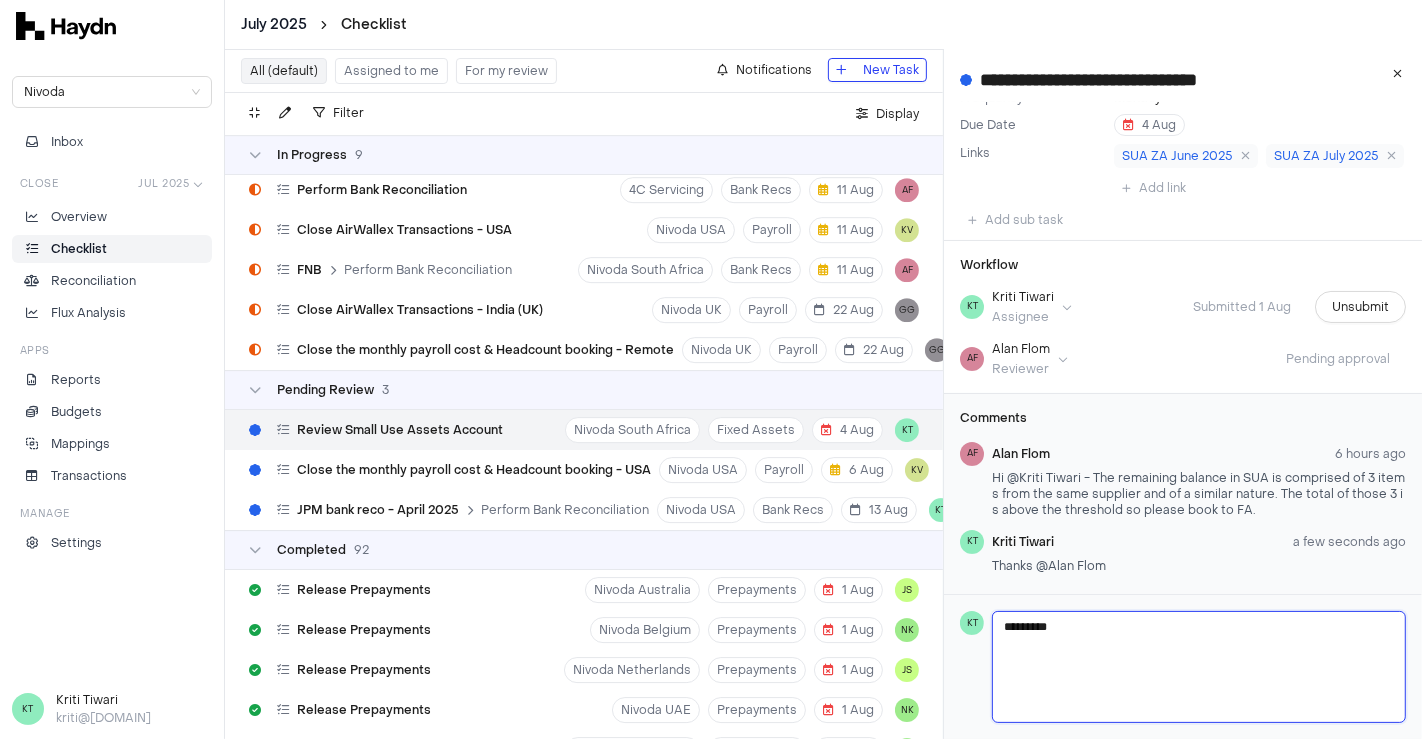 type 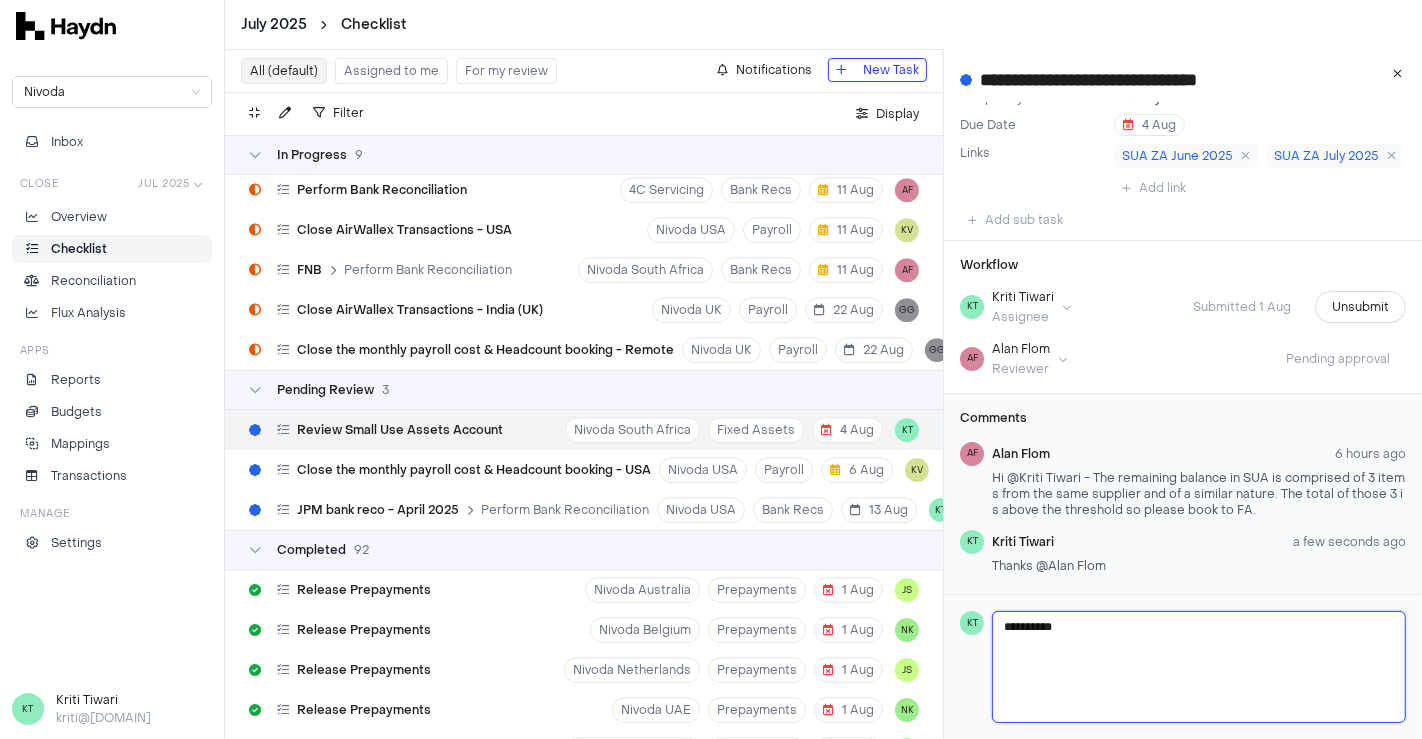 type 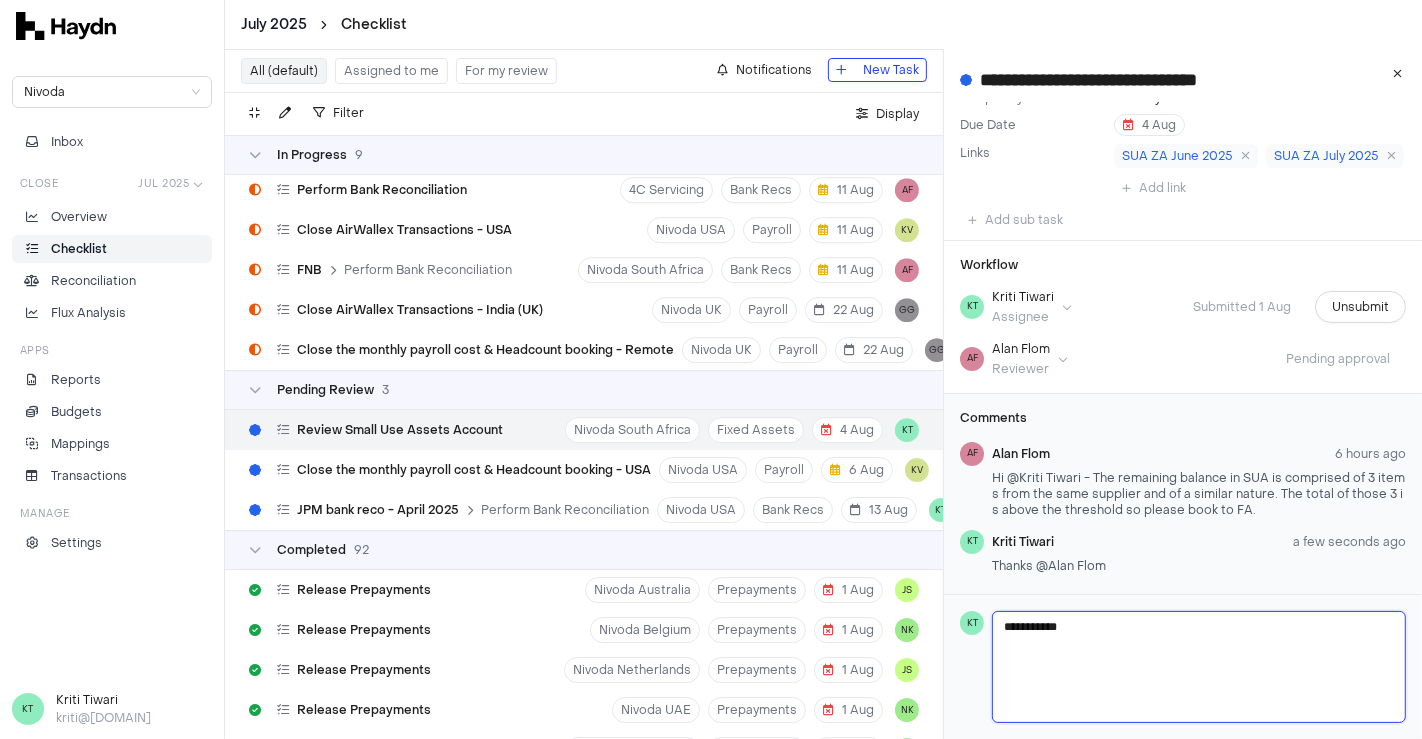 type 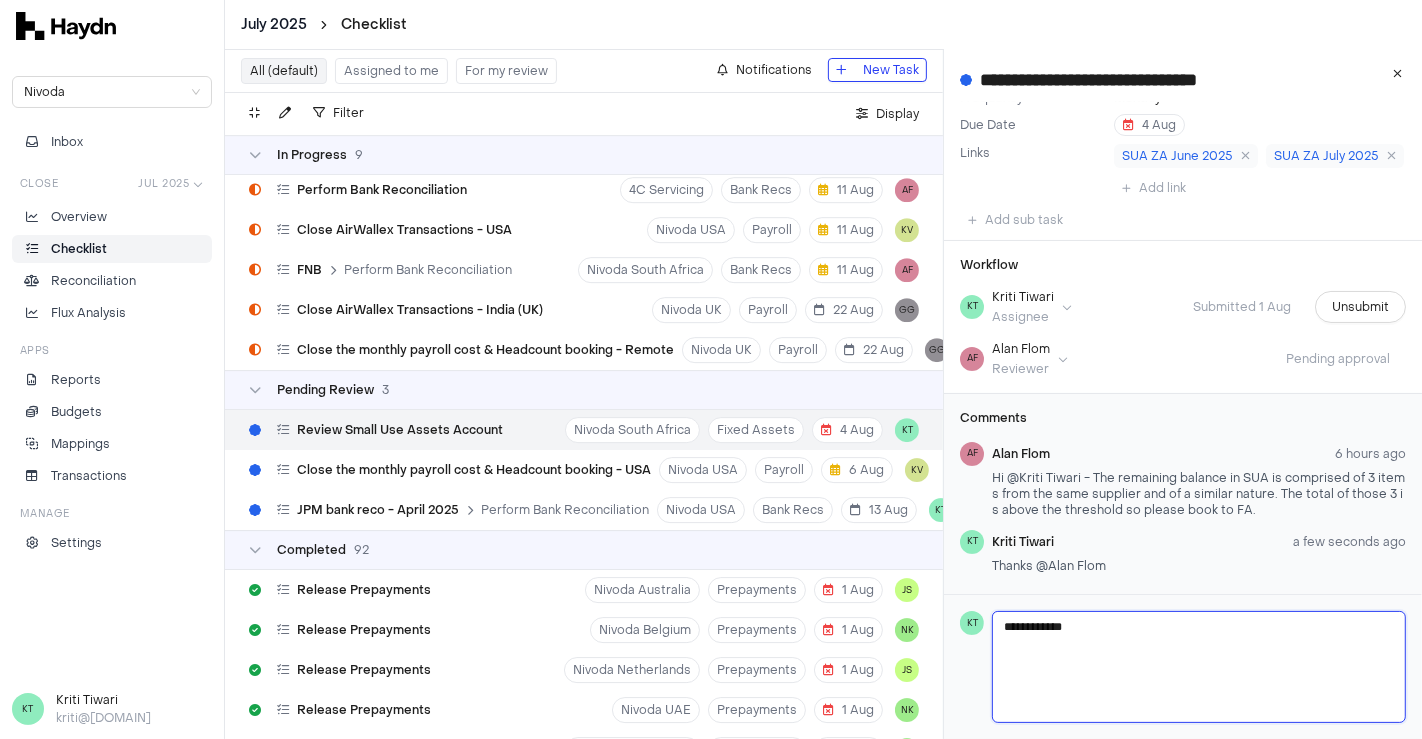 type 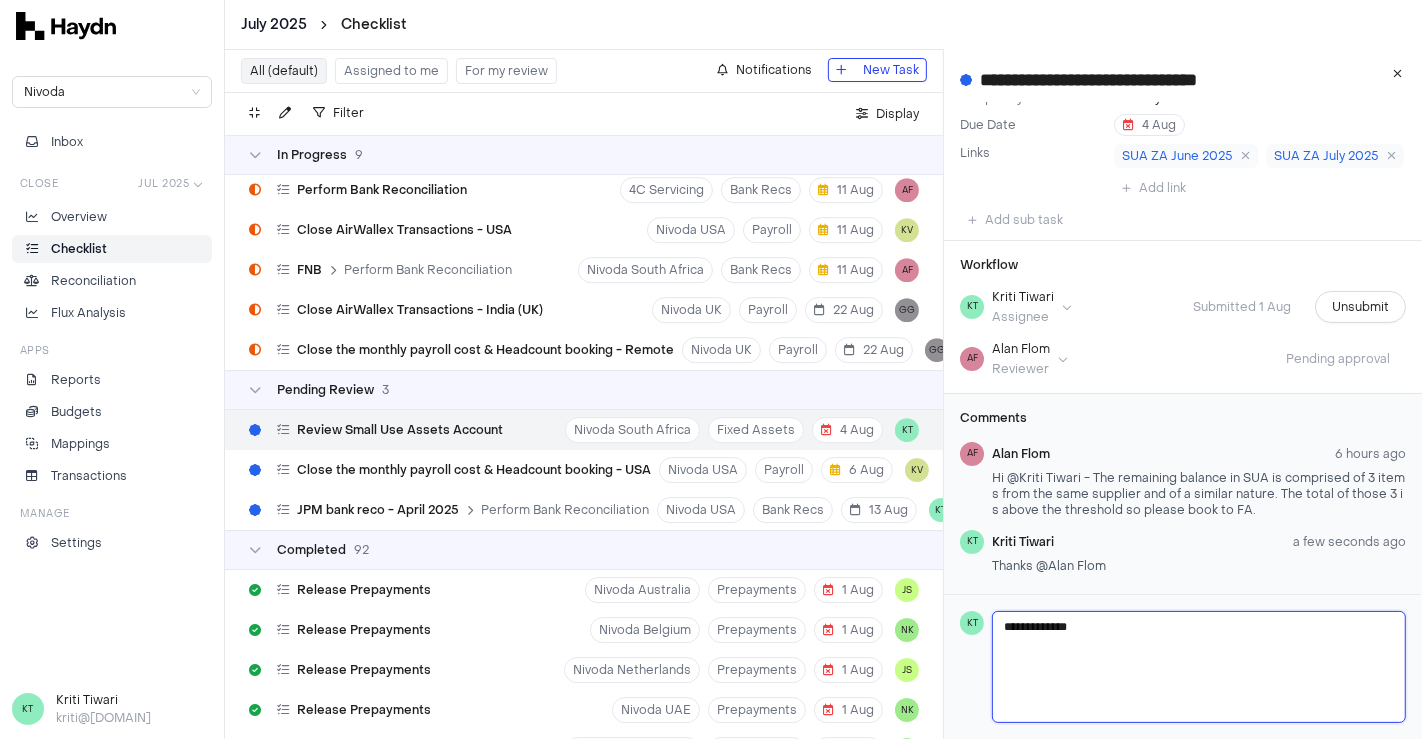 type 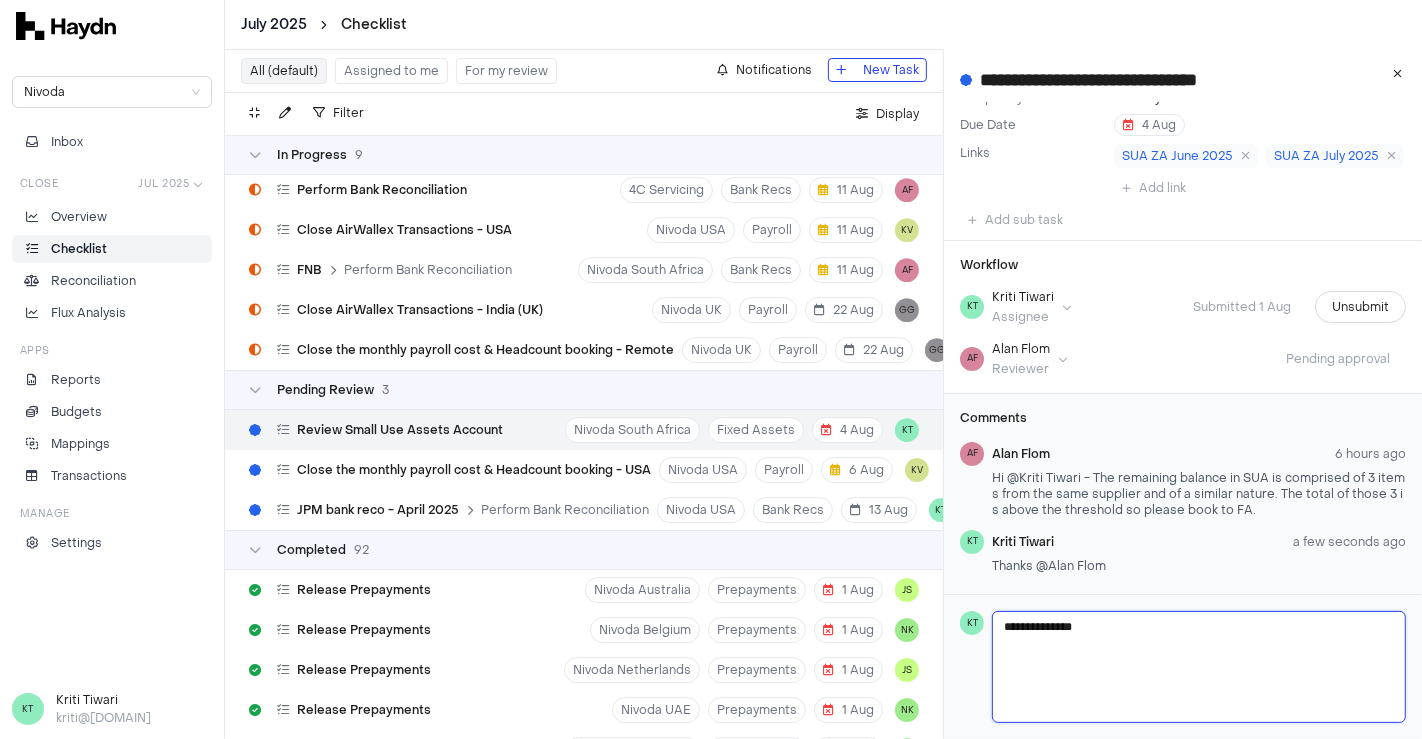 type 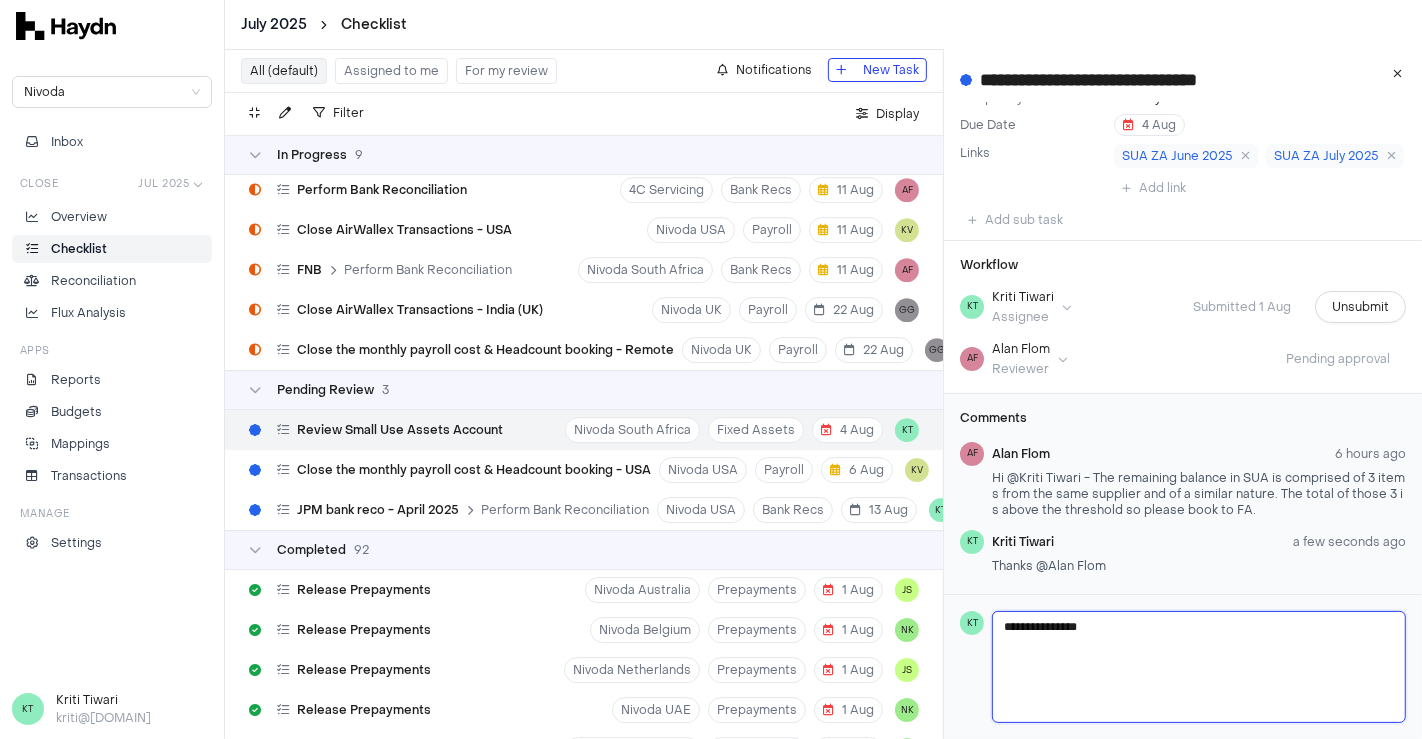 type 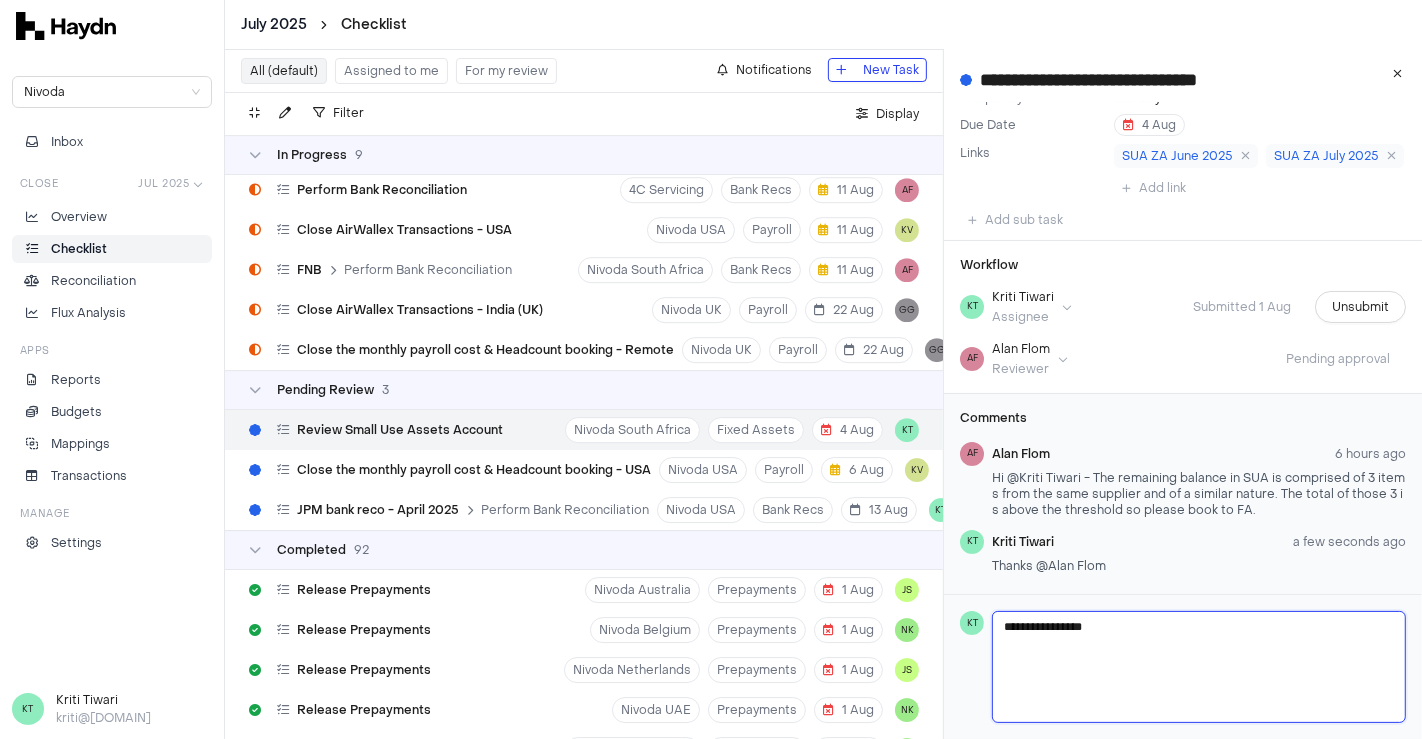 type 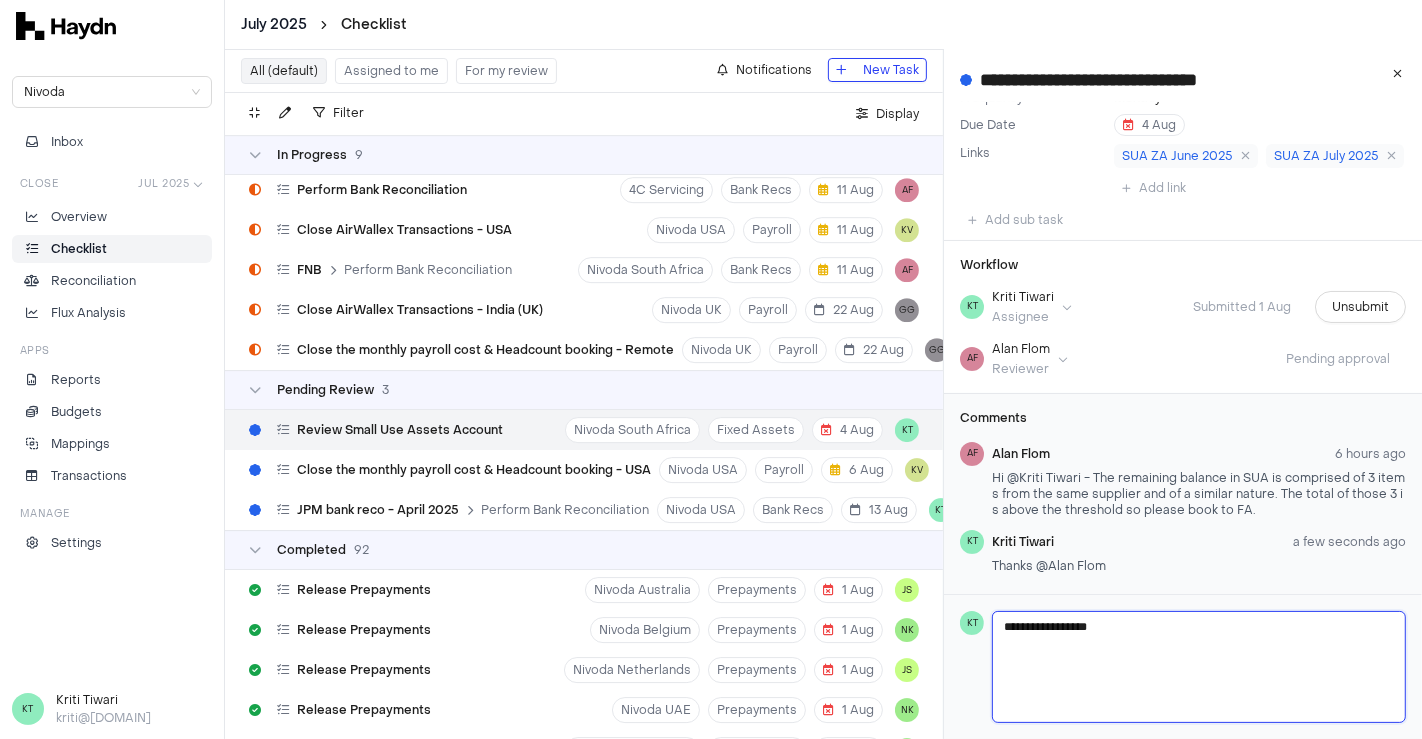 type 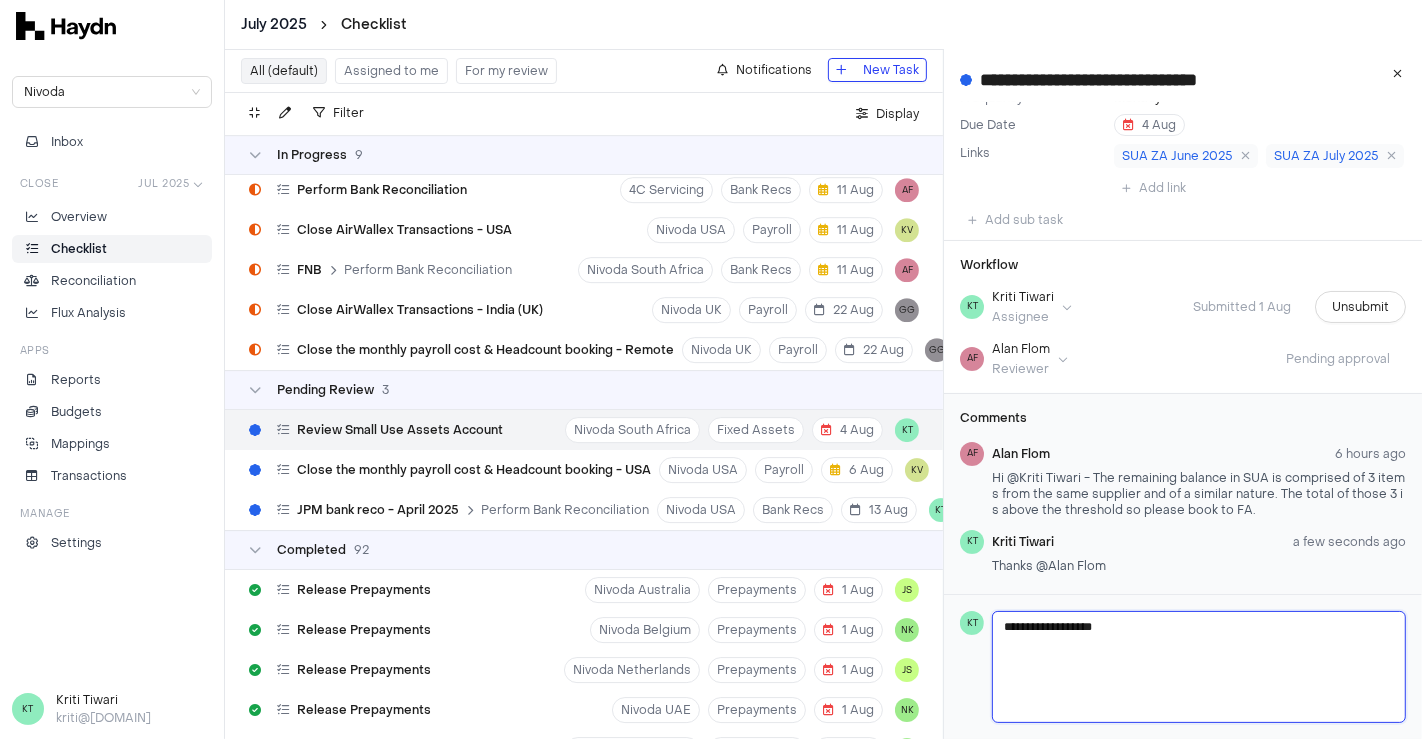 type 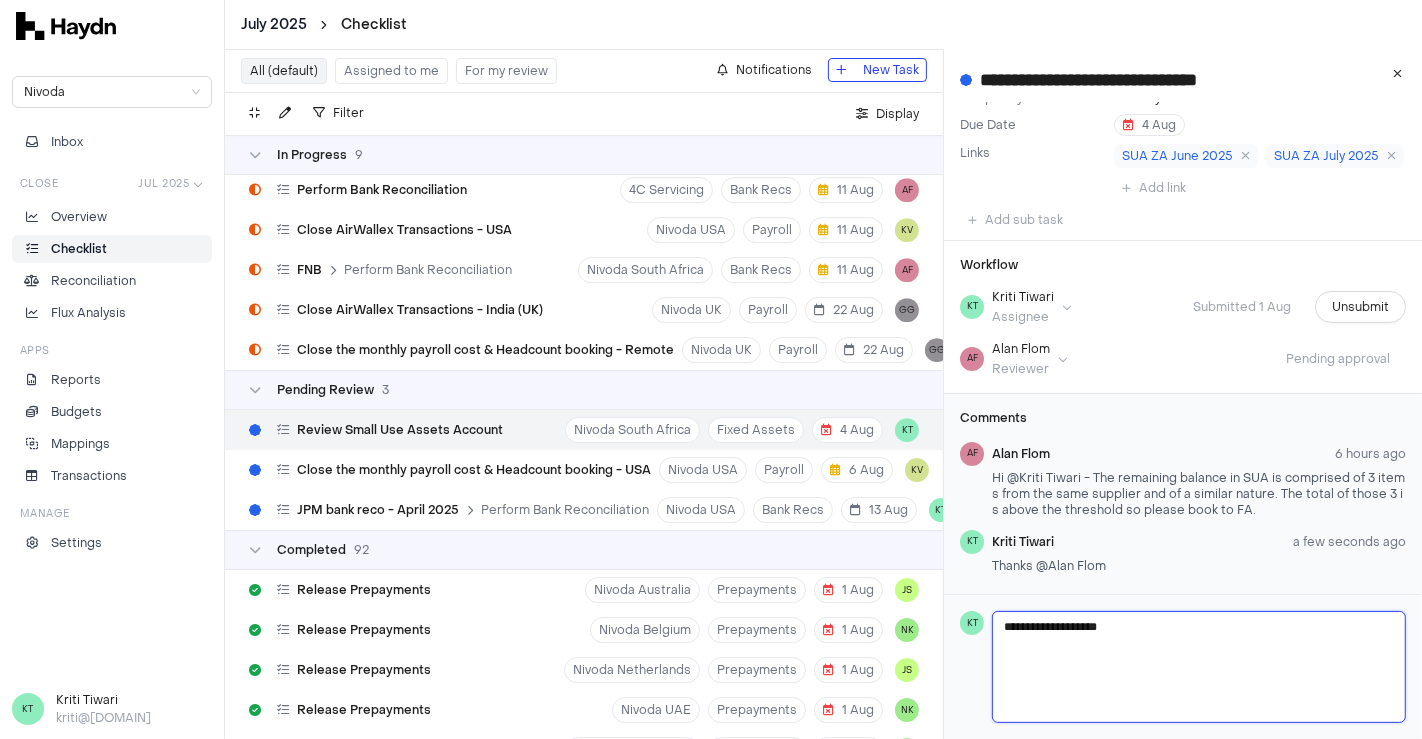 type 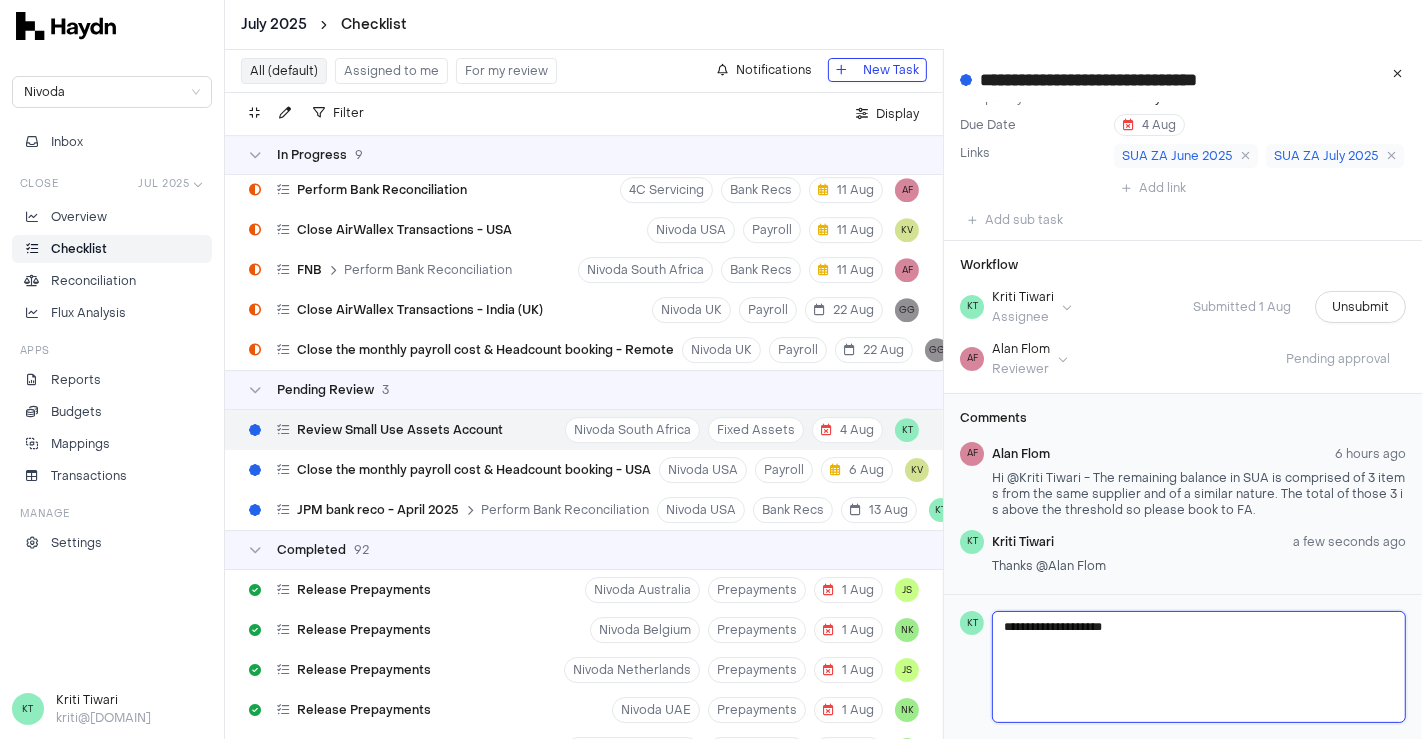 type 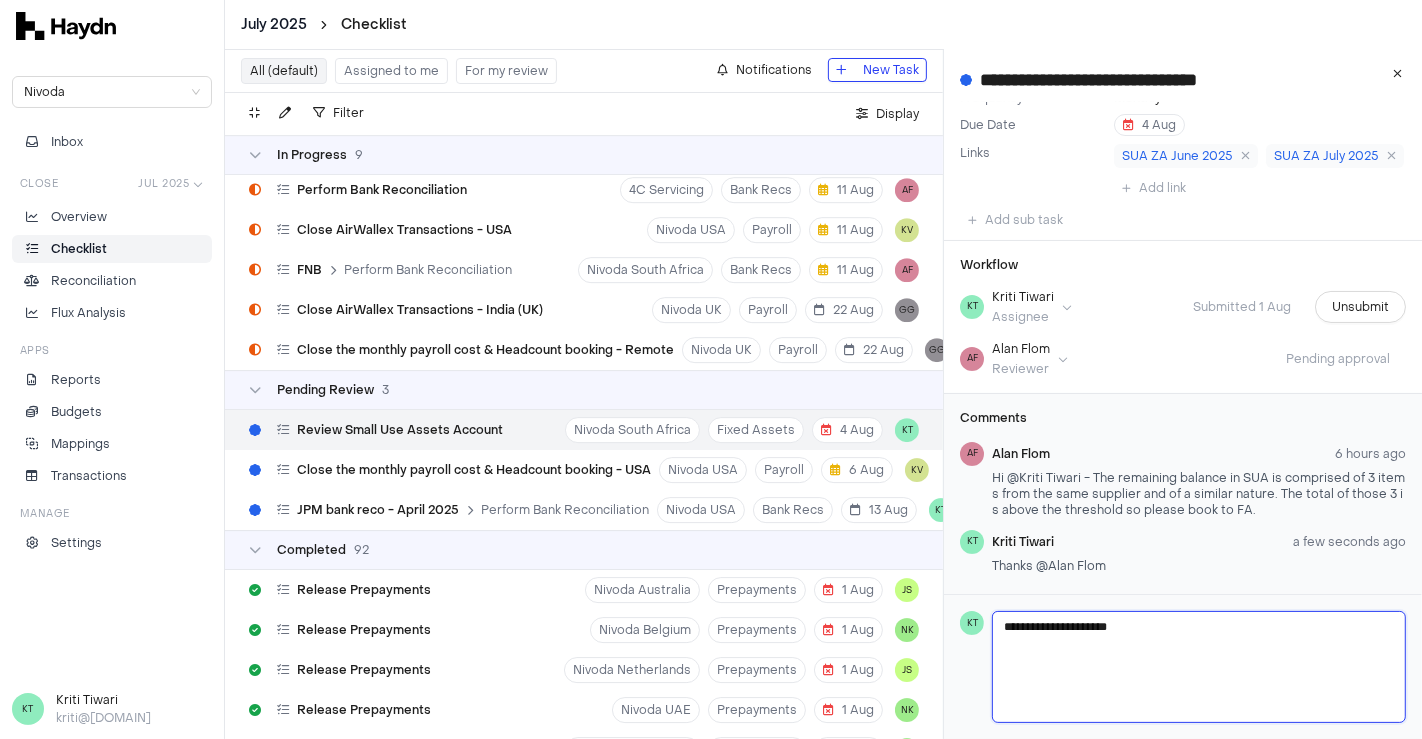 type 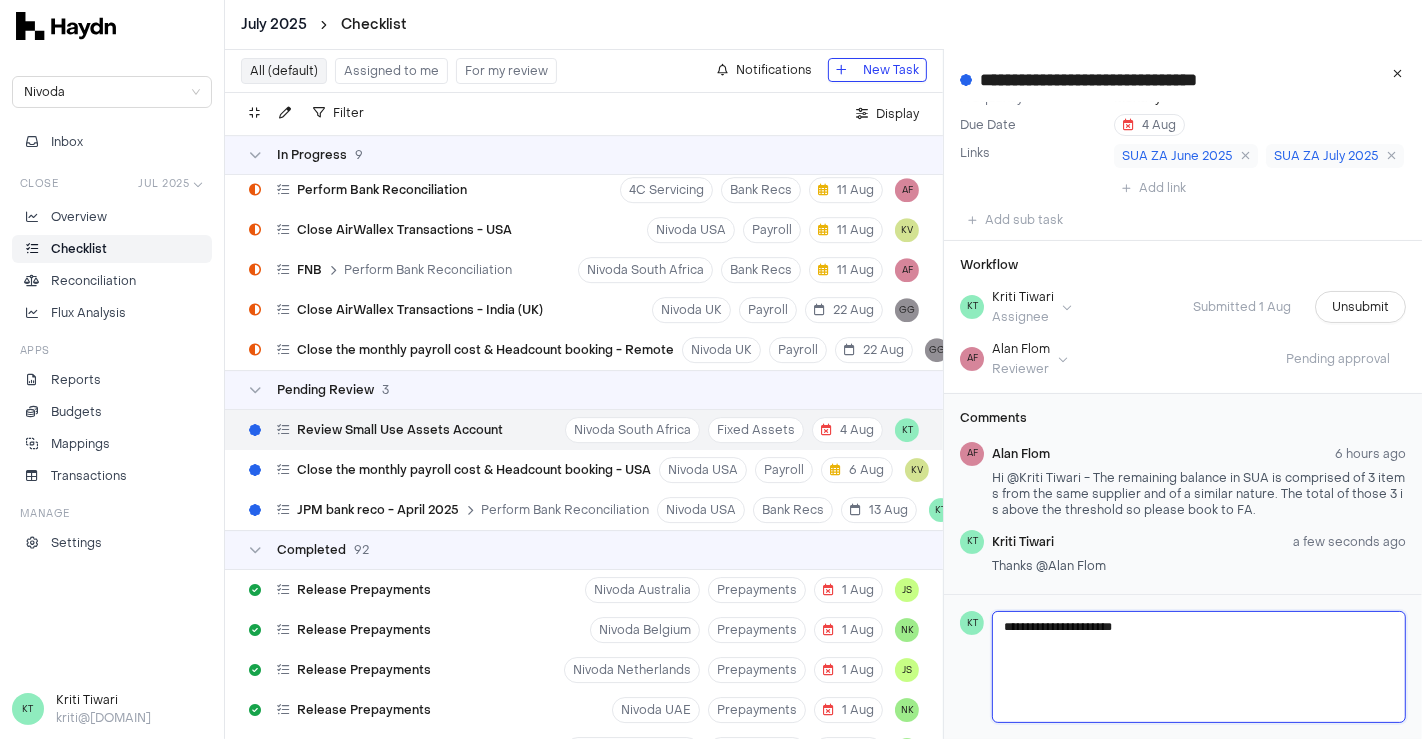 type 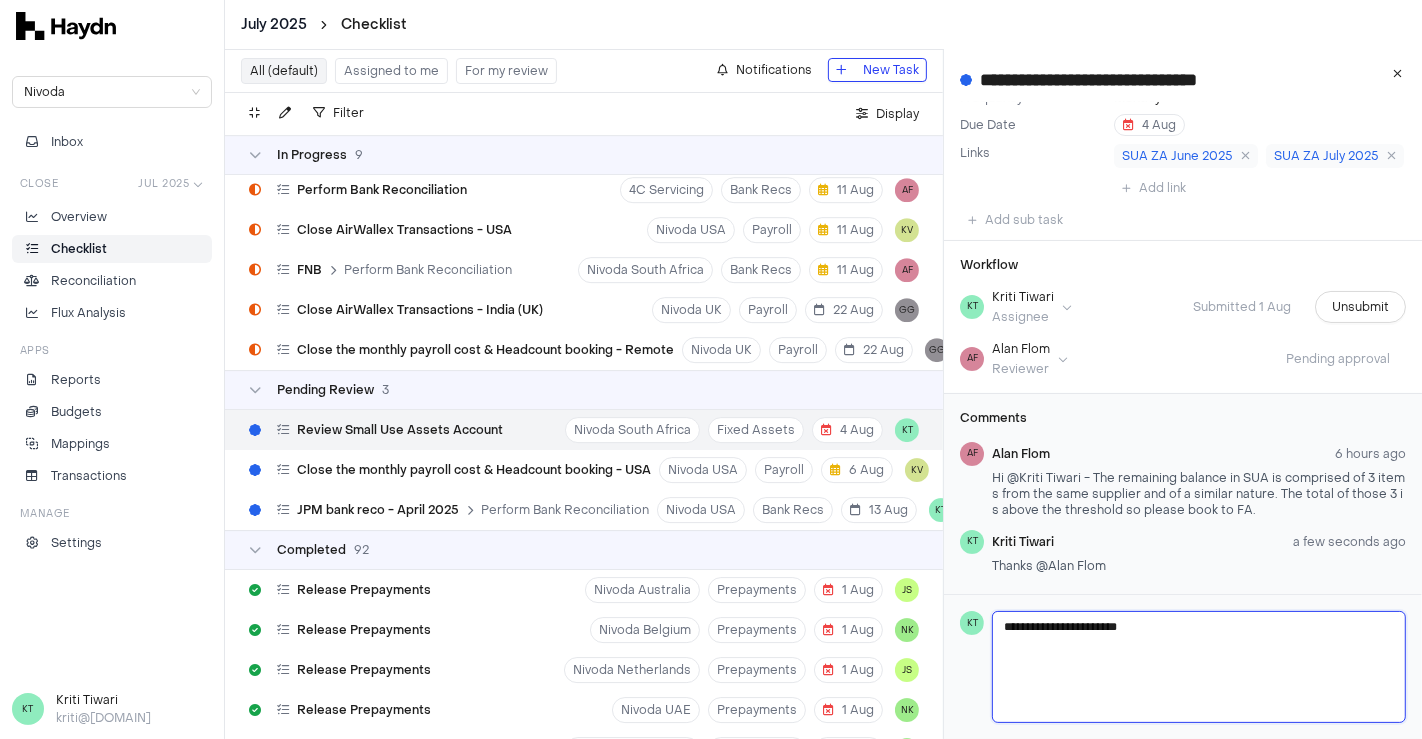 type 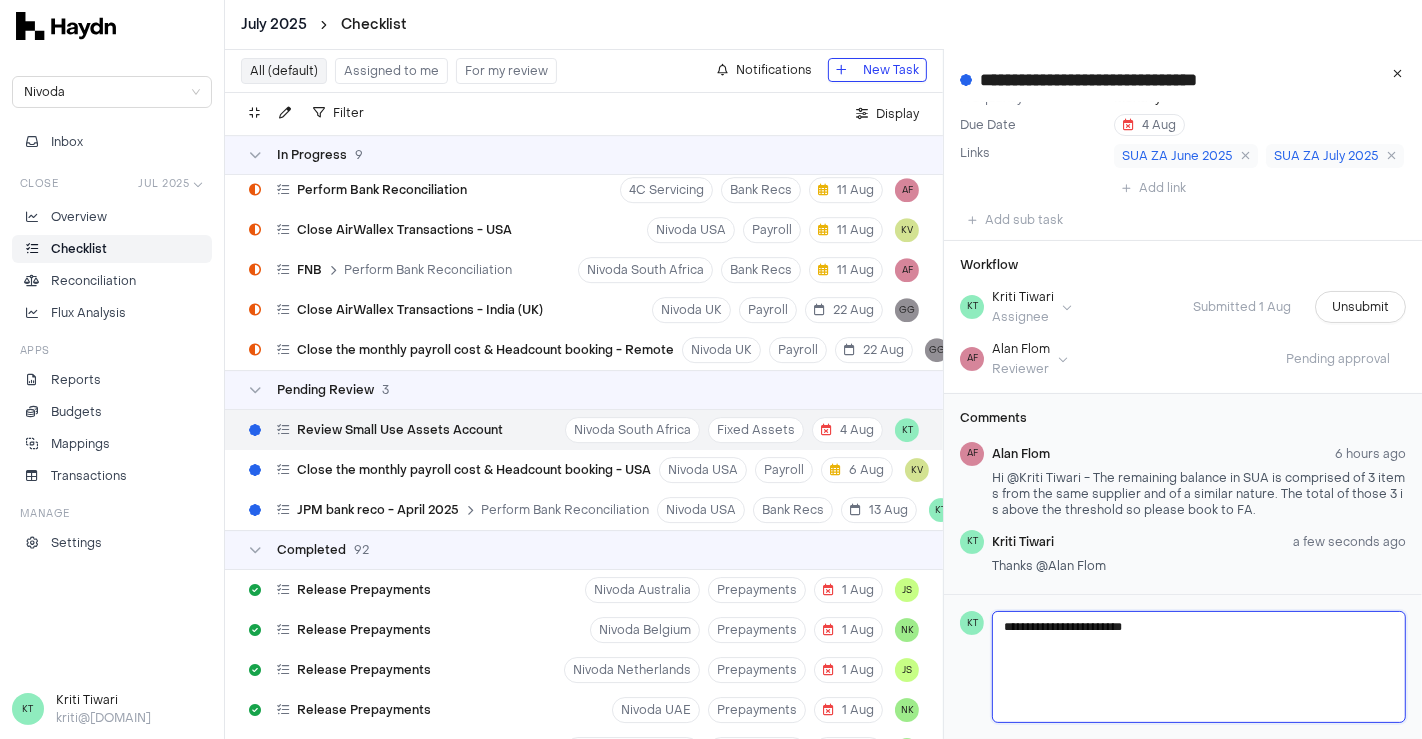 type 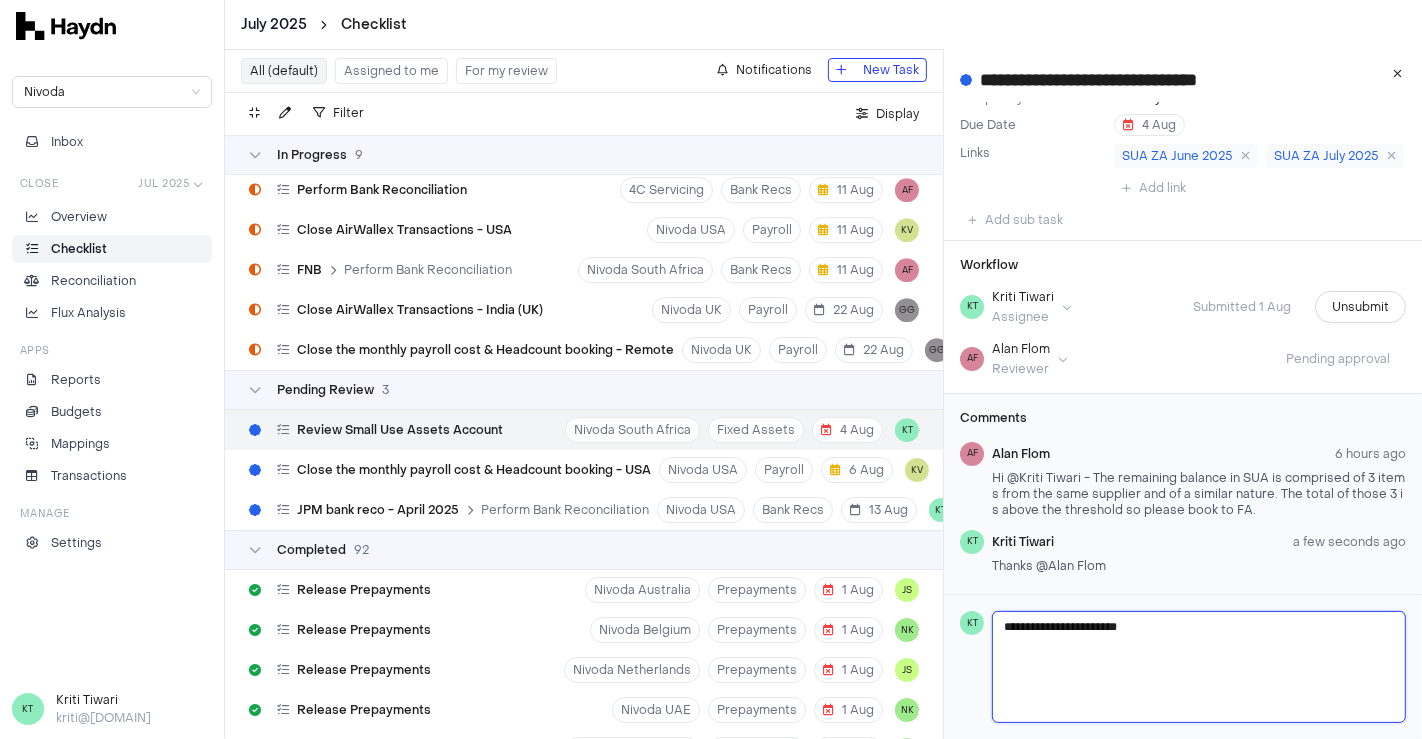 type 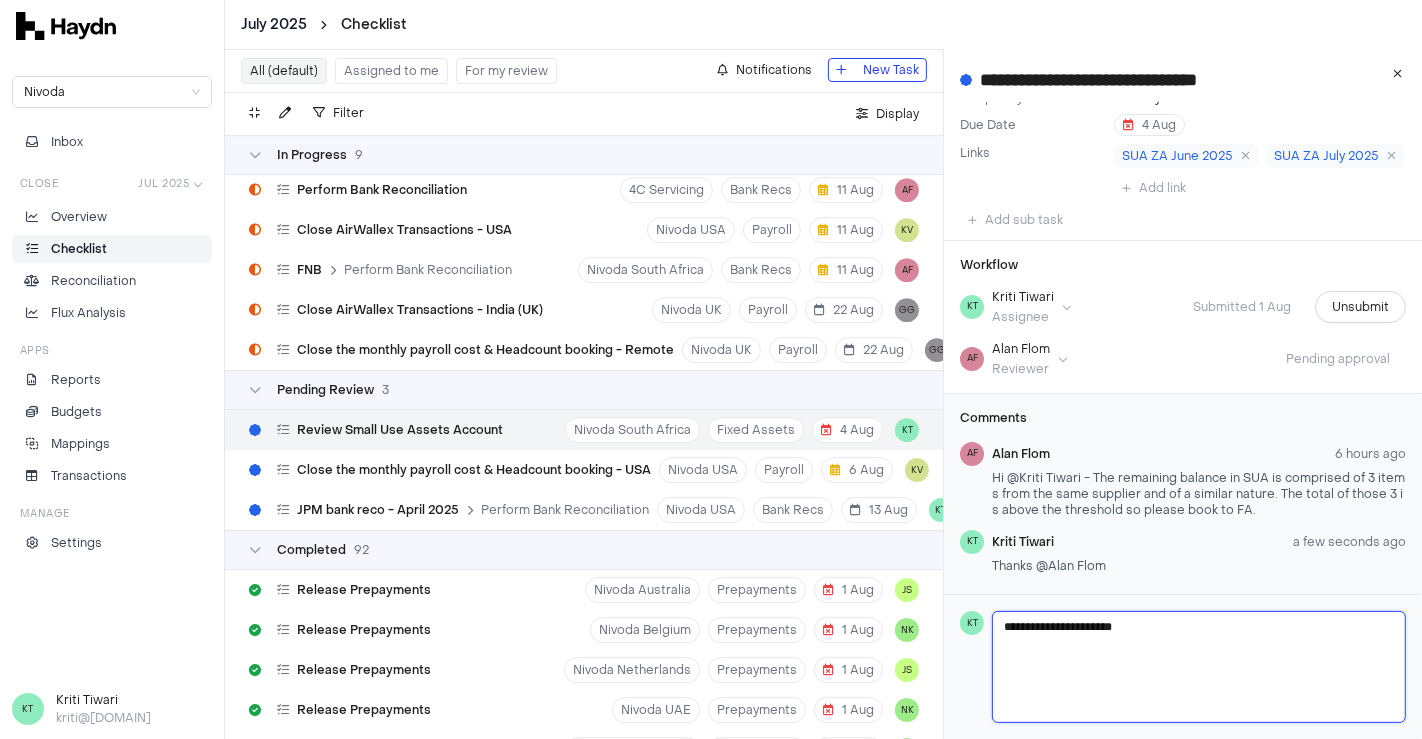 type 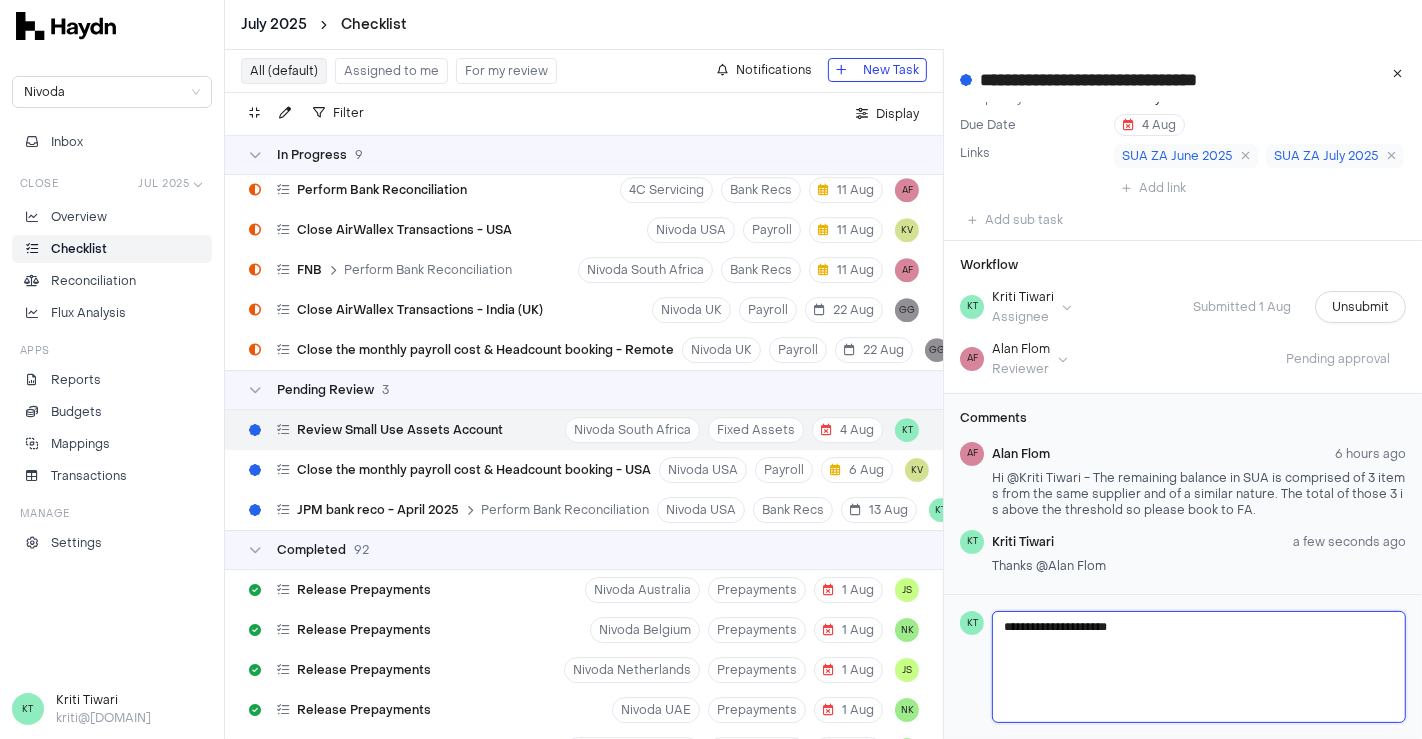 type 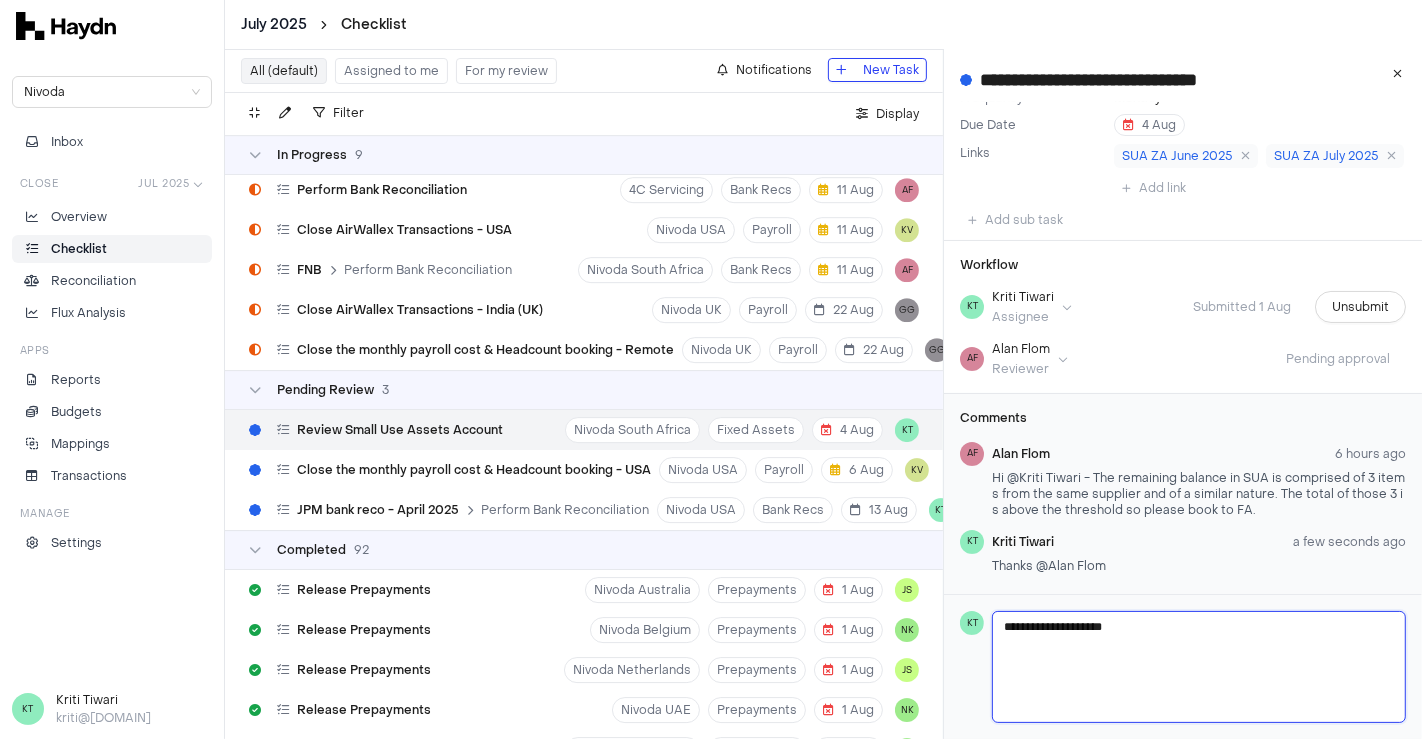 type on "**********" 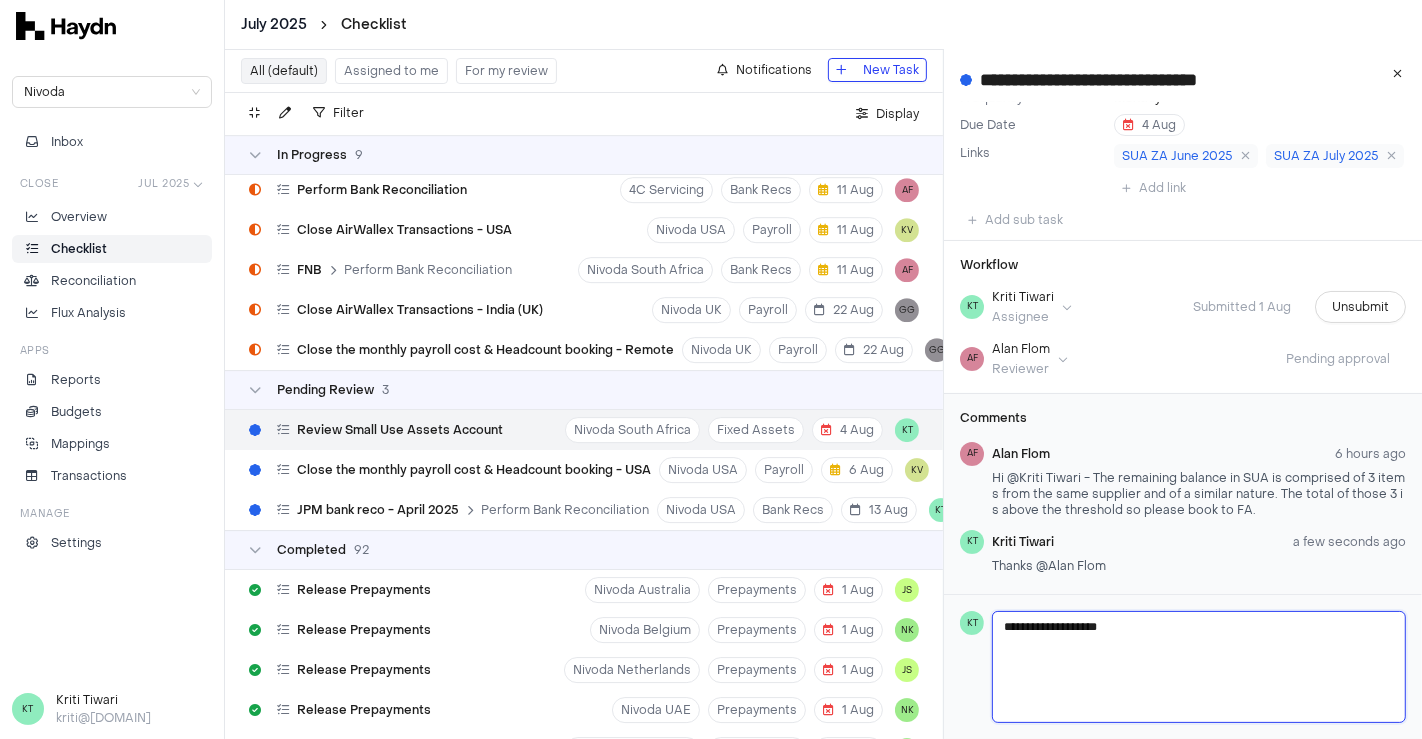 type 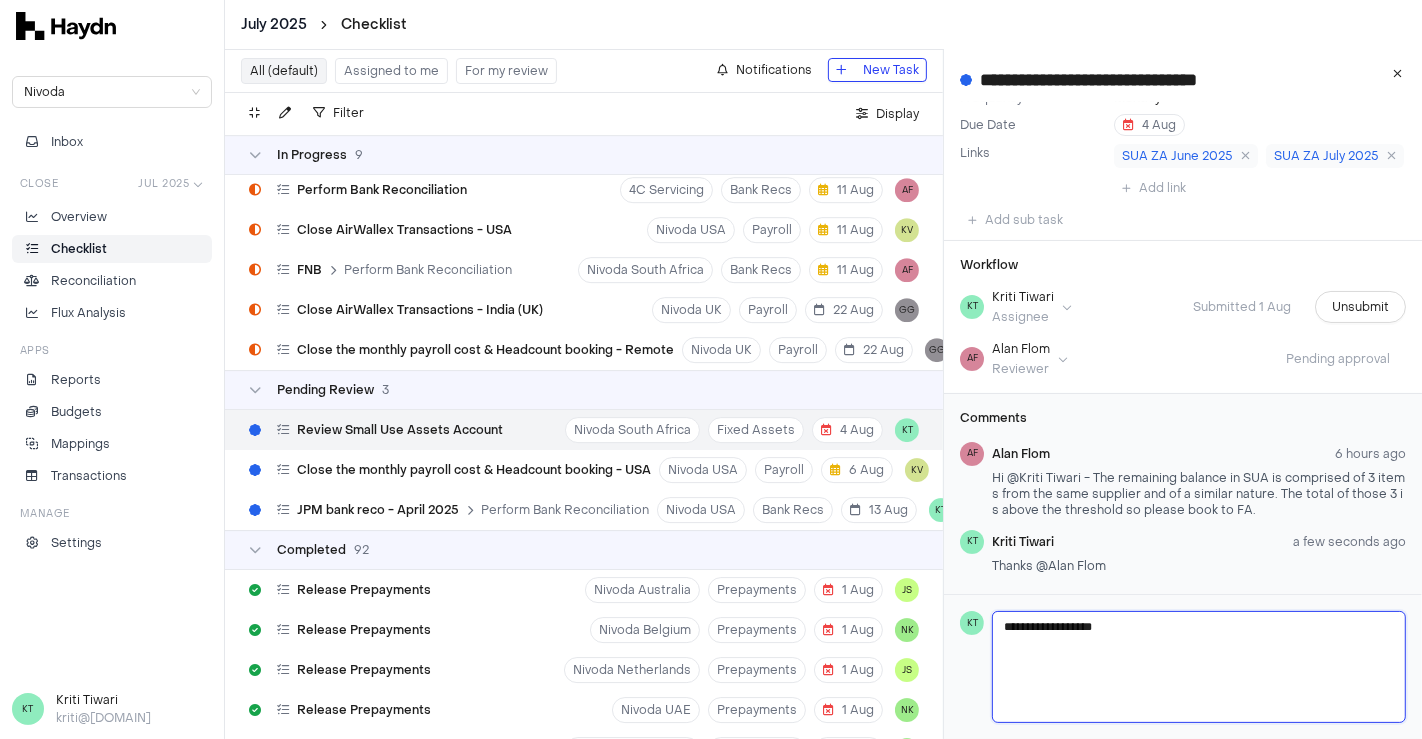 type 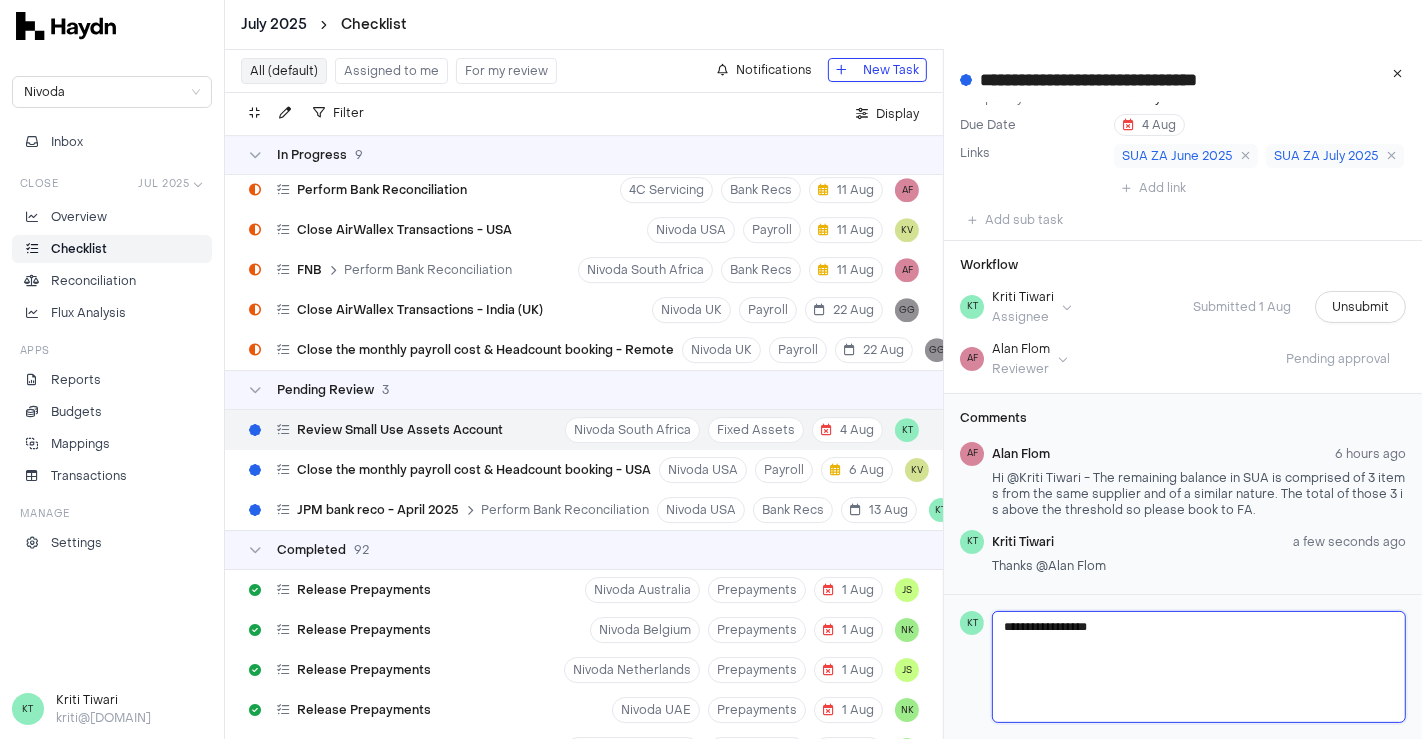 type 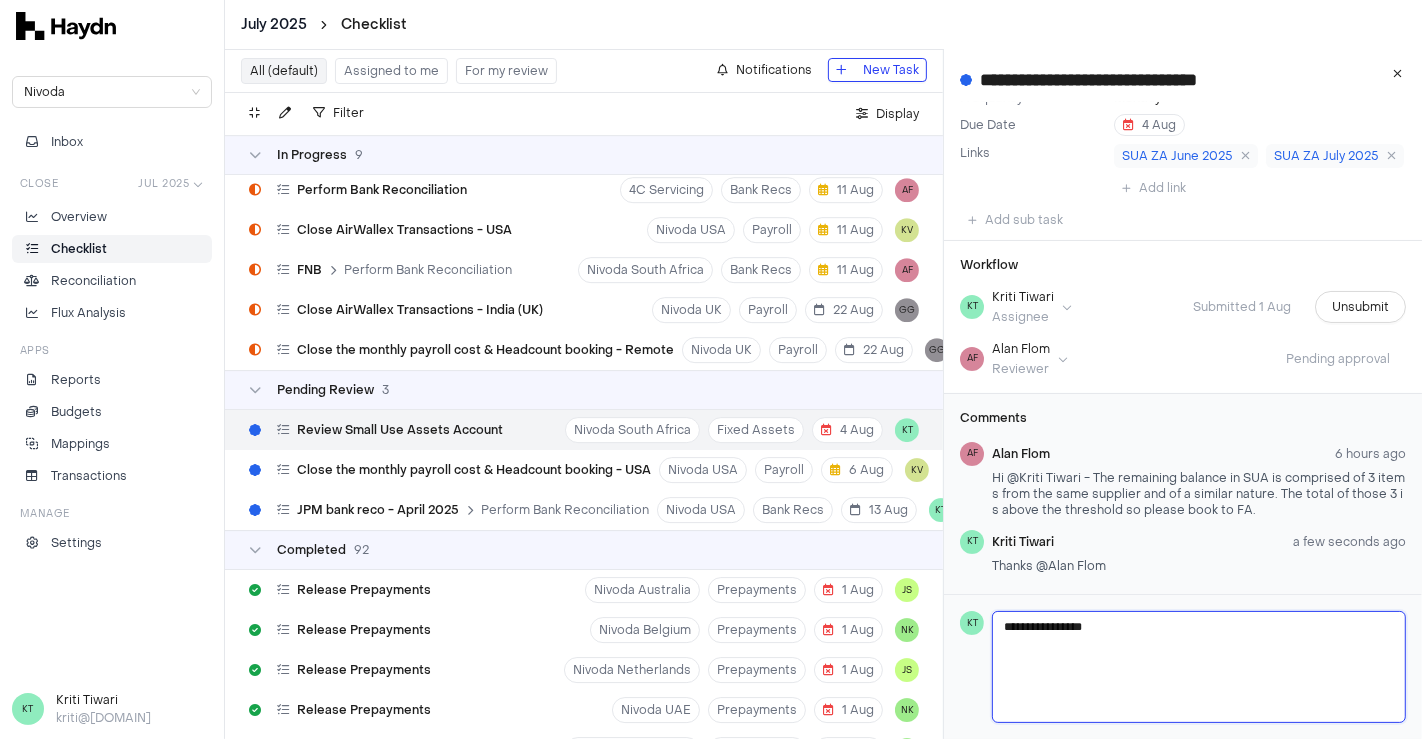 type 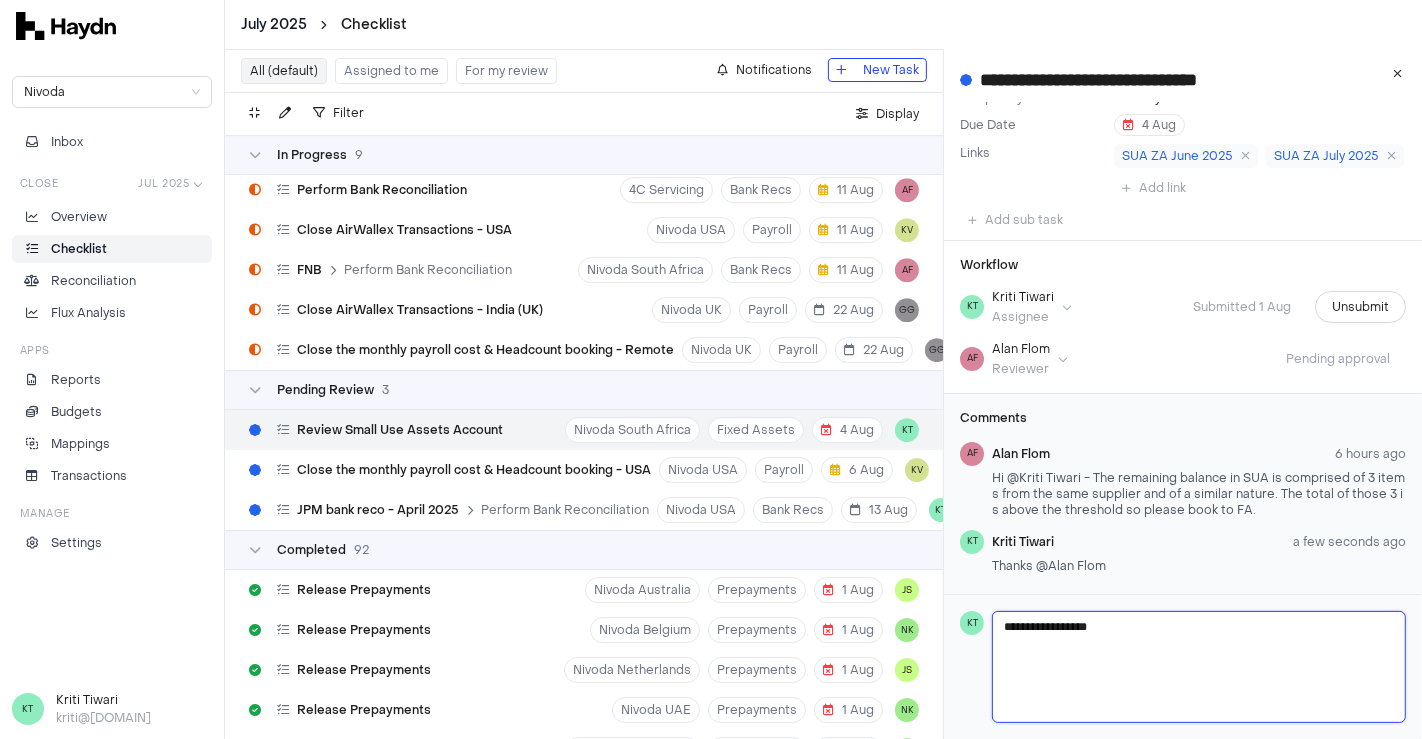 type 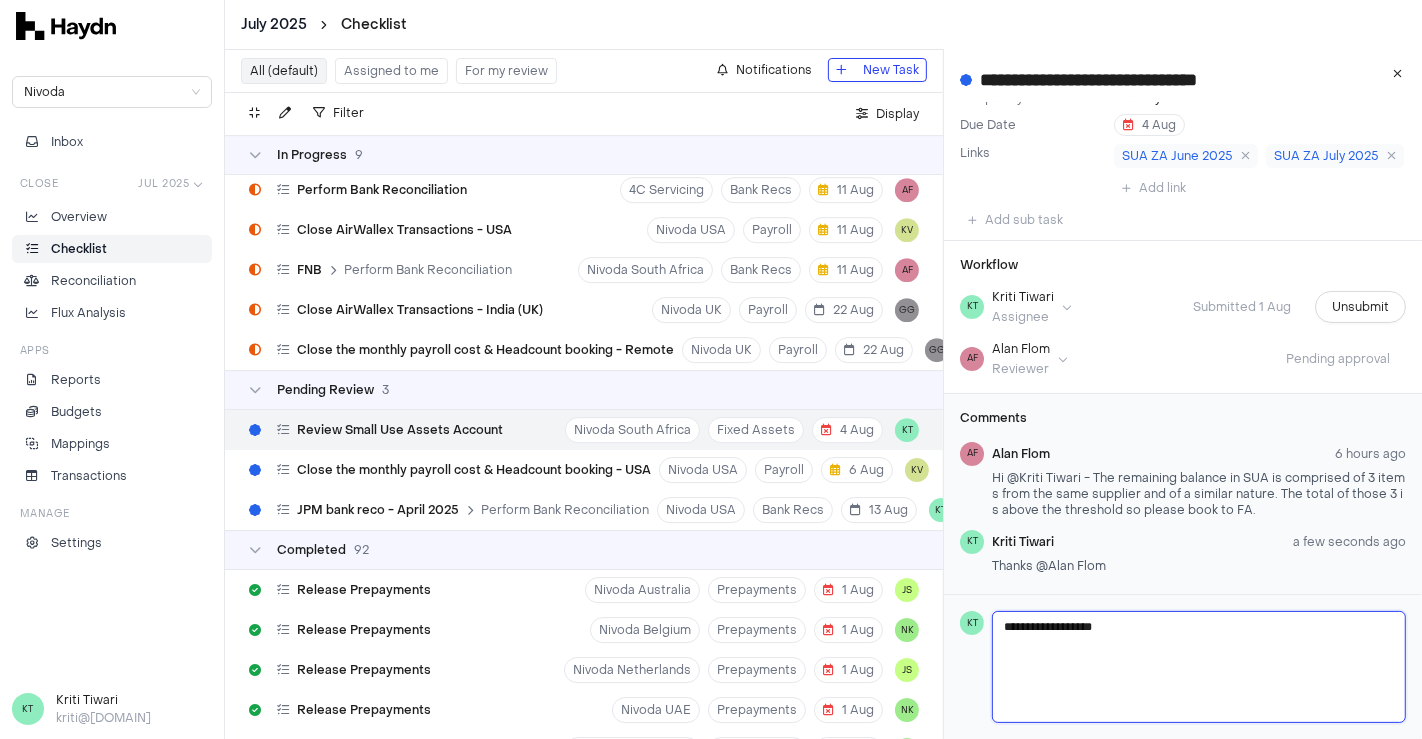 type 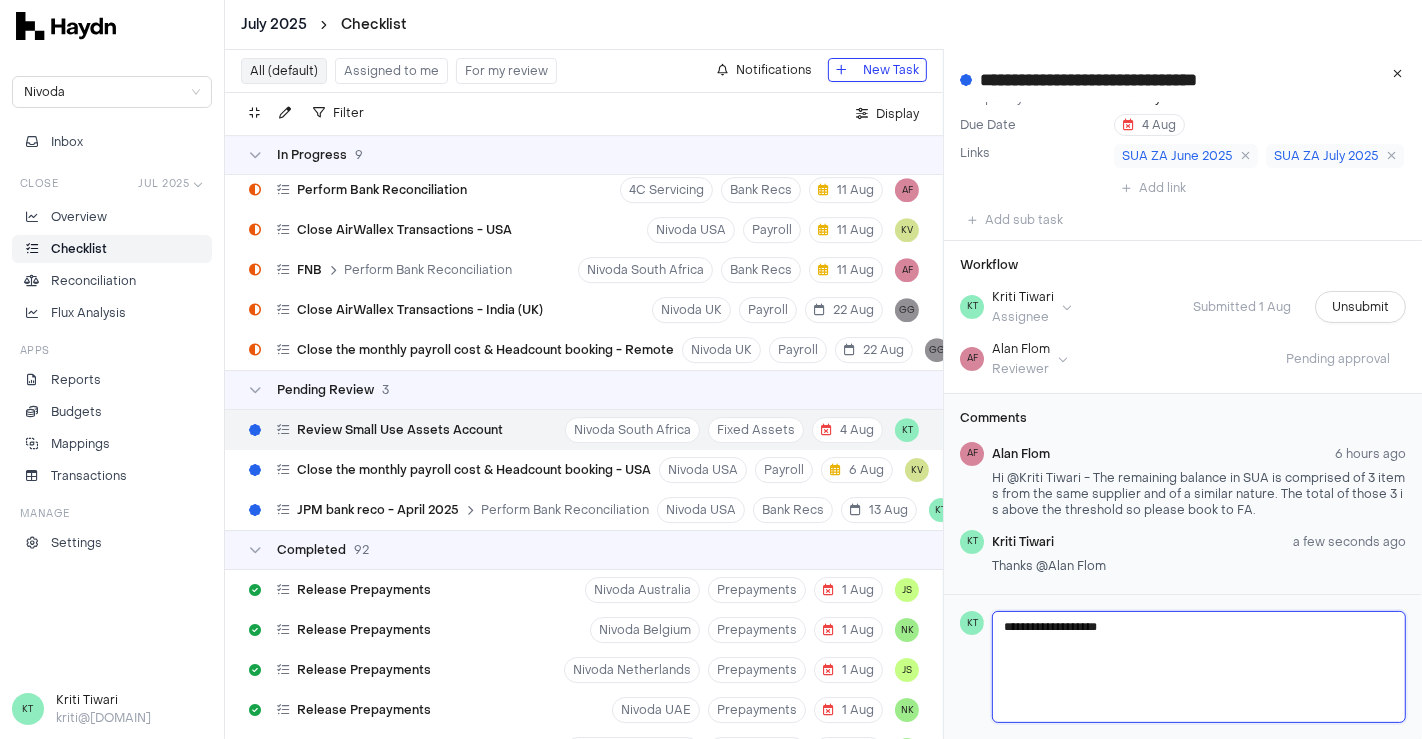 type 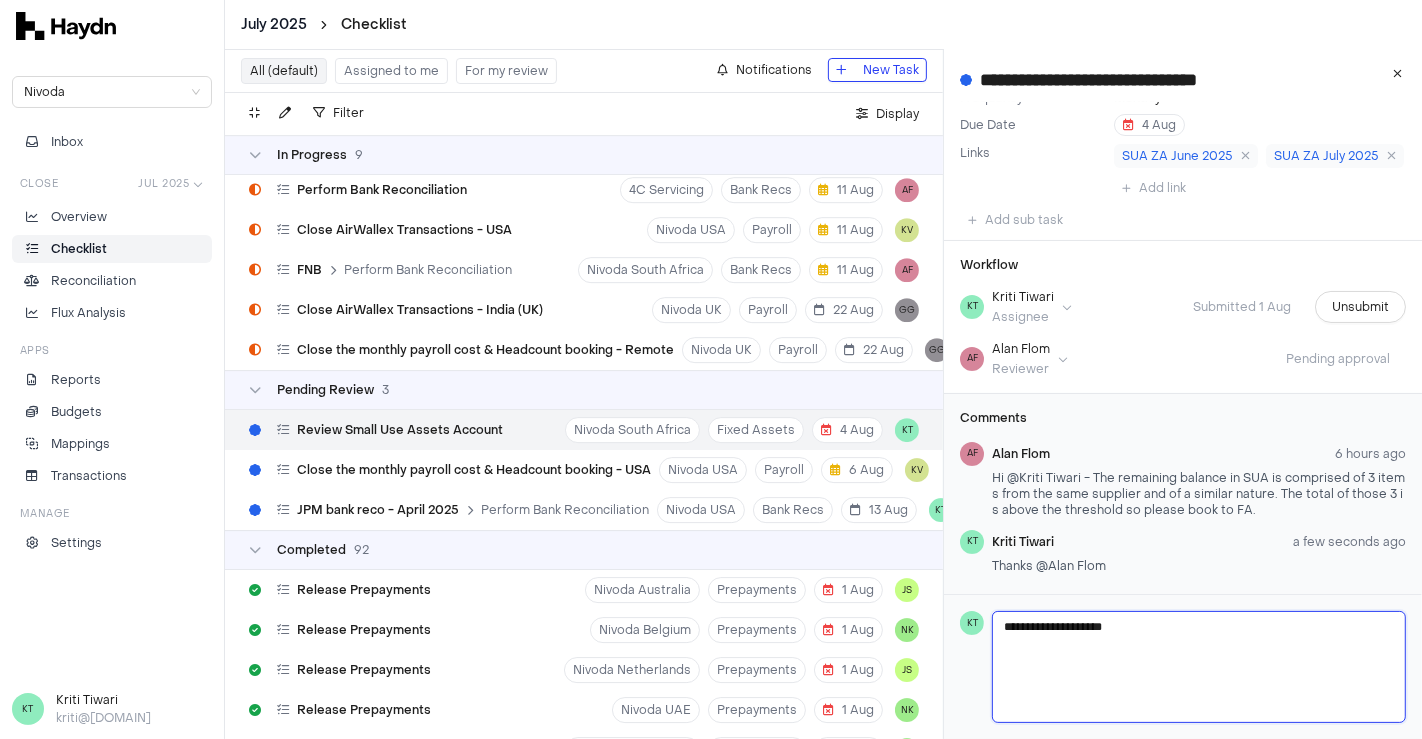 type 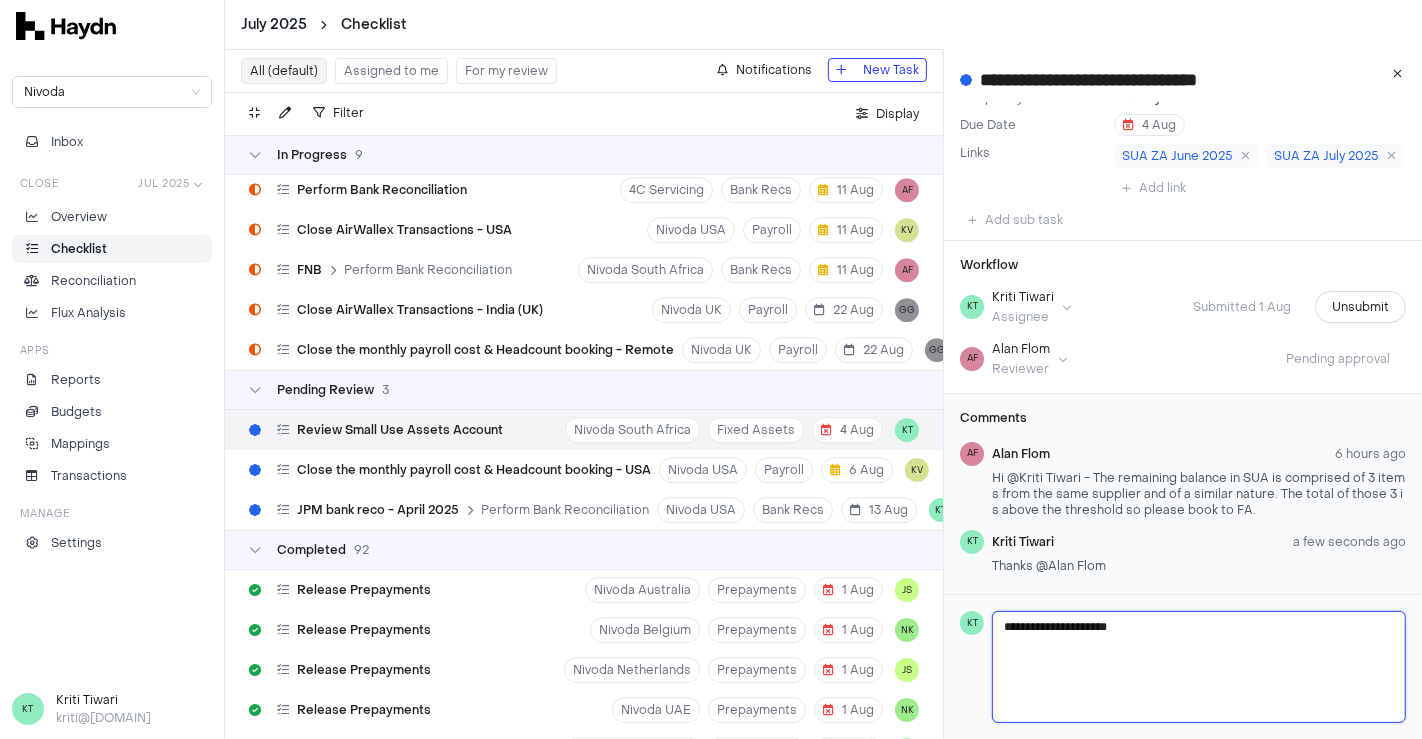 type 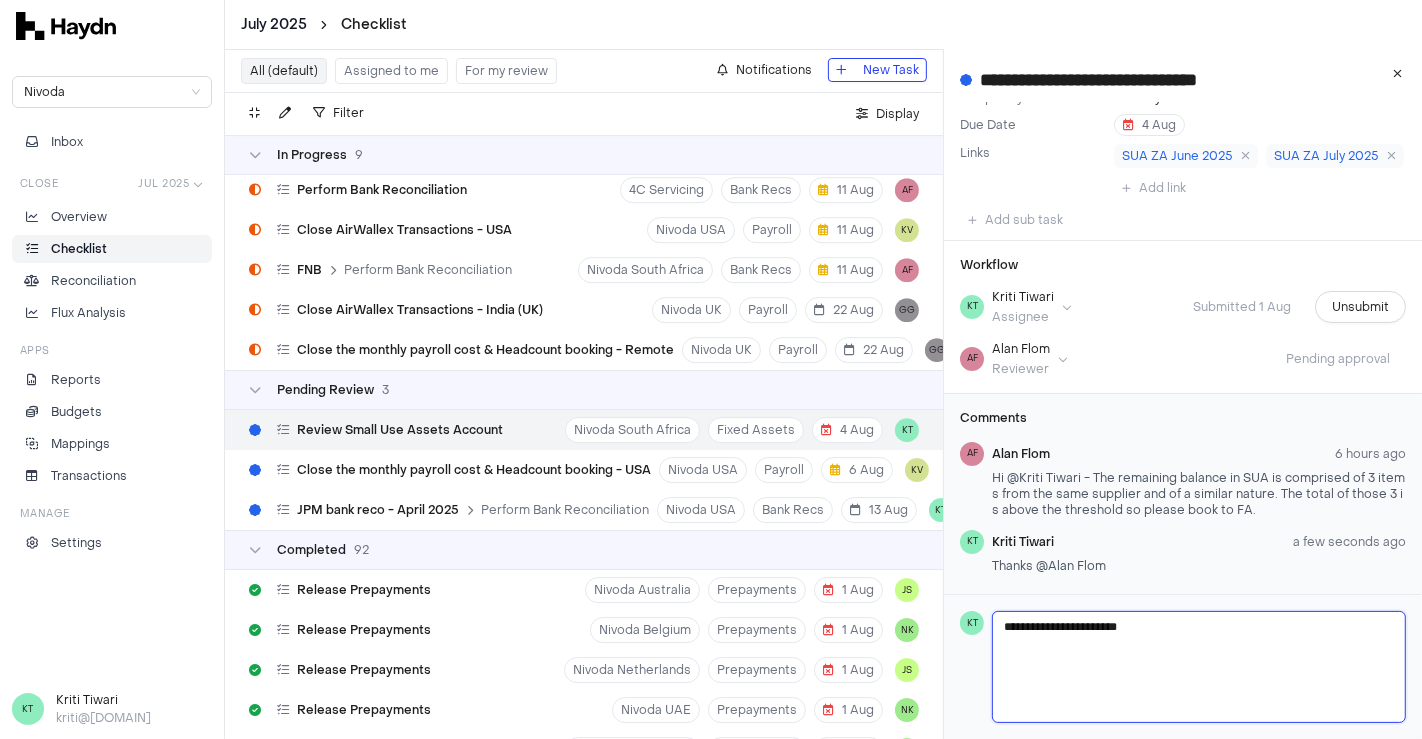 type on "**********" 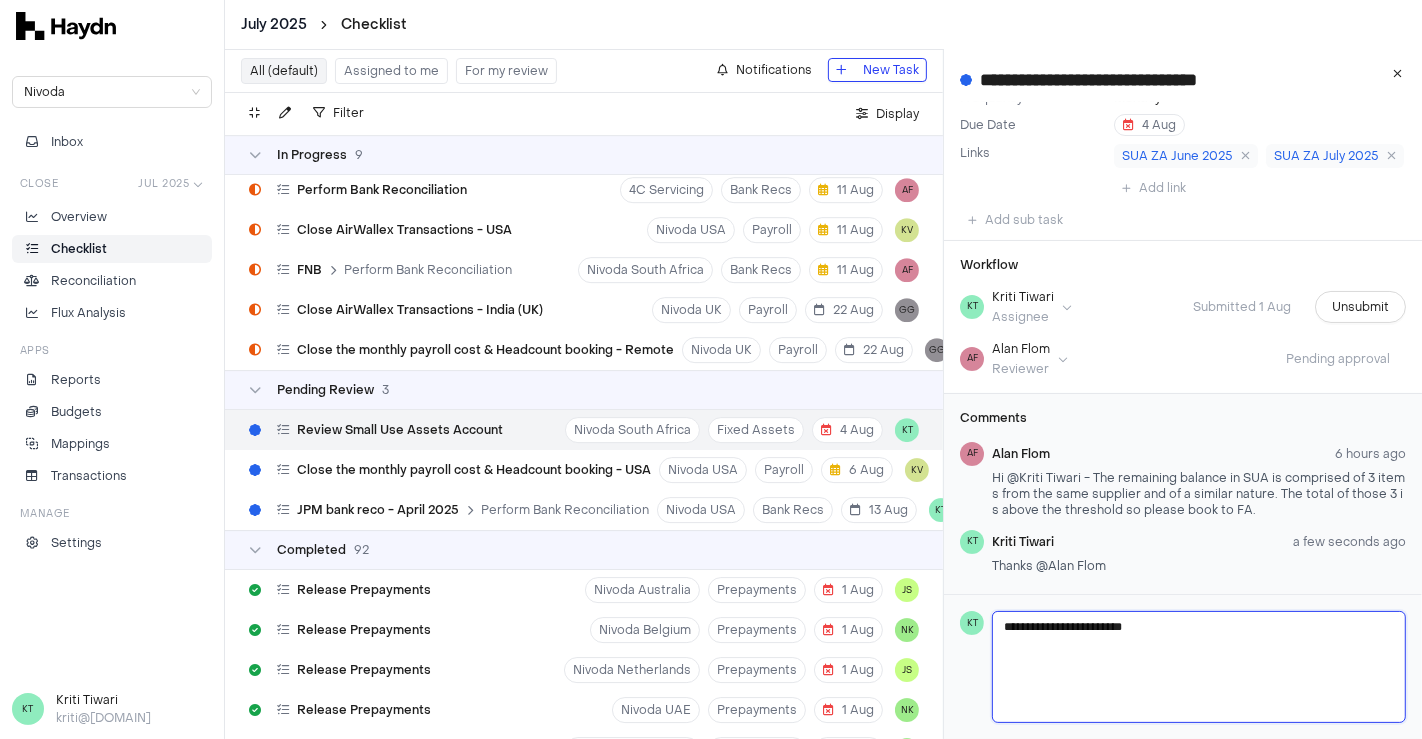 type 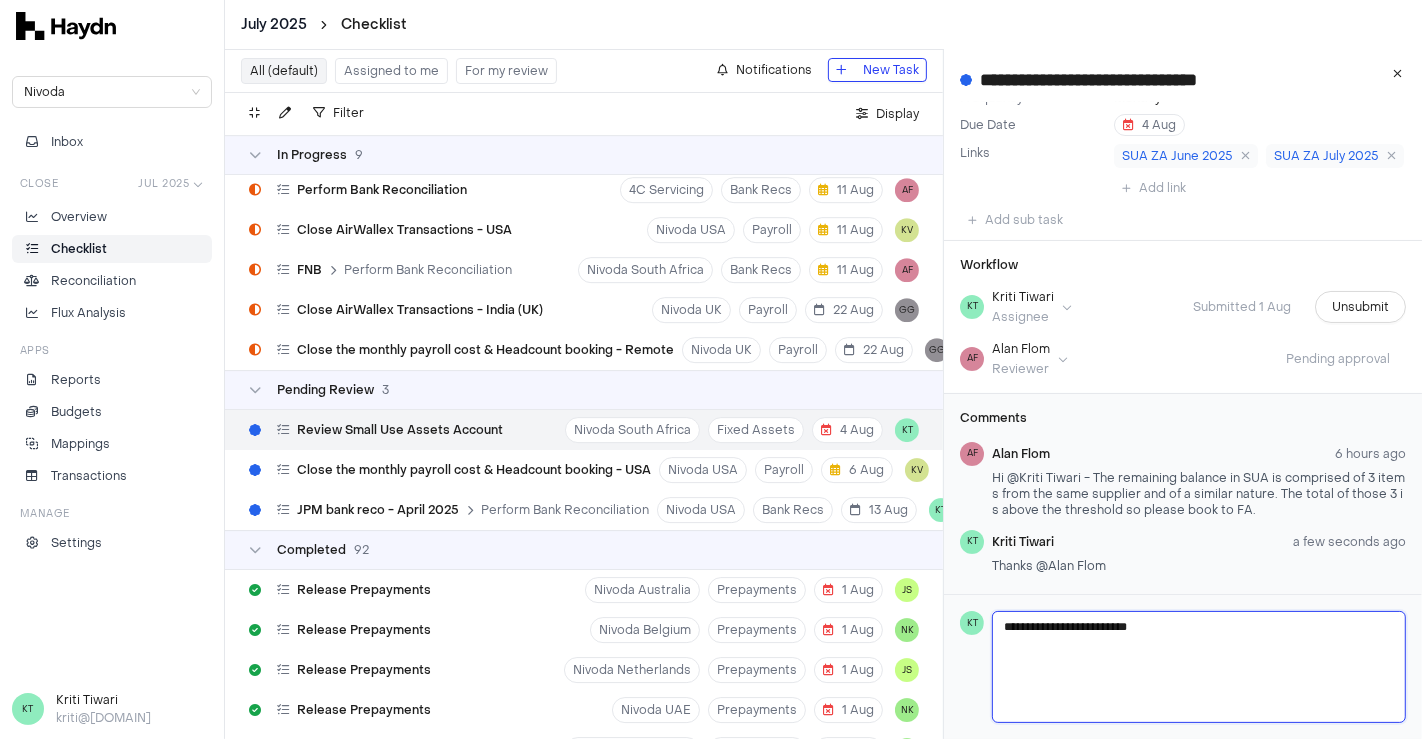 type 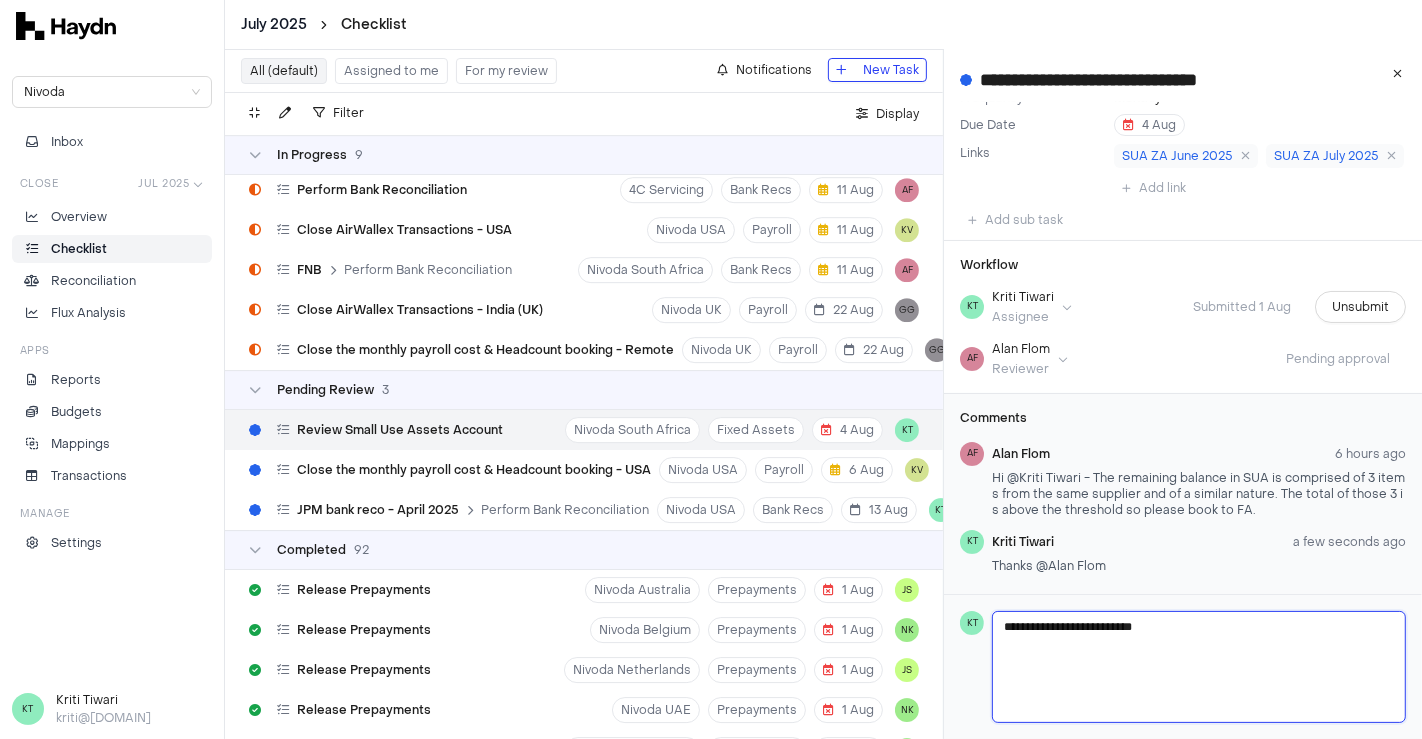 type on "**********" 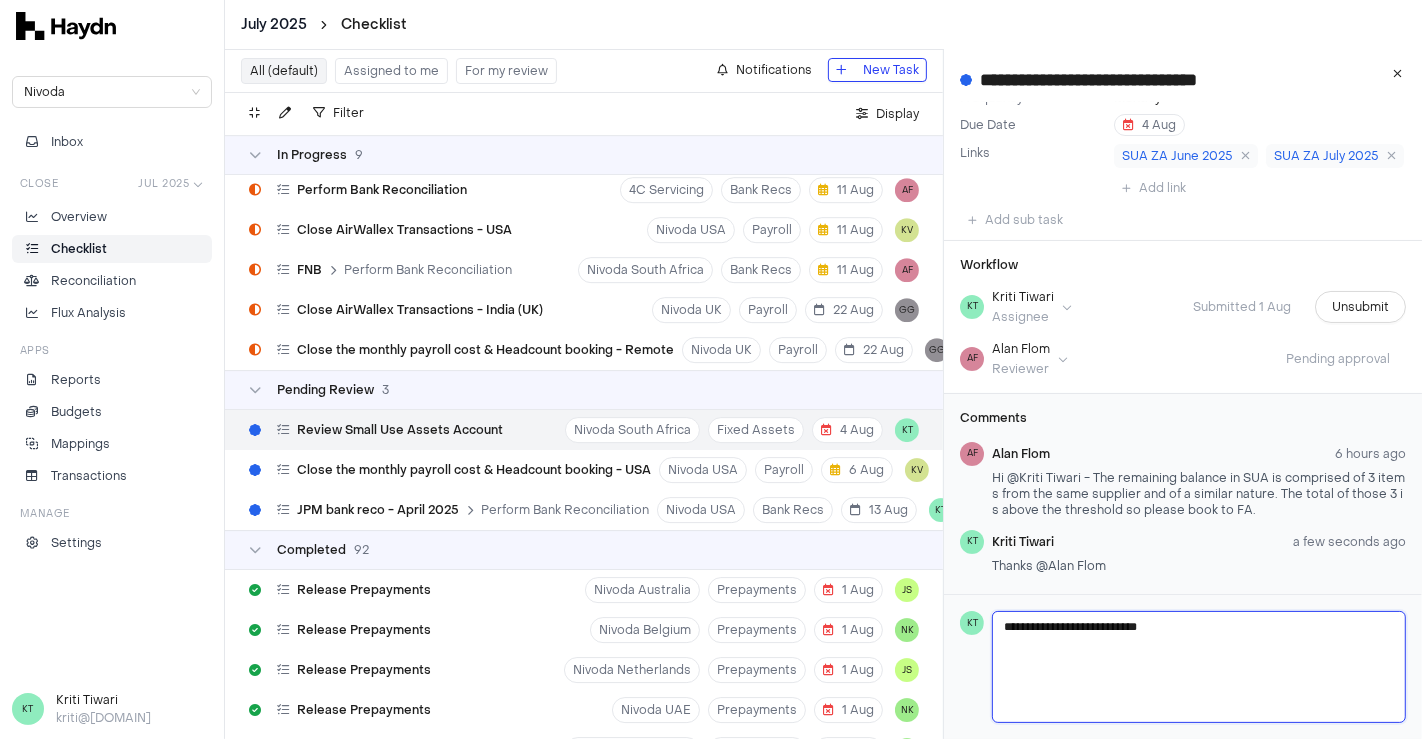 type 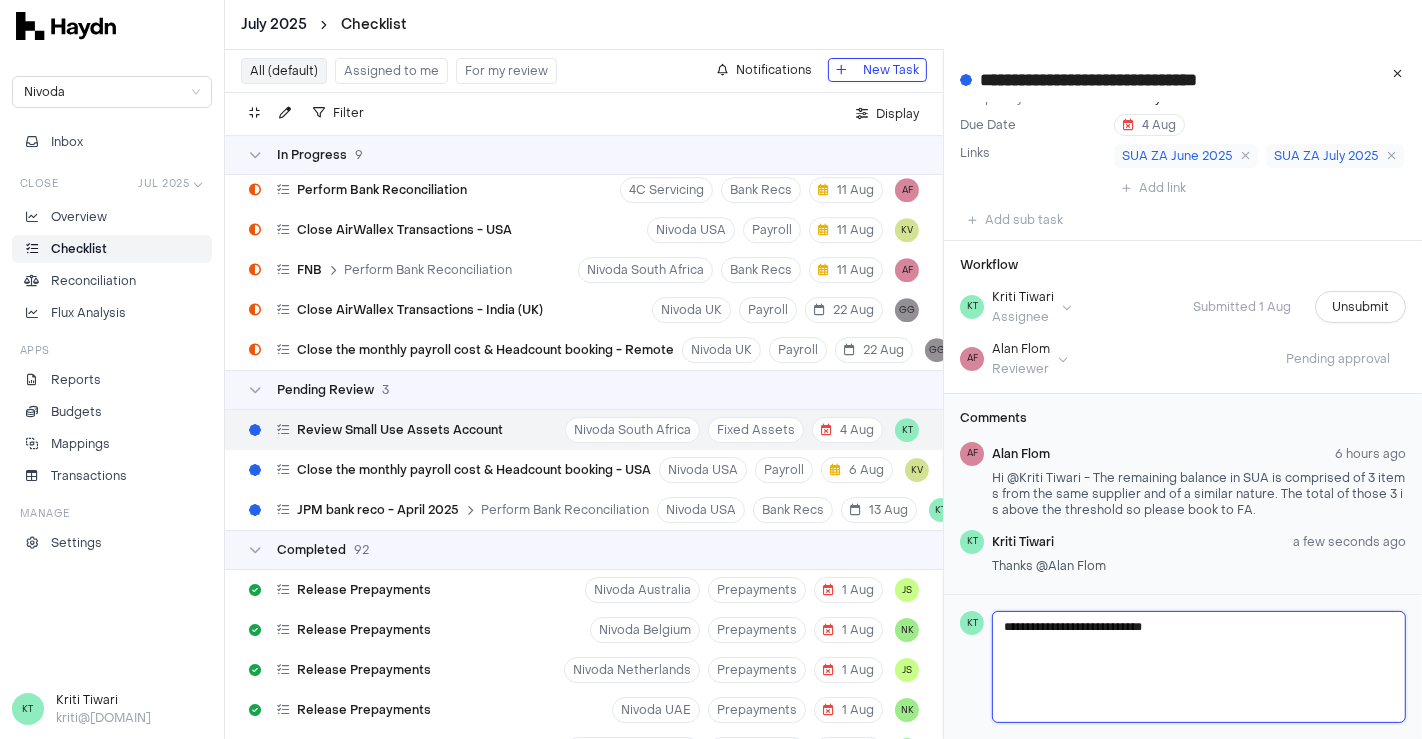 type 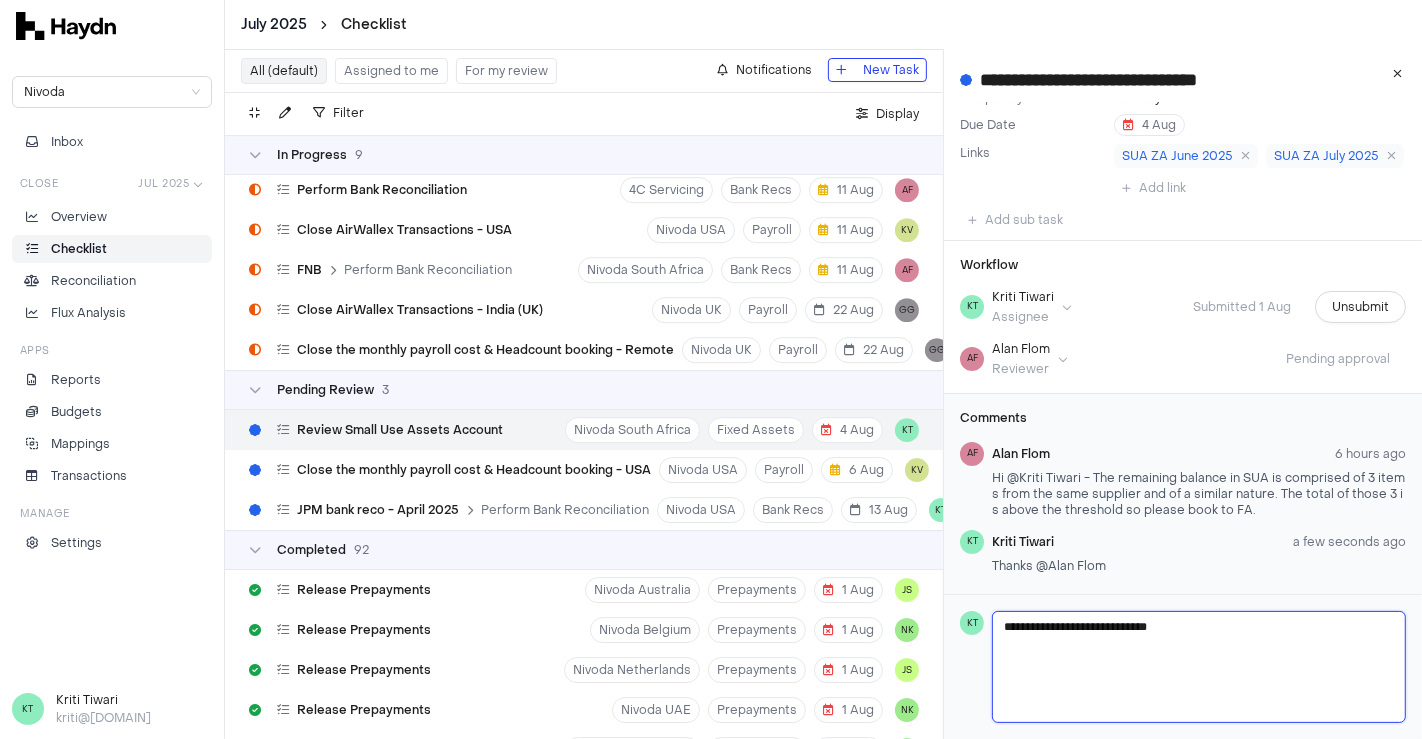 type 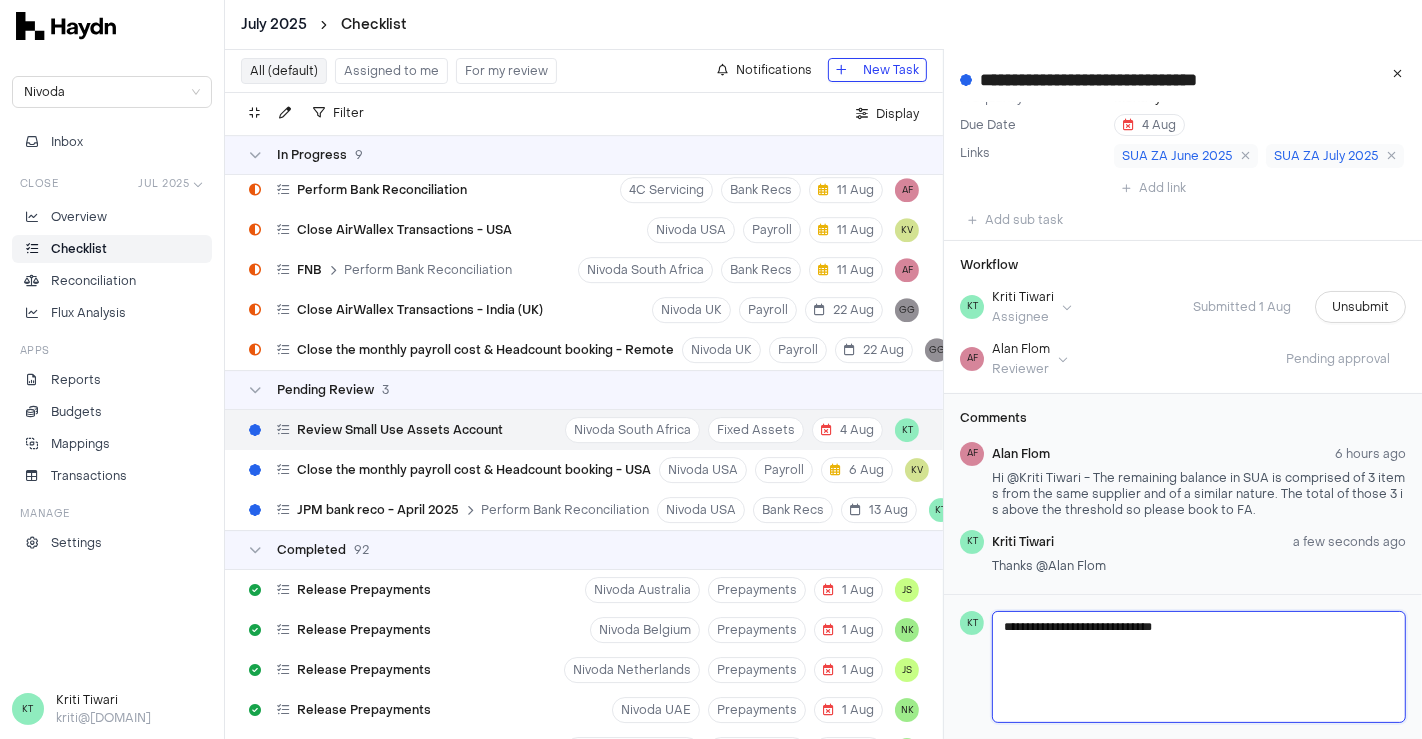 type 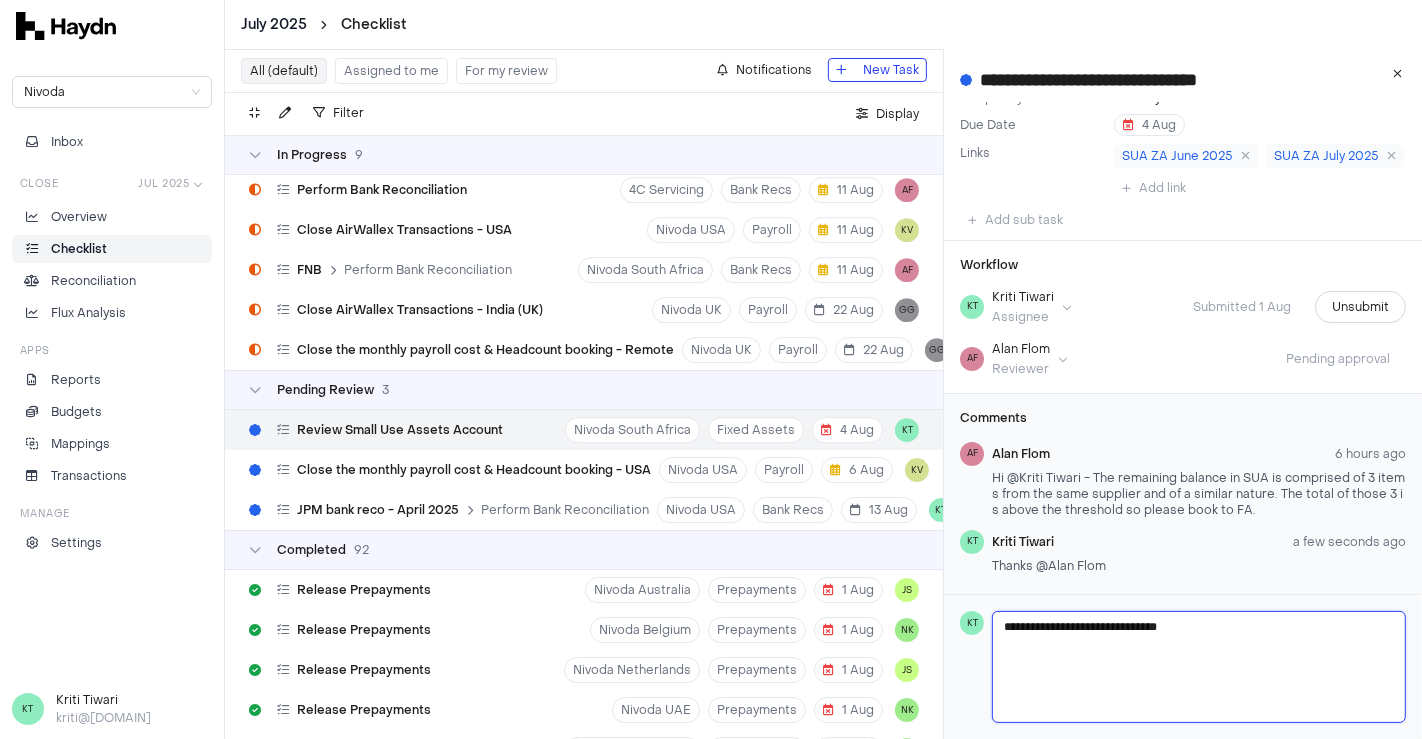 type 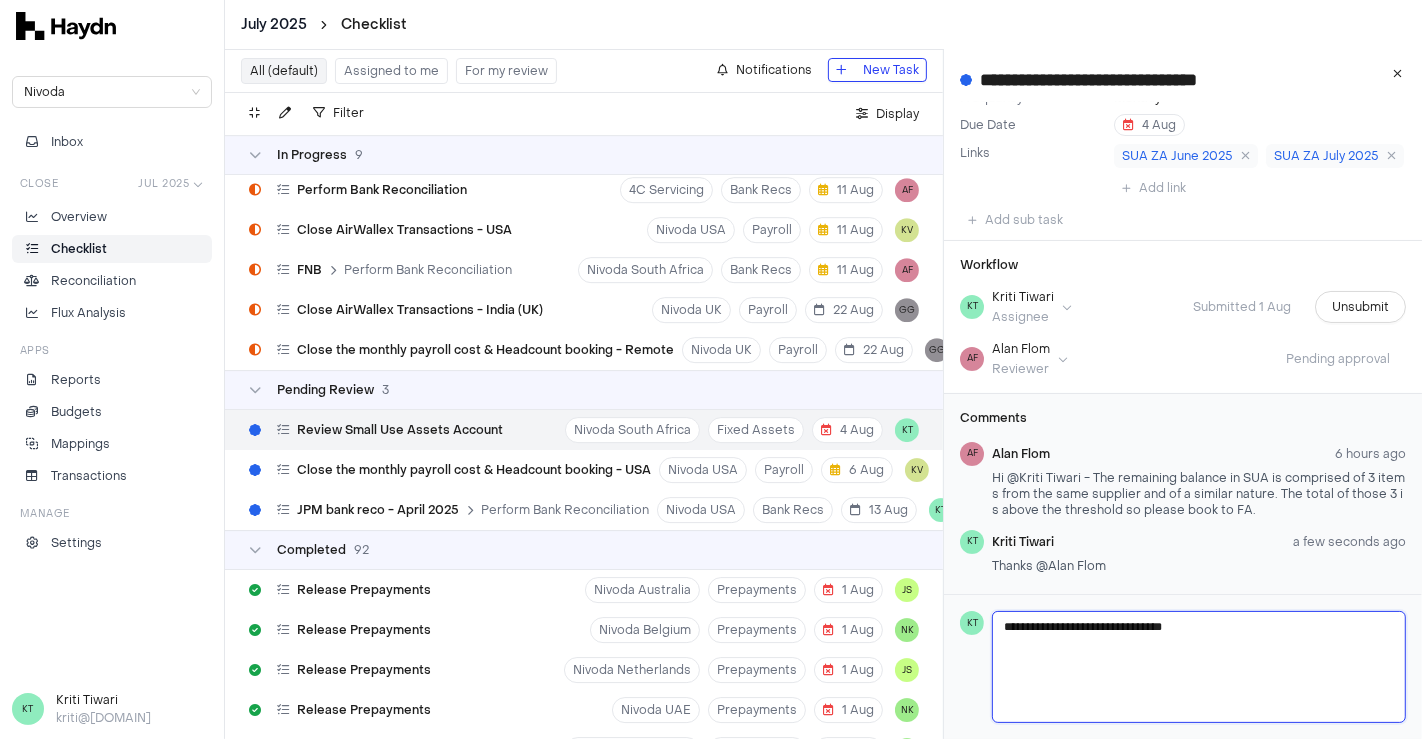 type 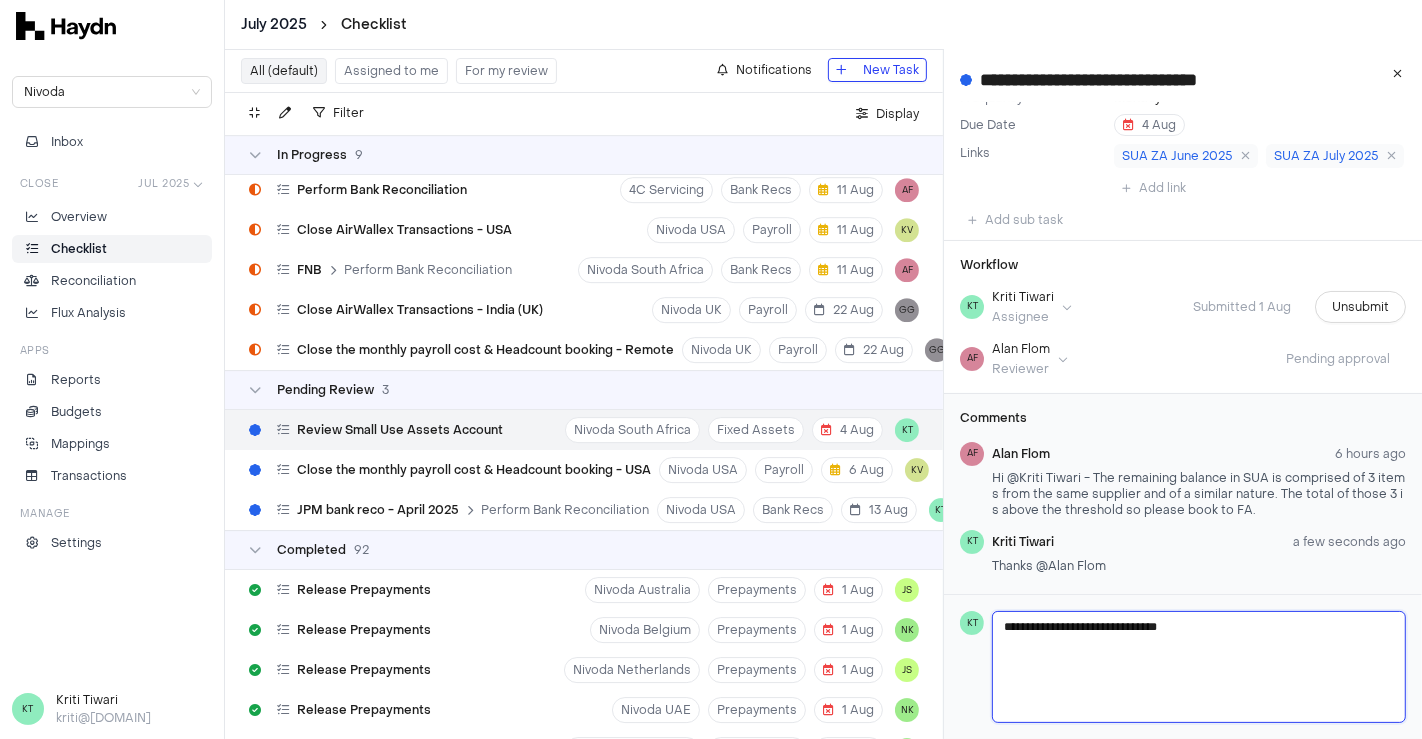 type 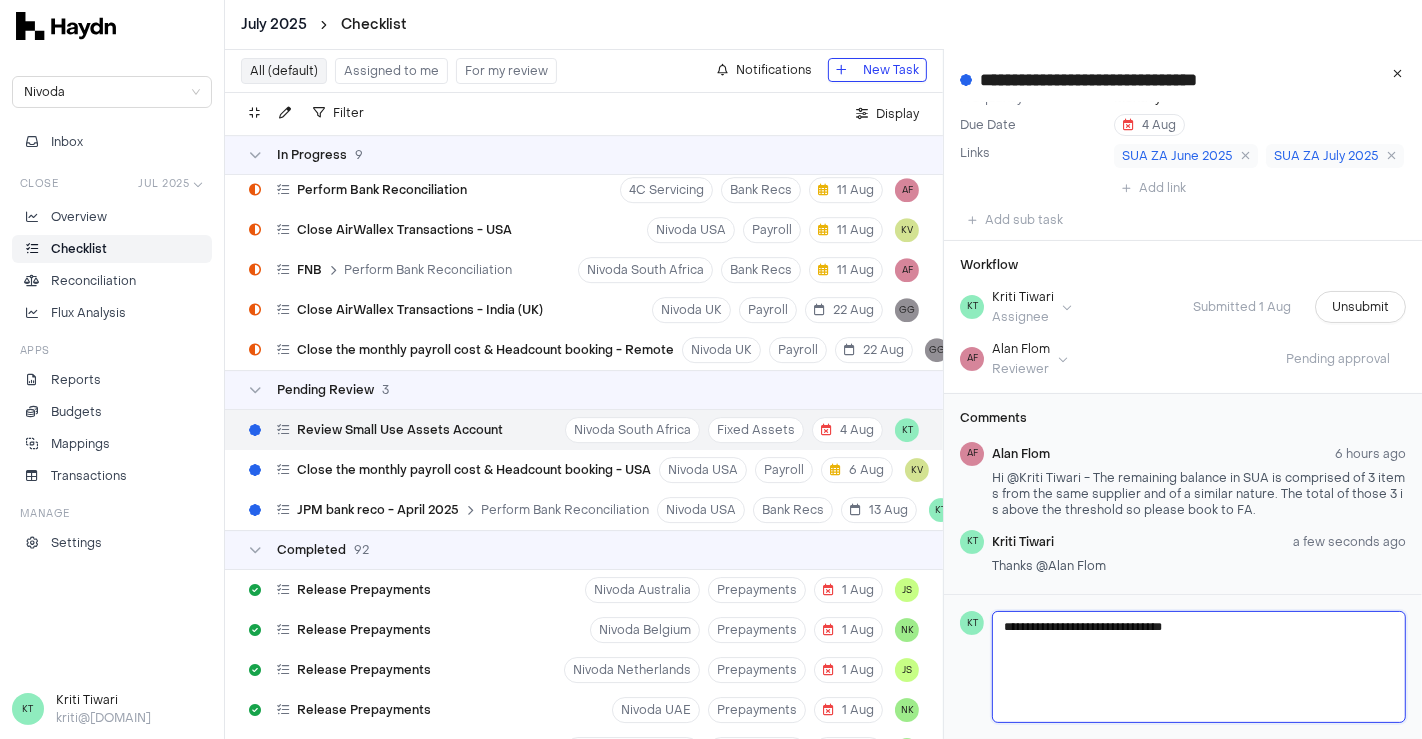 type 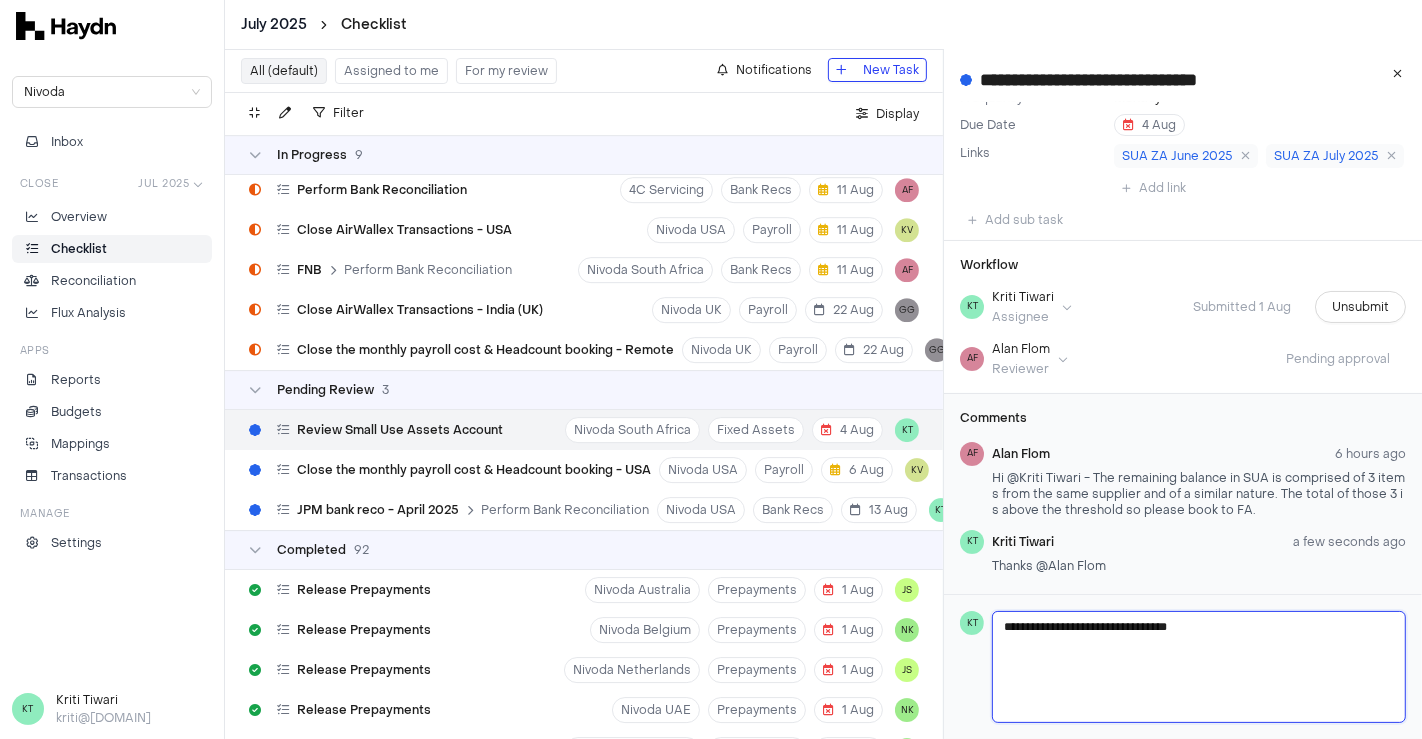 type 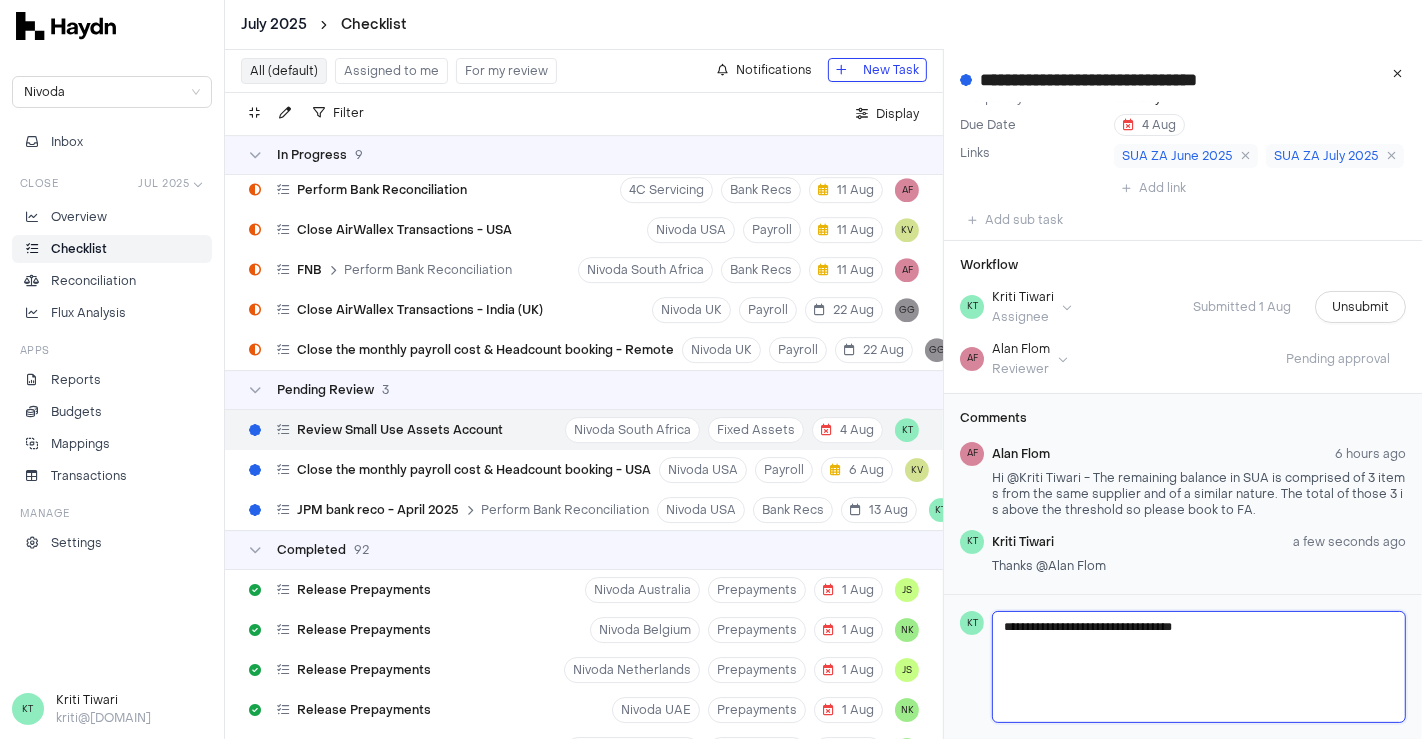 type 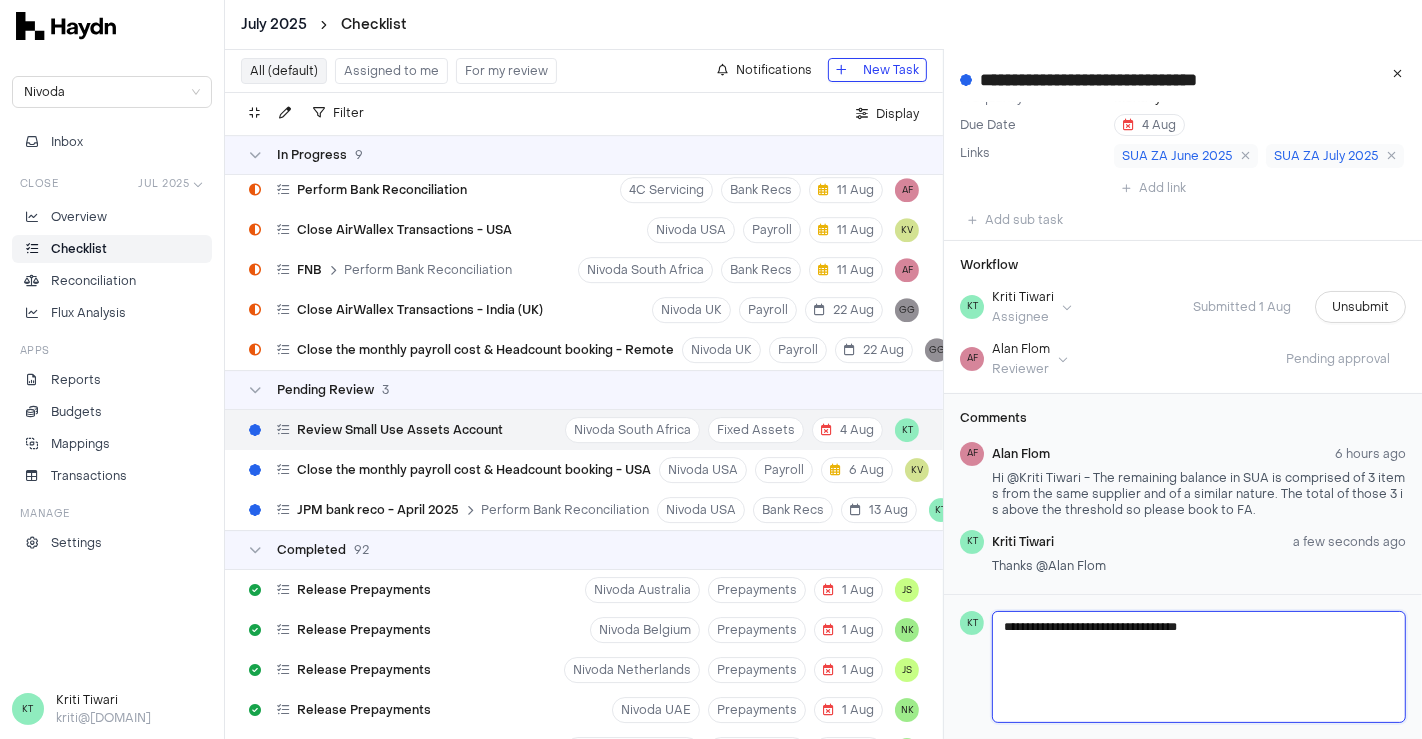 type 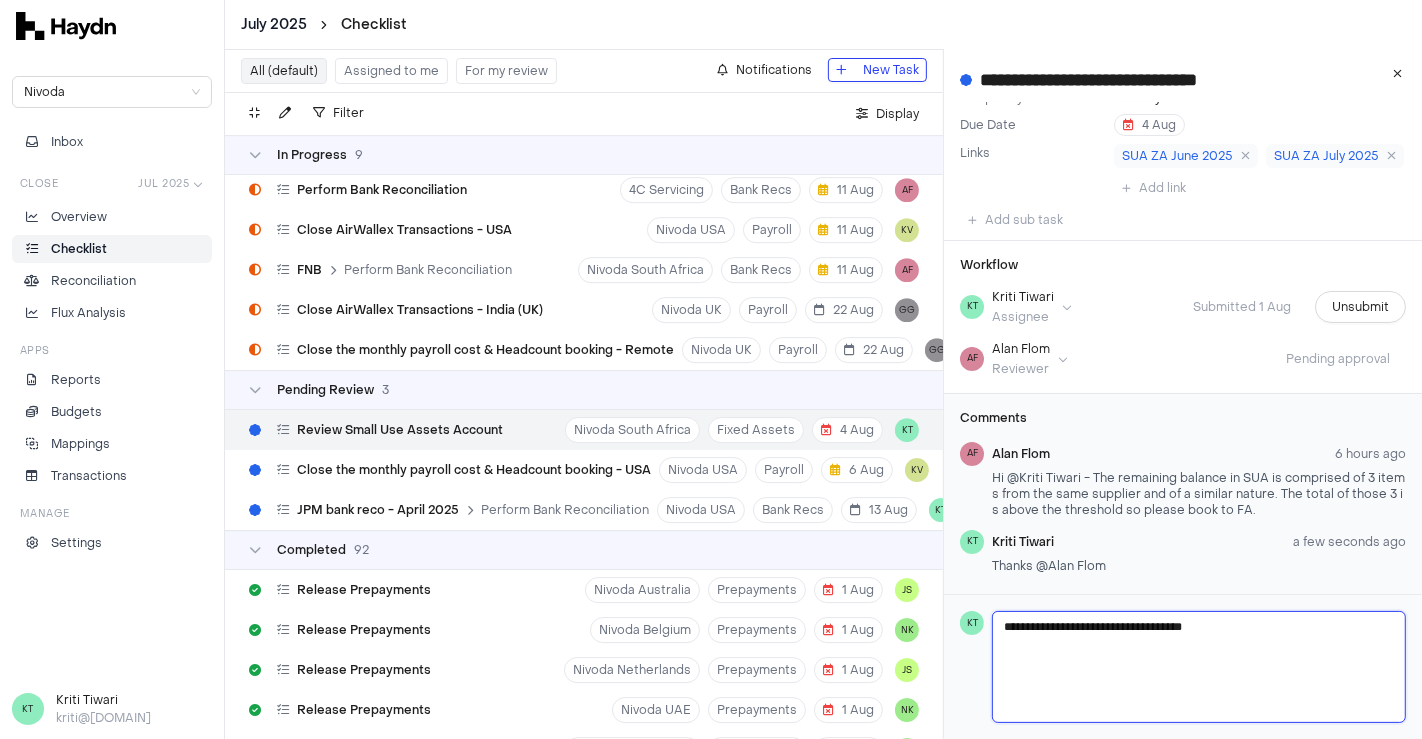 type 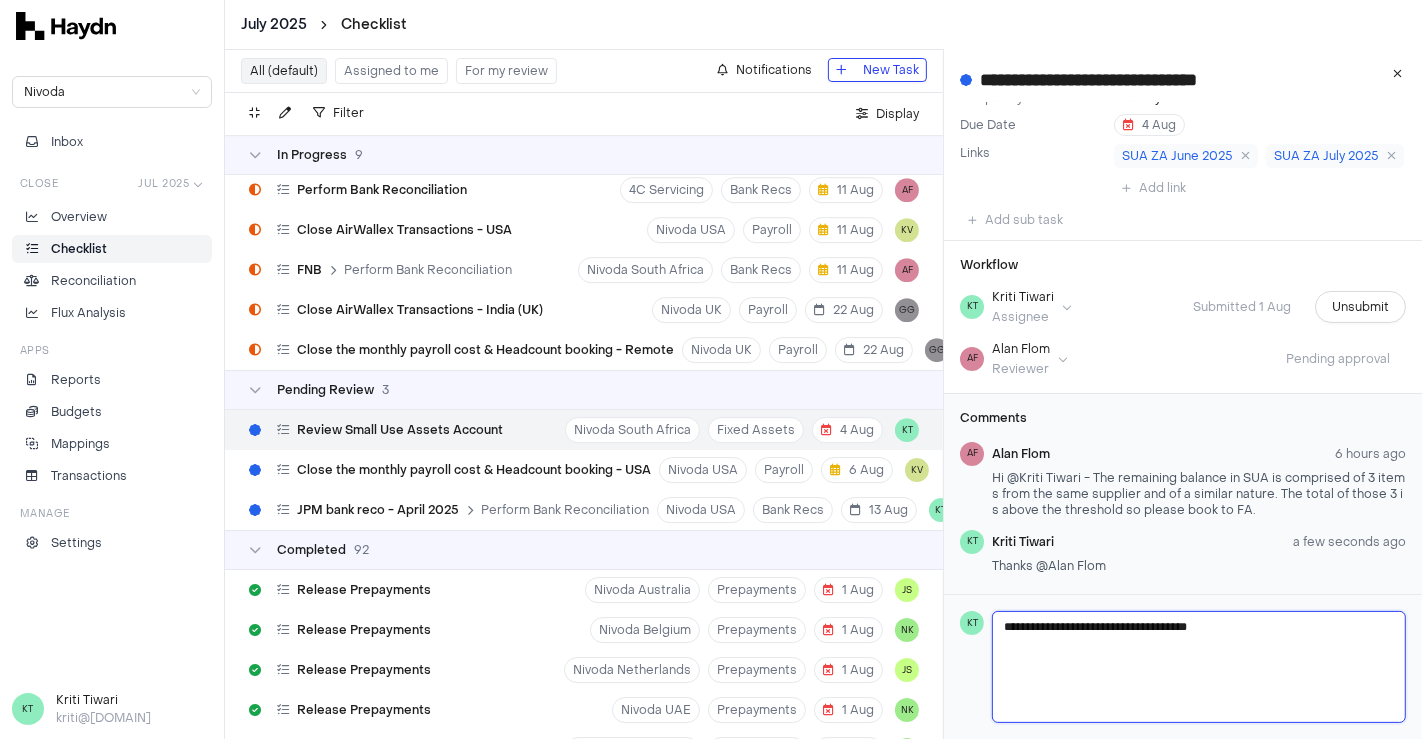 type 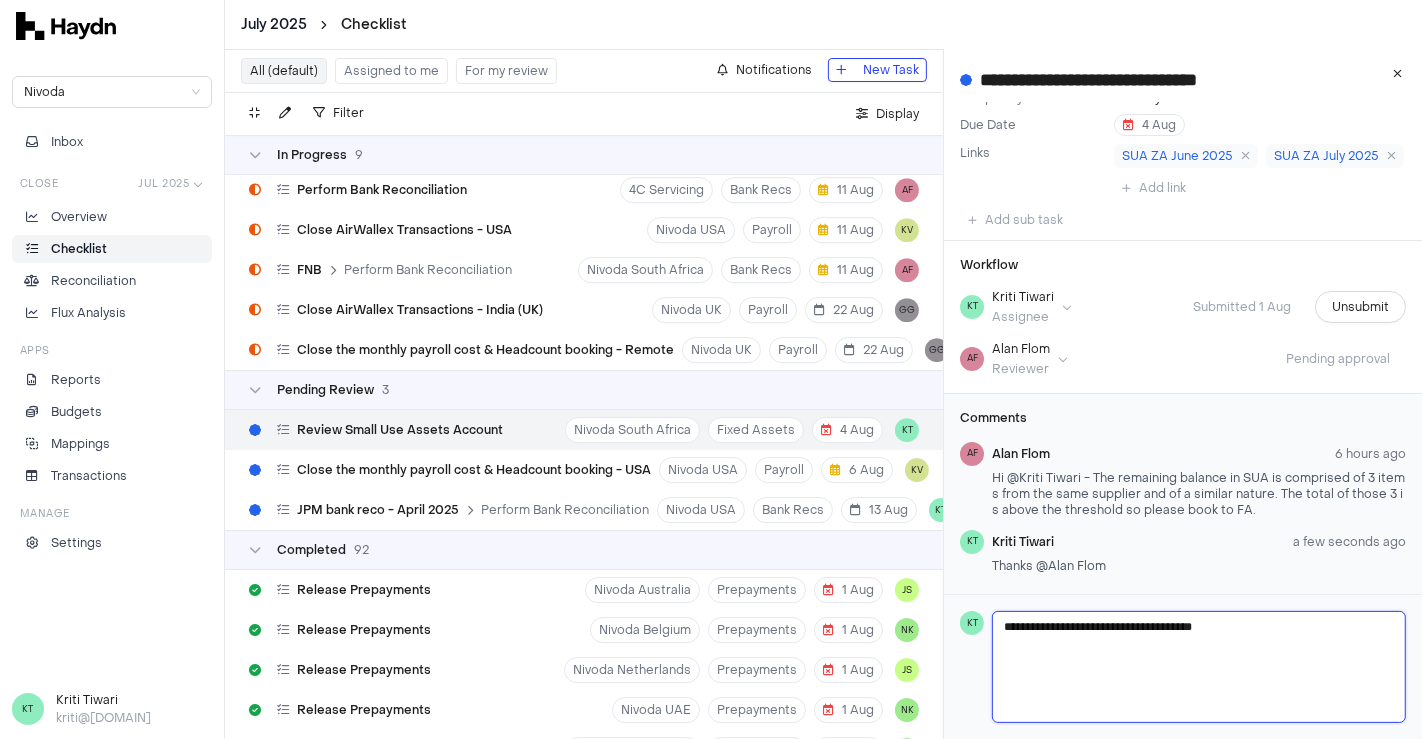 type 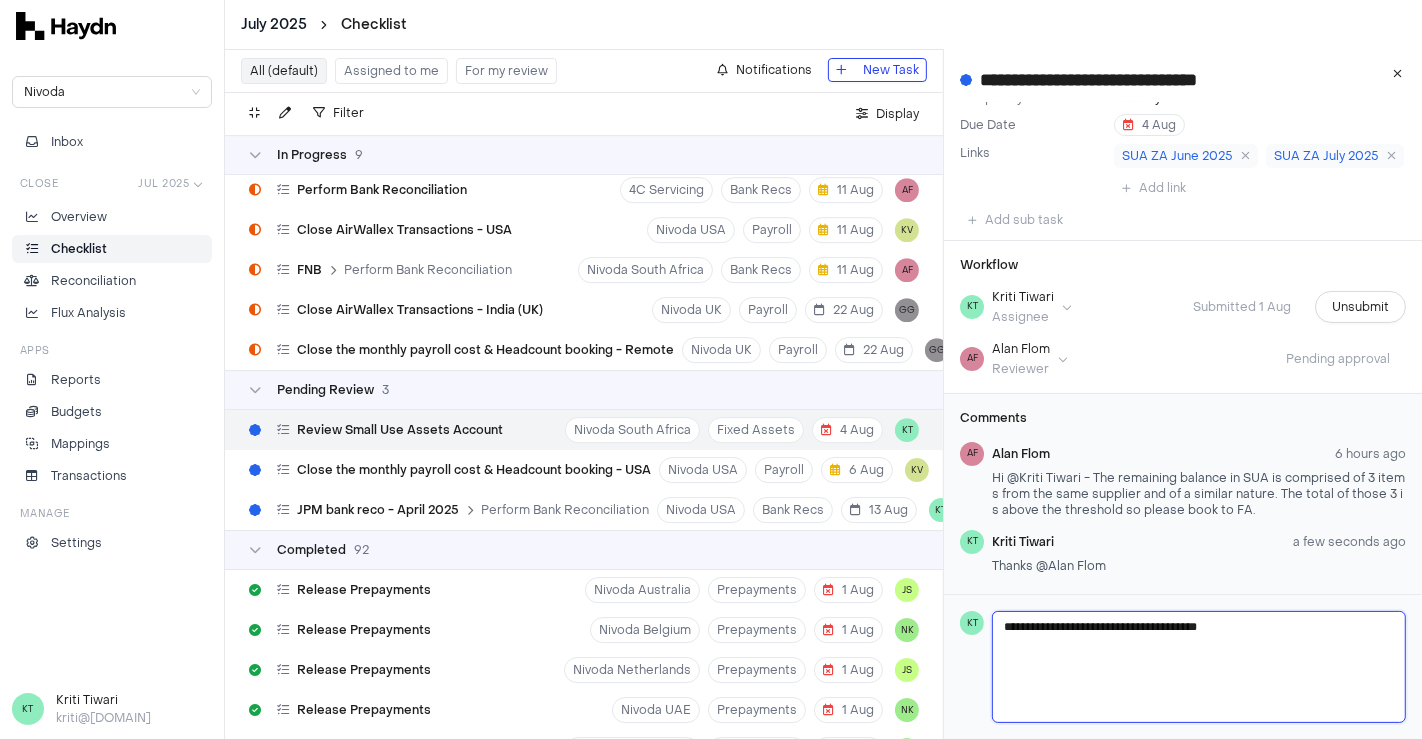 type 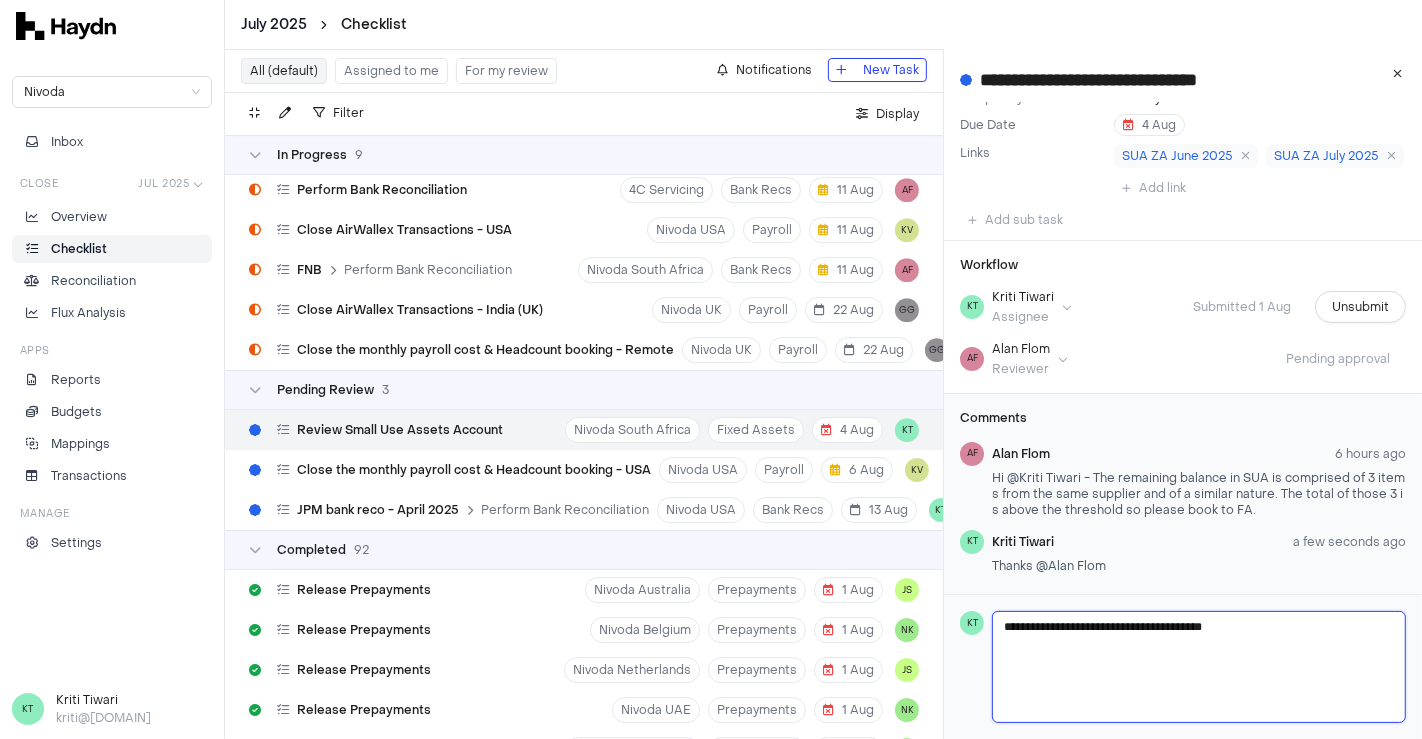 type 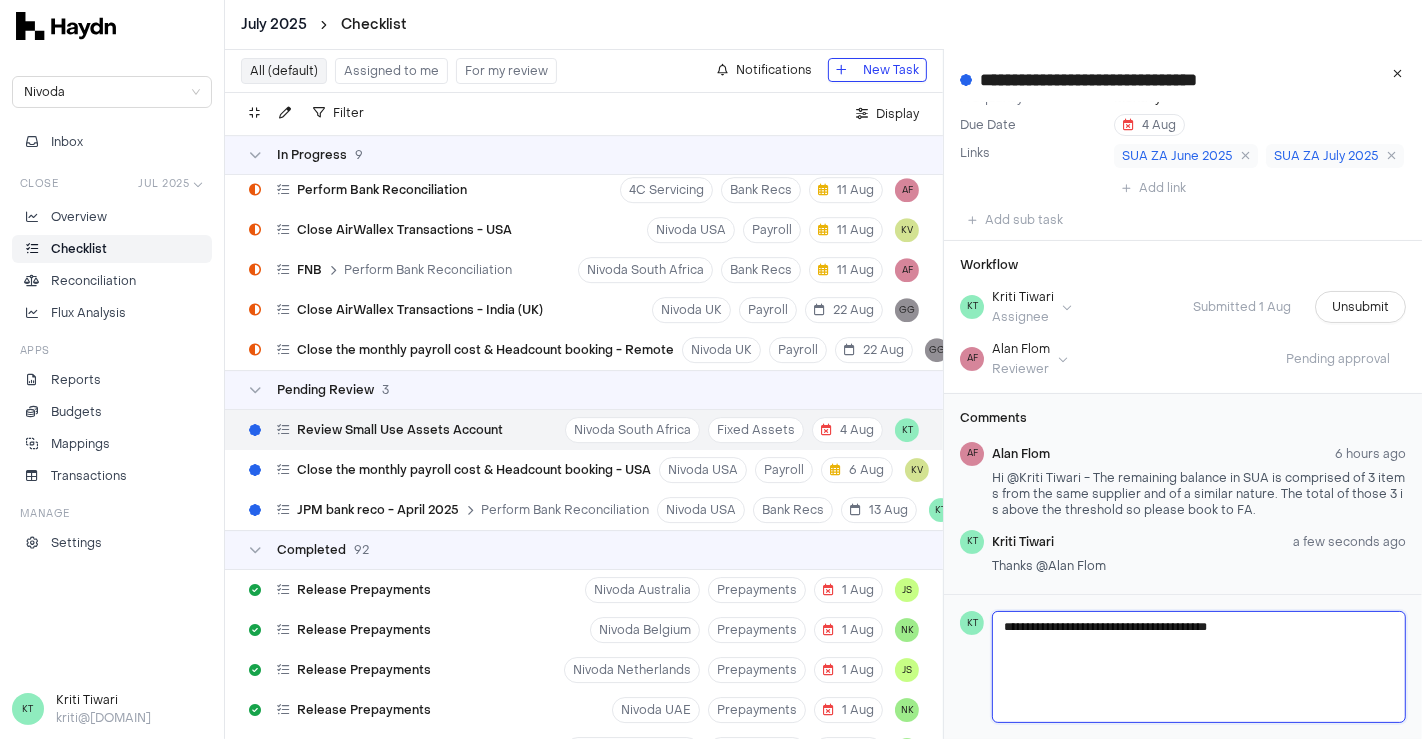type 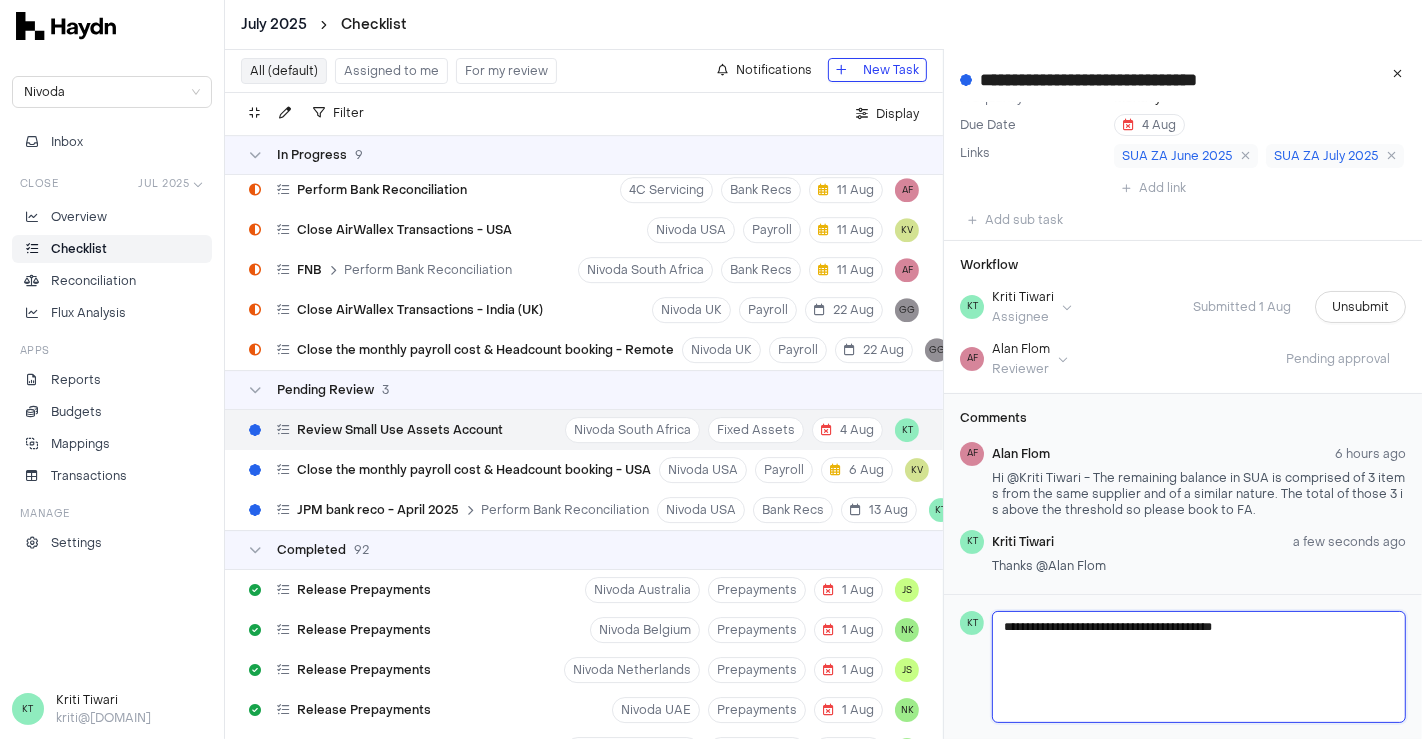 type 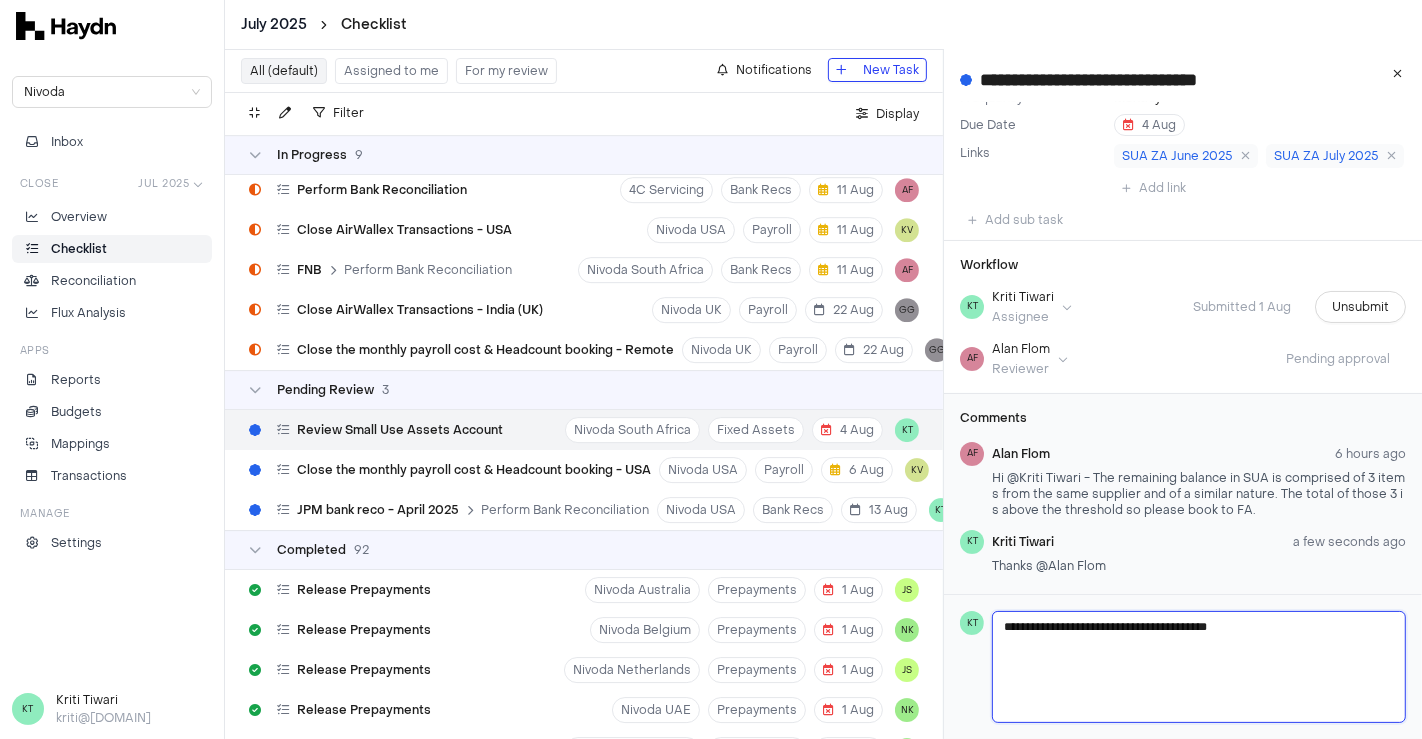 type 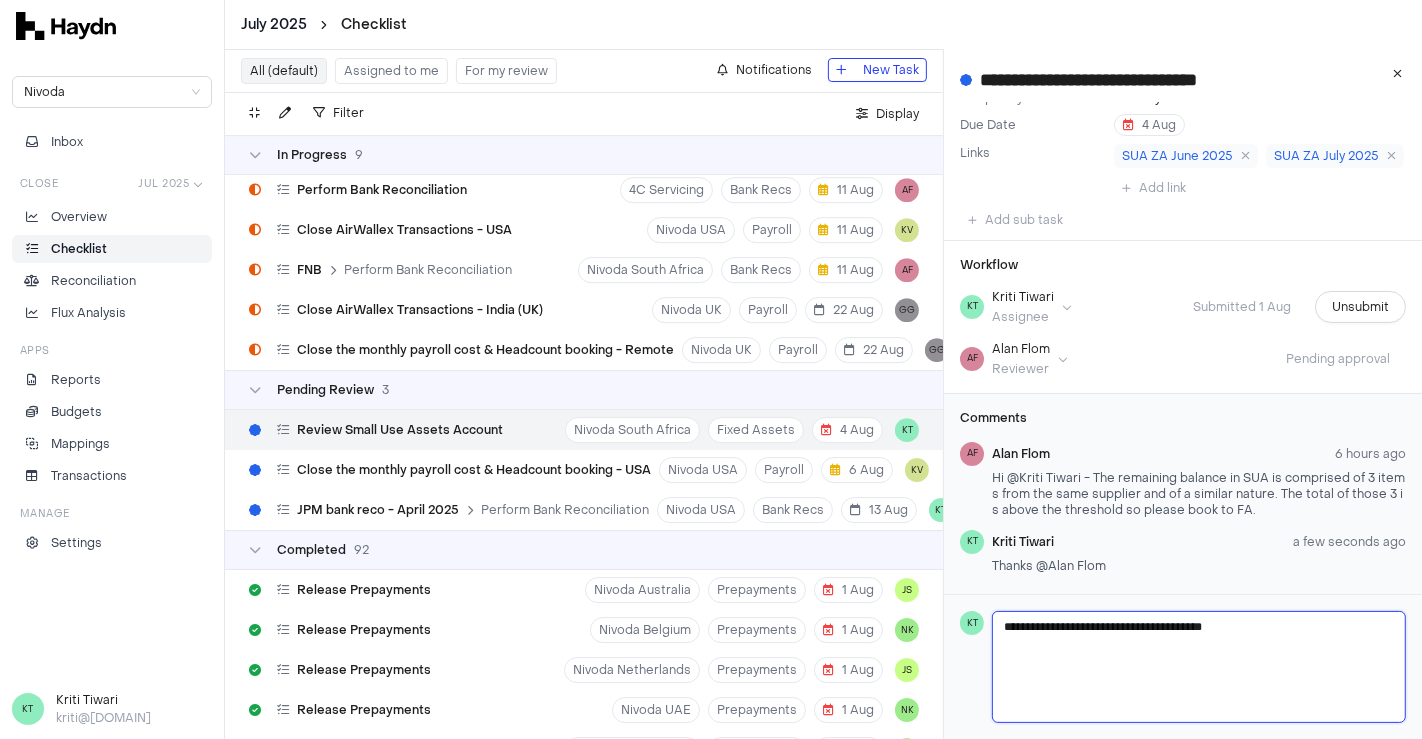 type 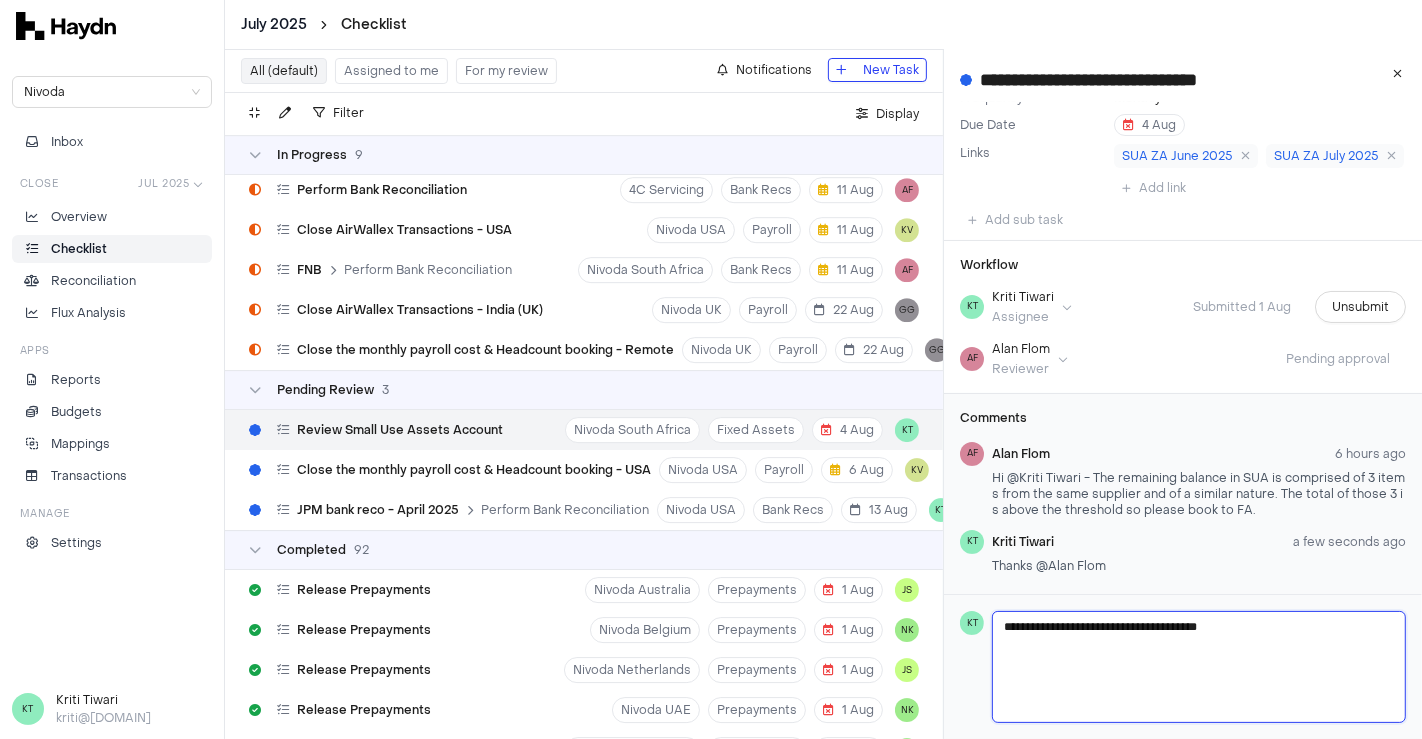 type 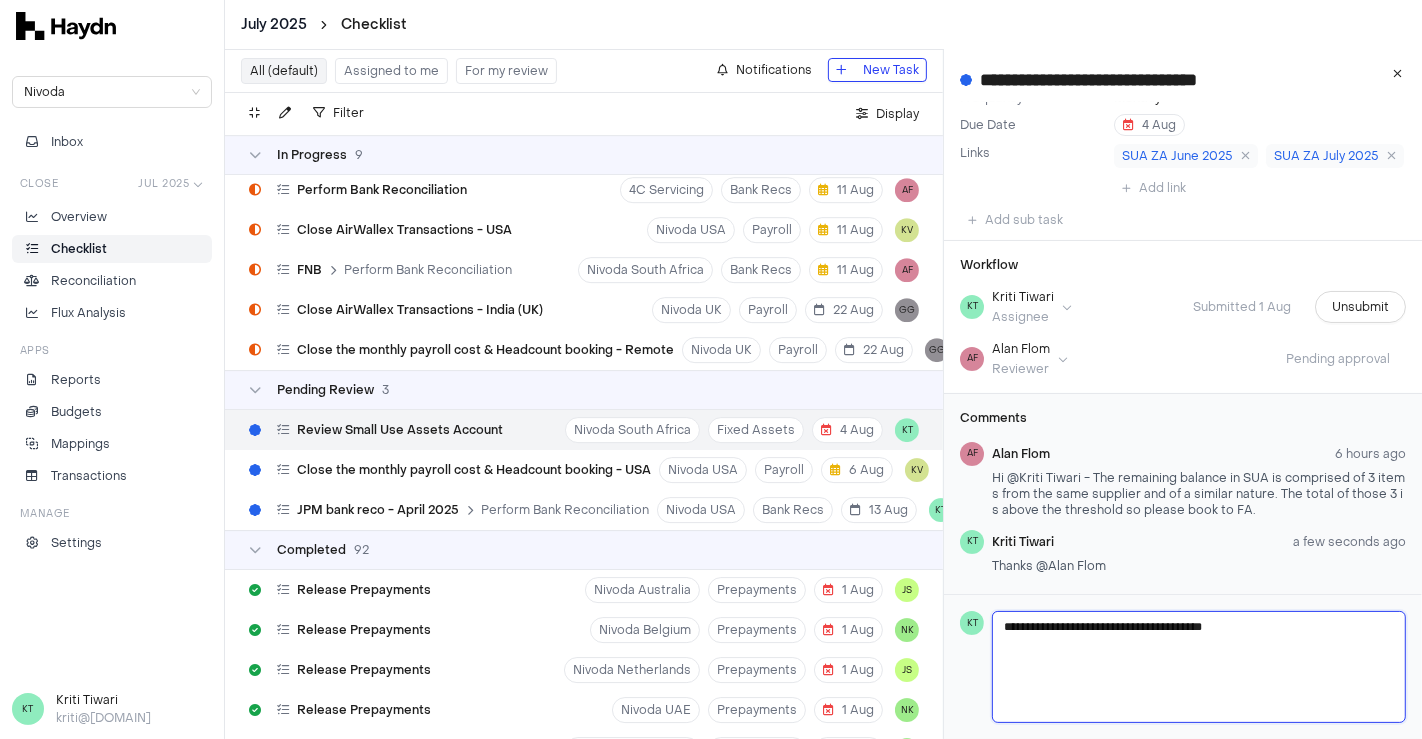 type 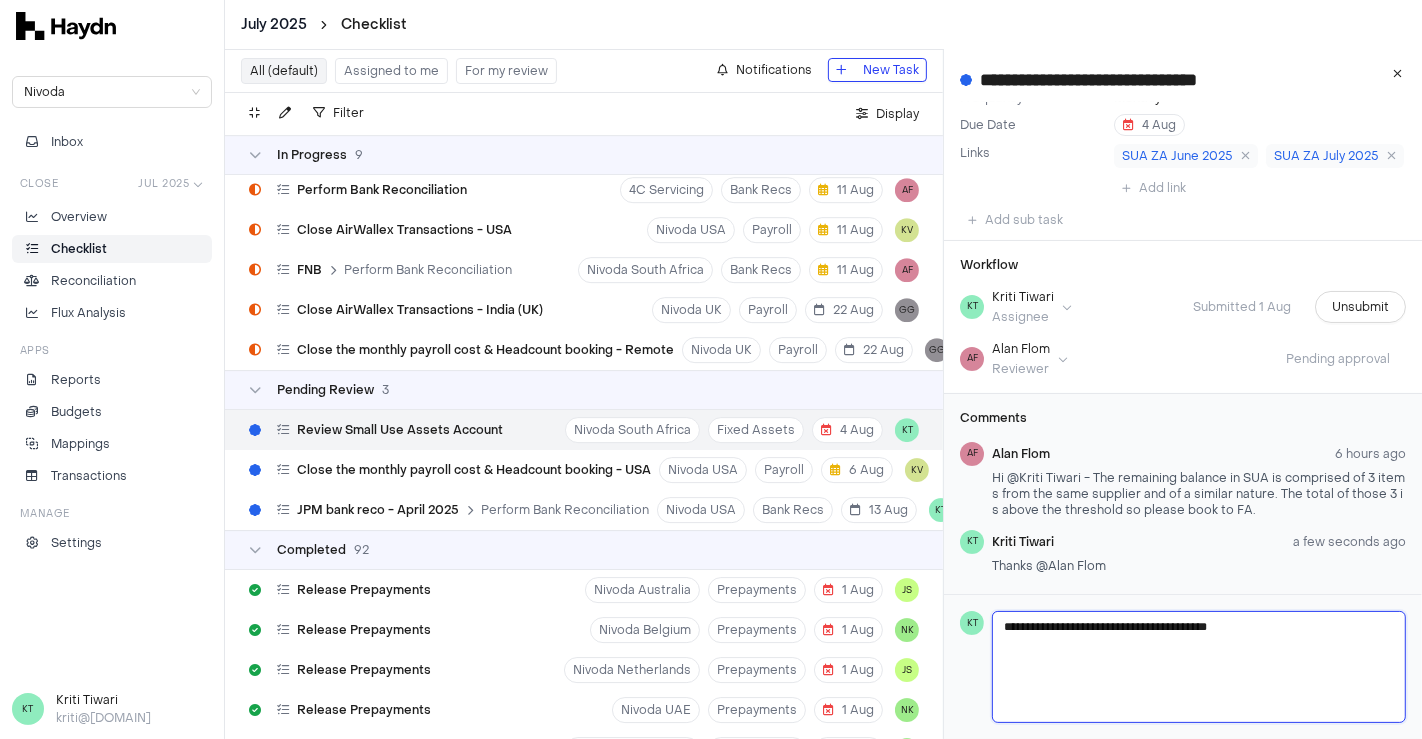 type 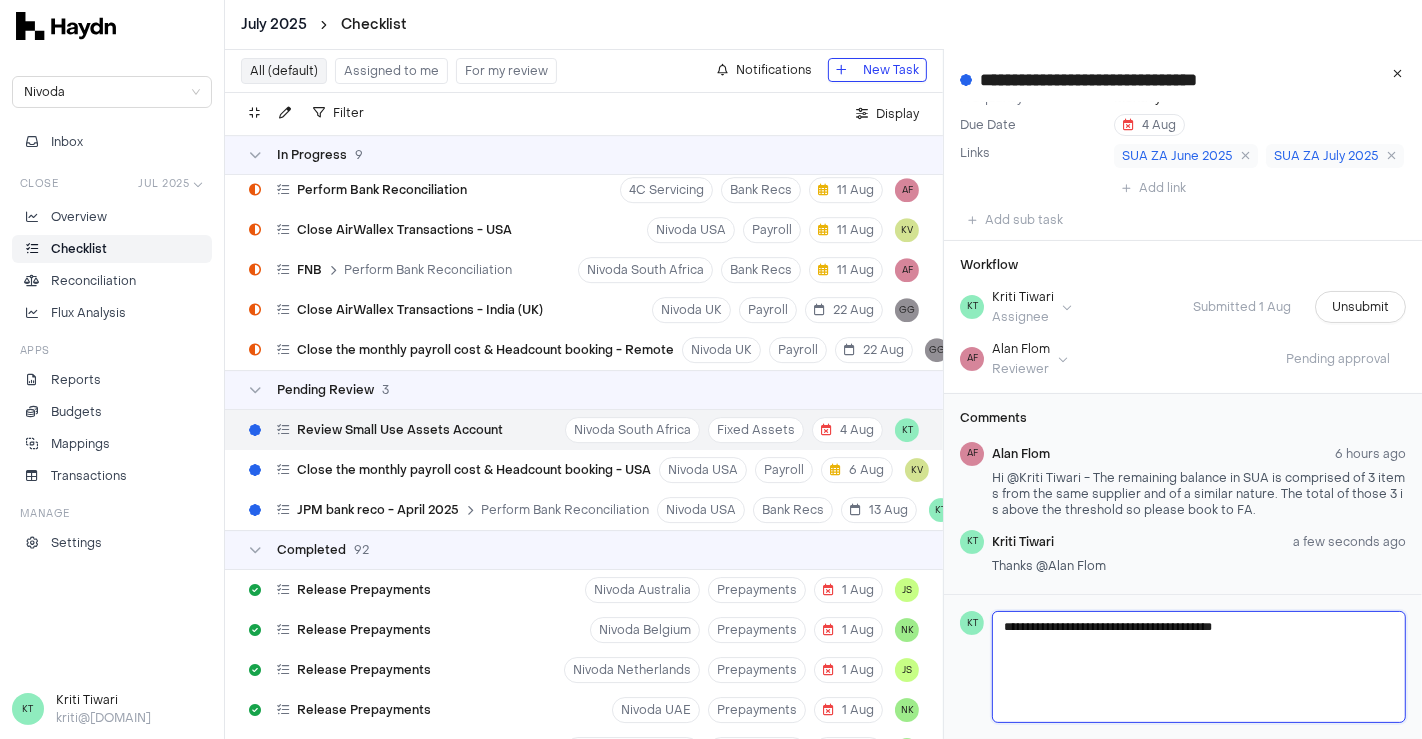 type 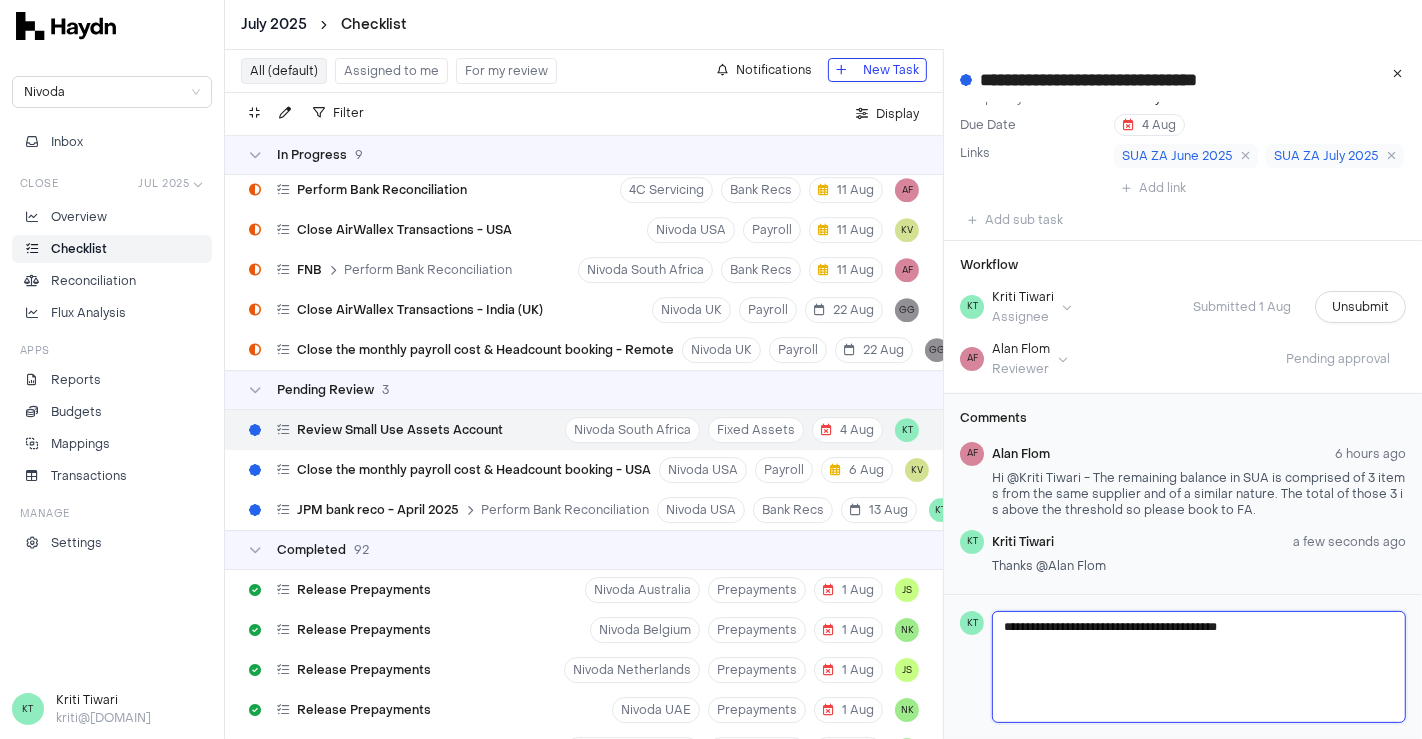 type 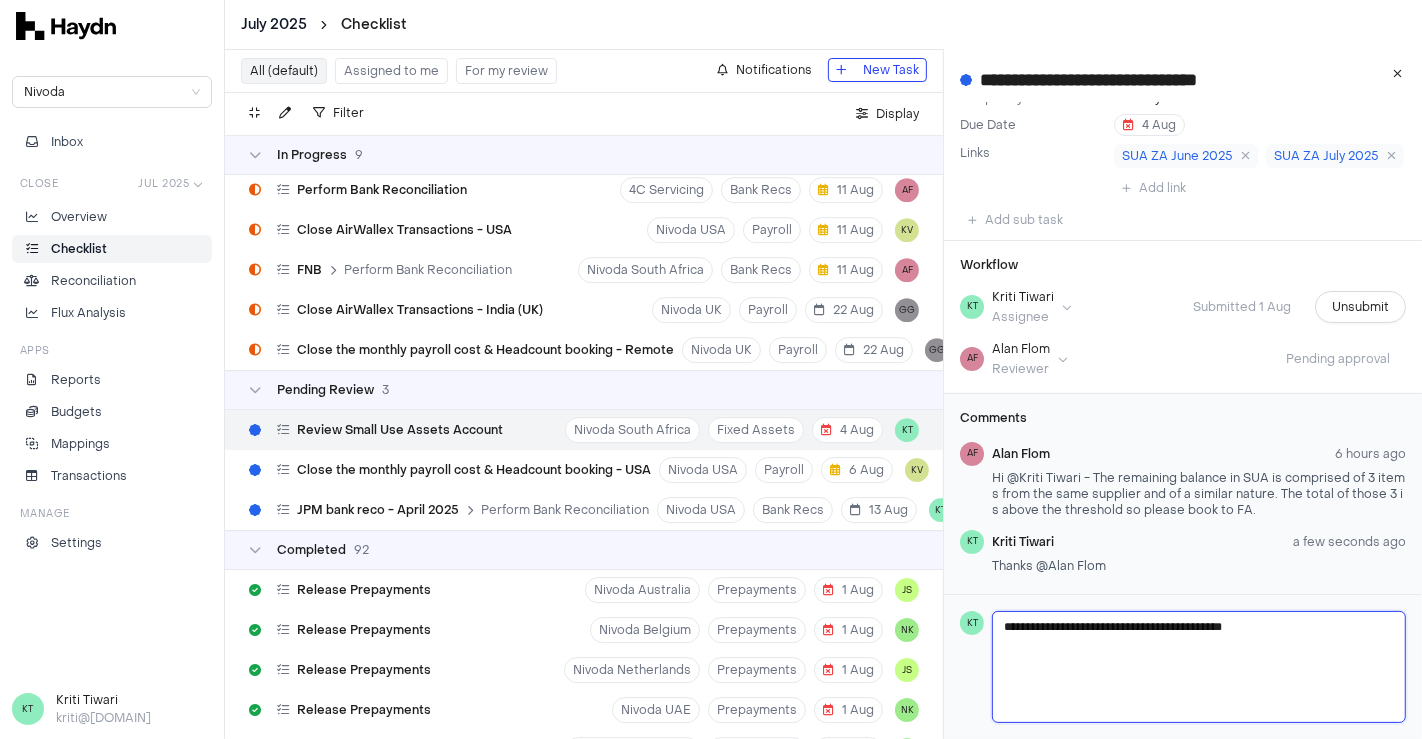 type 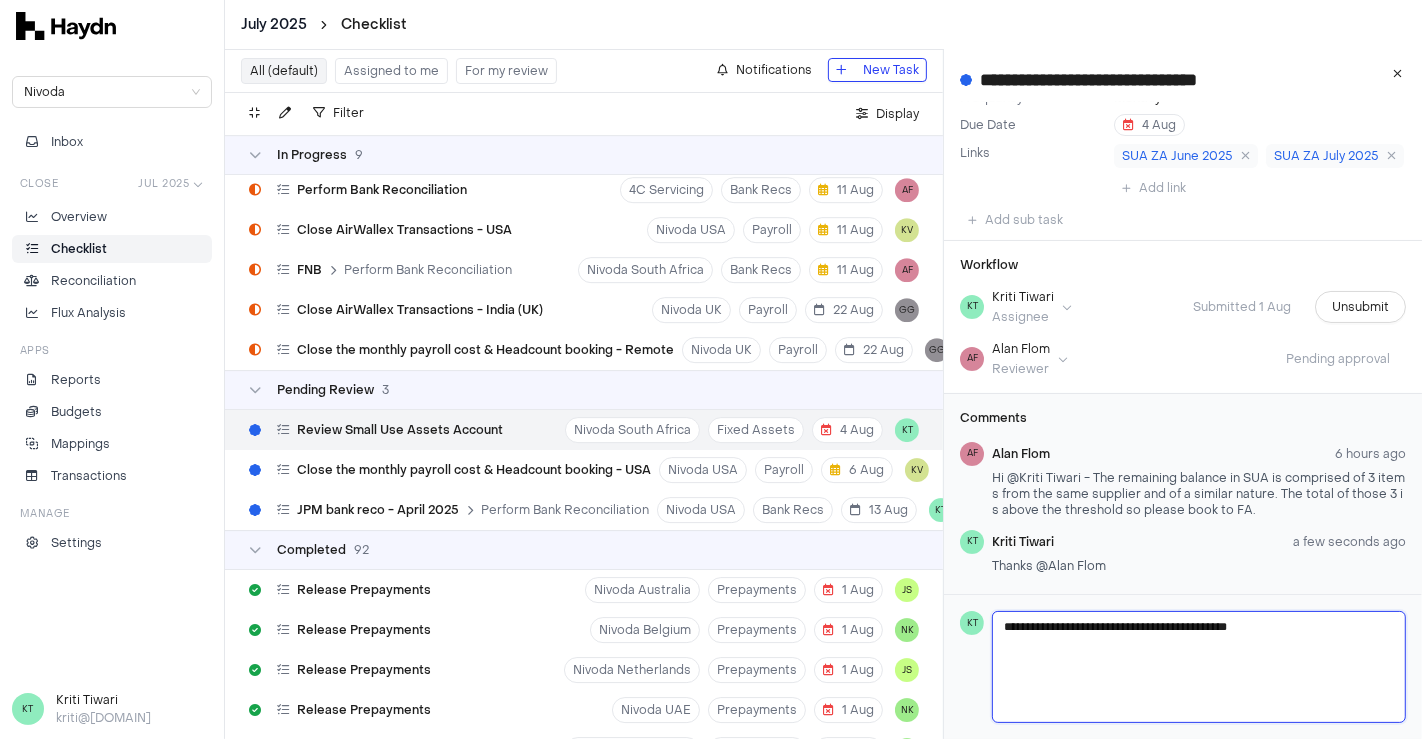 type 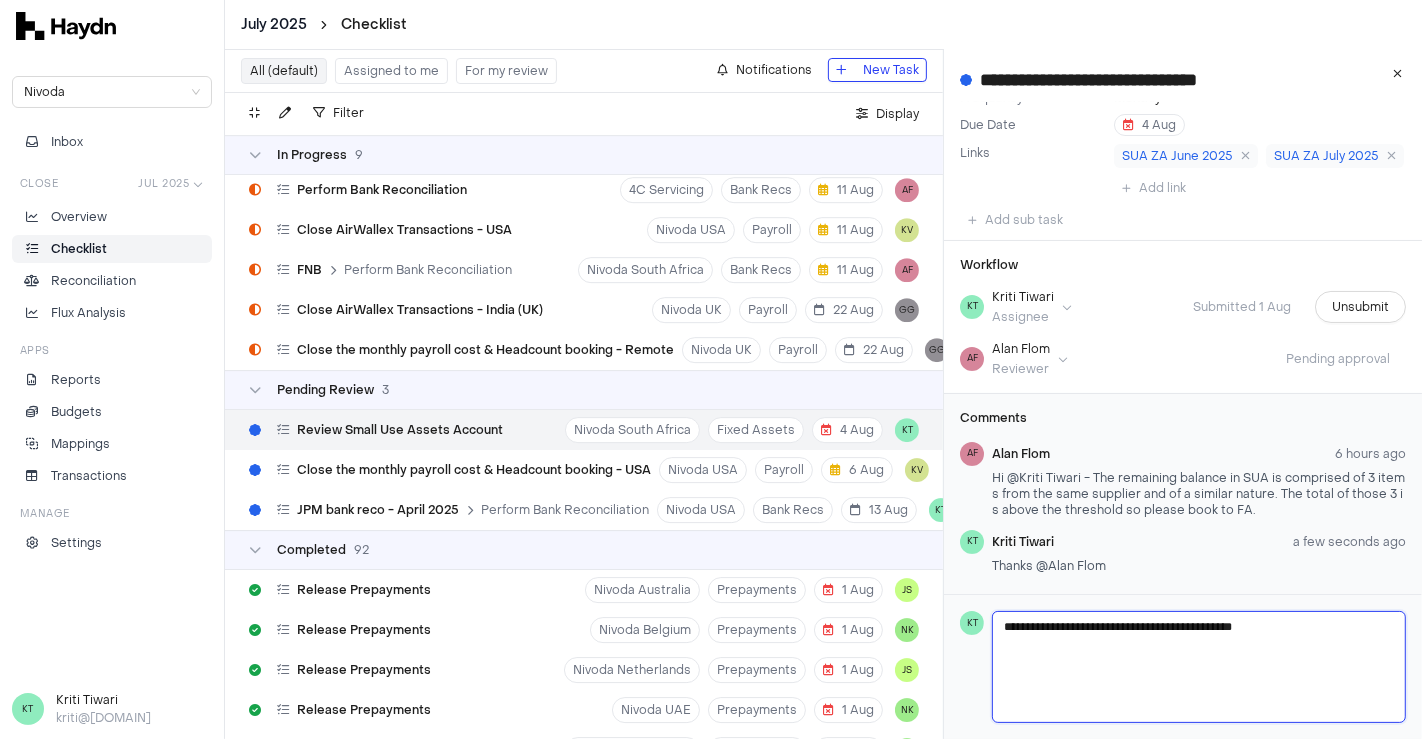 type 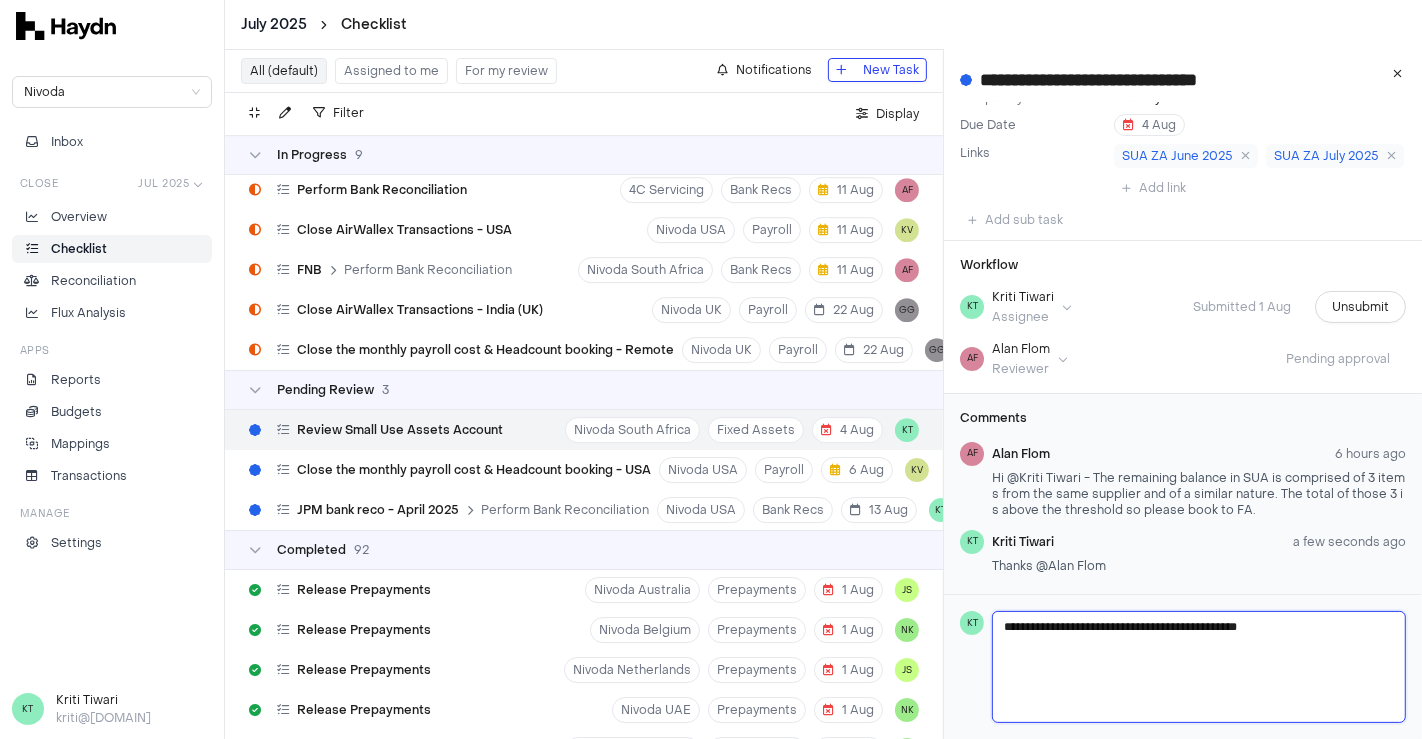 type 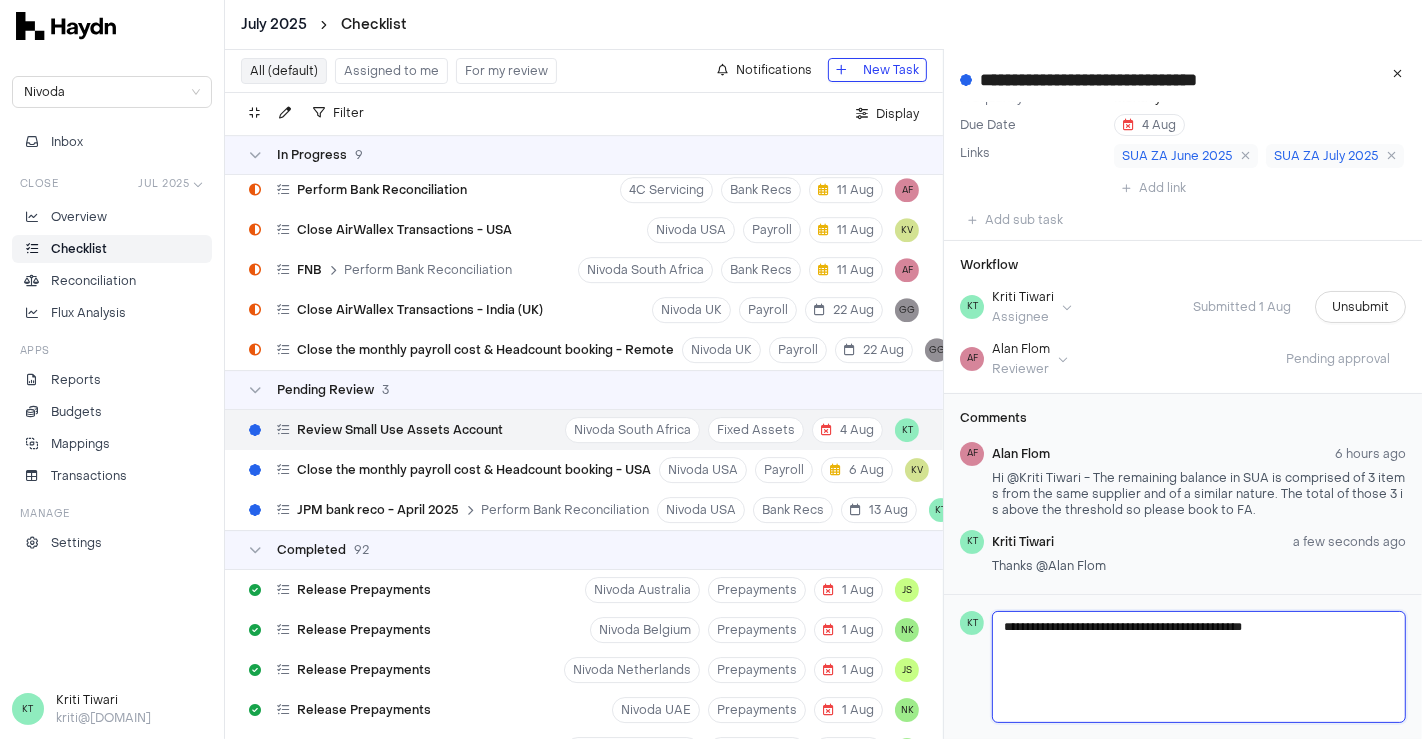 type 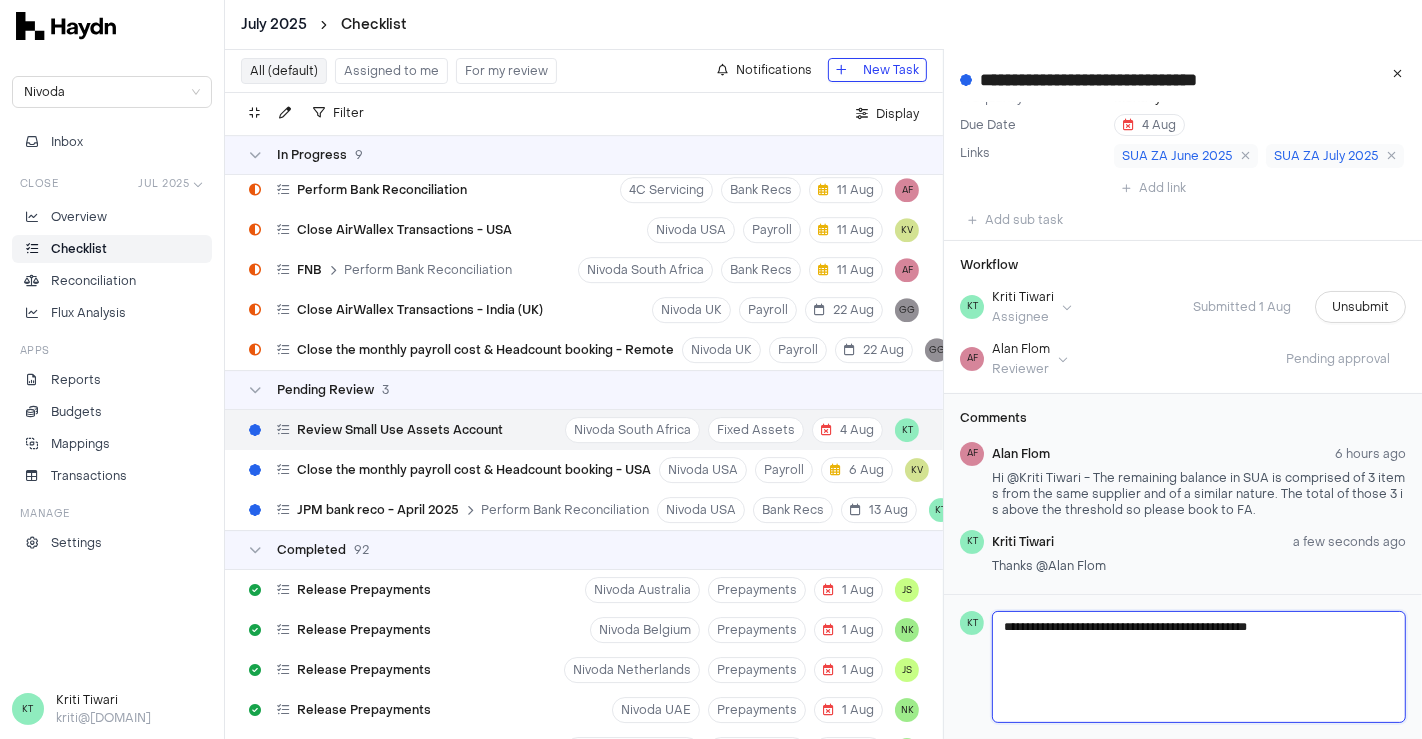 type 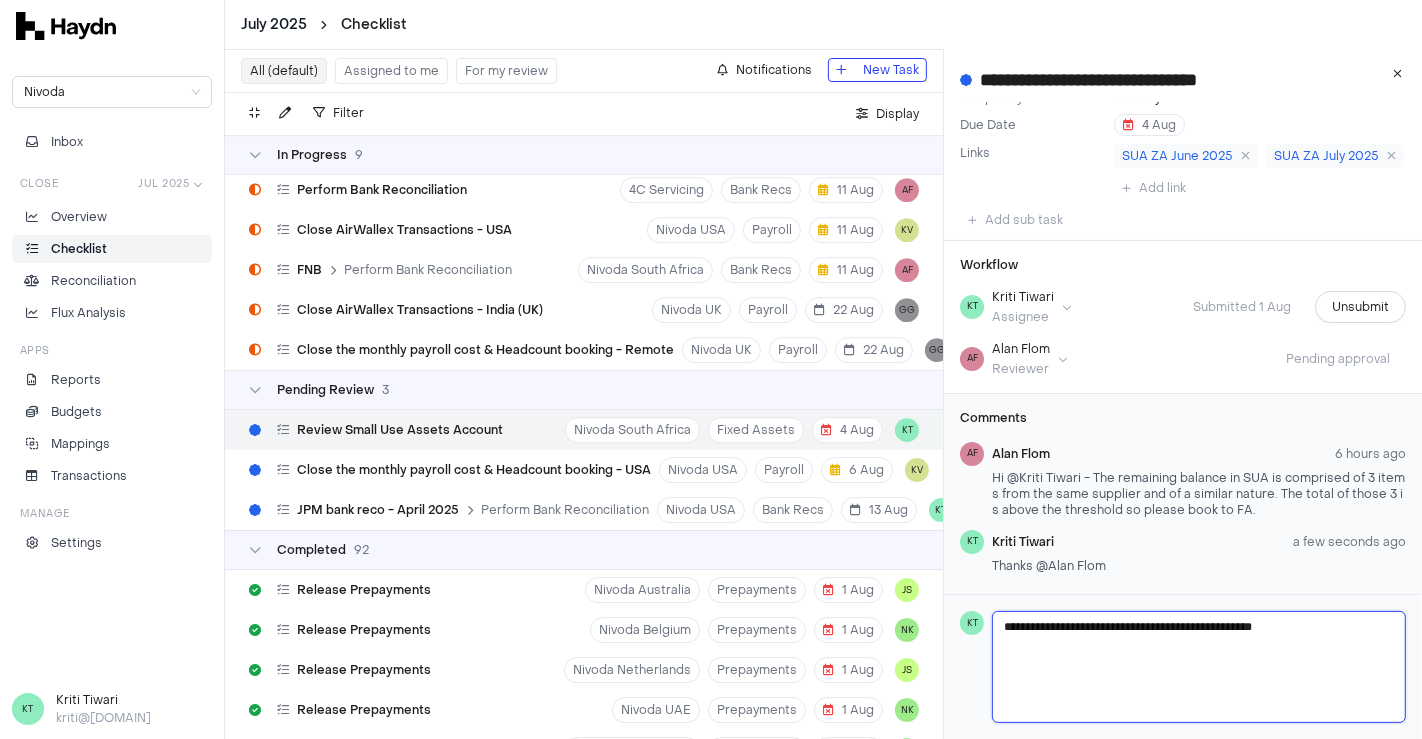 type 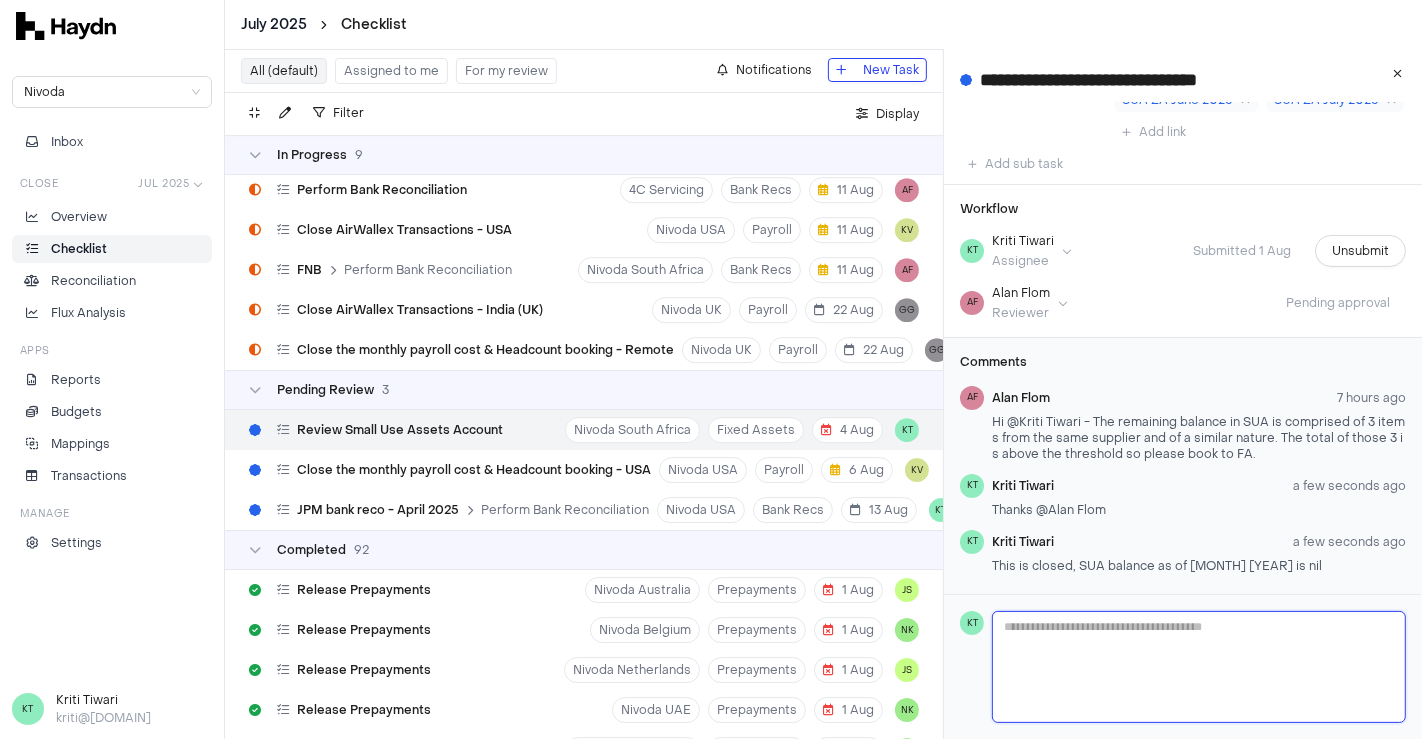 scroll, scrollTop: 166, scrollLeft: 0, axis: vertical 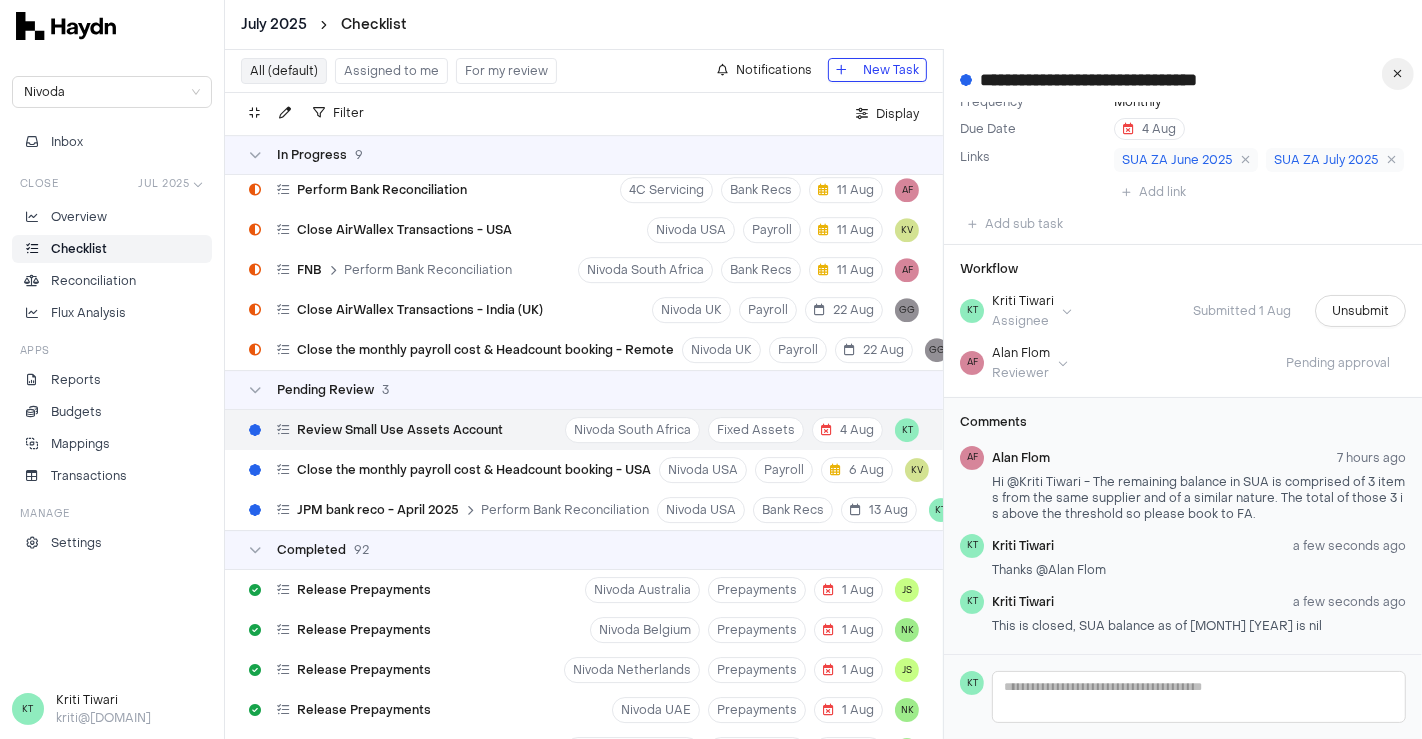 click at bounding box center [1398, 74] 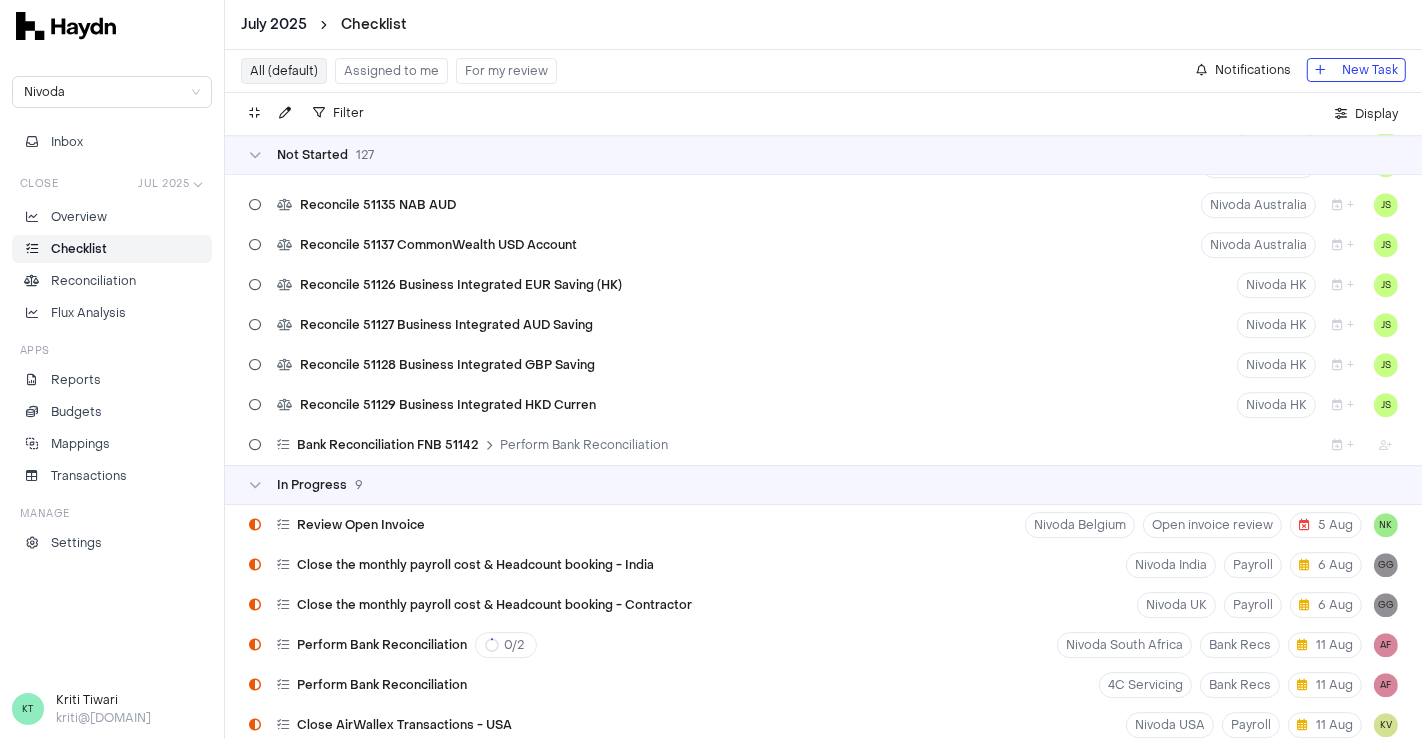 scroll, scrollTop: 4786, scrollLeft: 0, axis: vertical 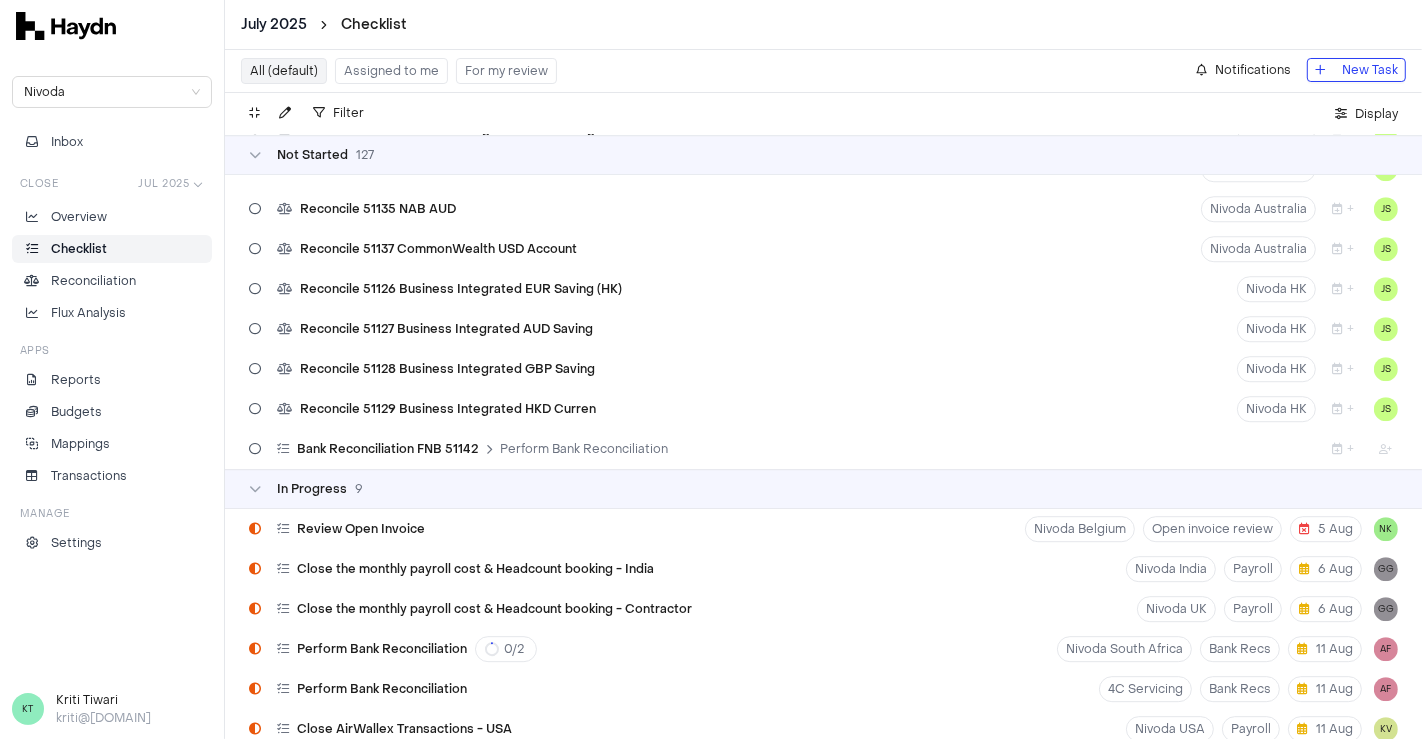click on "Assigned to me" at bounding box center [391, 71] 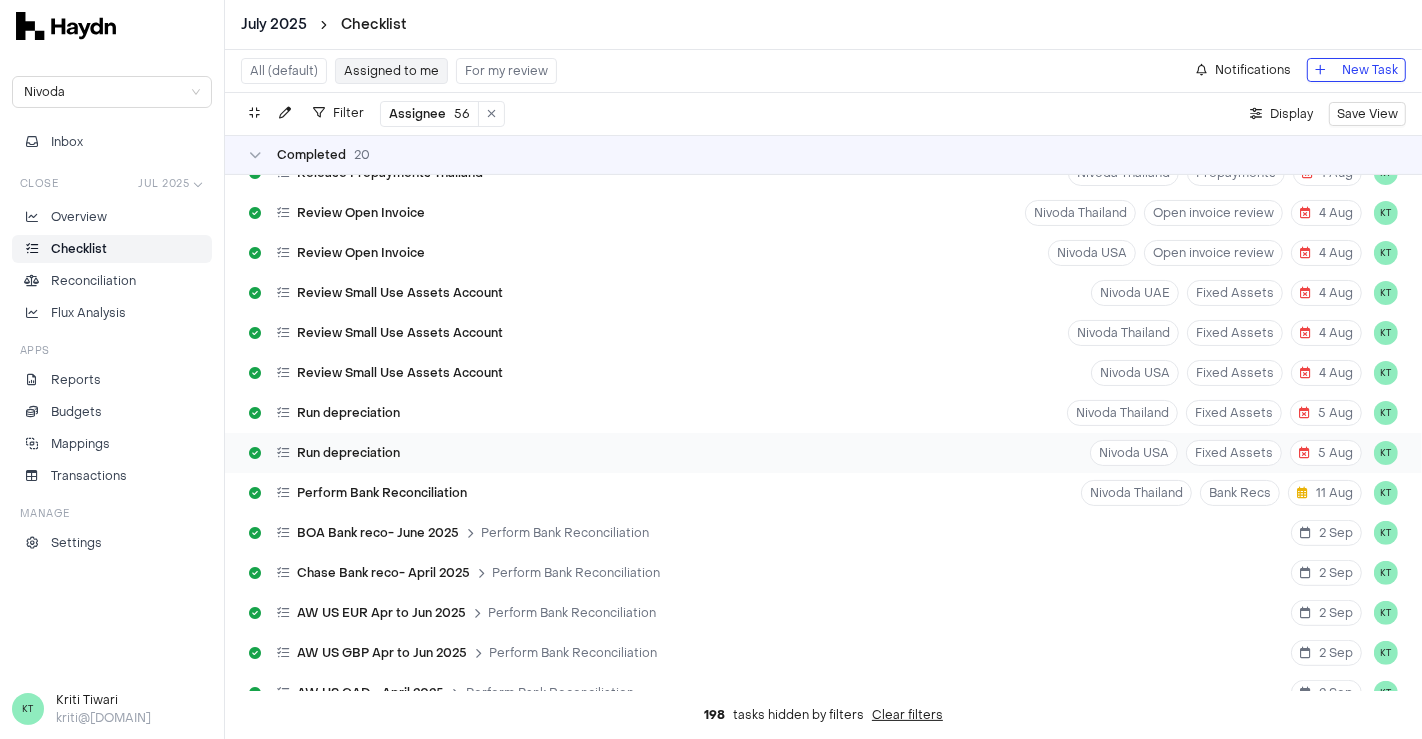scroll, scrollTop: 632, scrollLeft: 0, axis: vertical 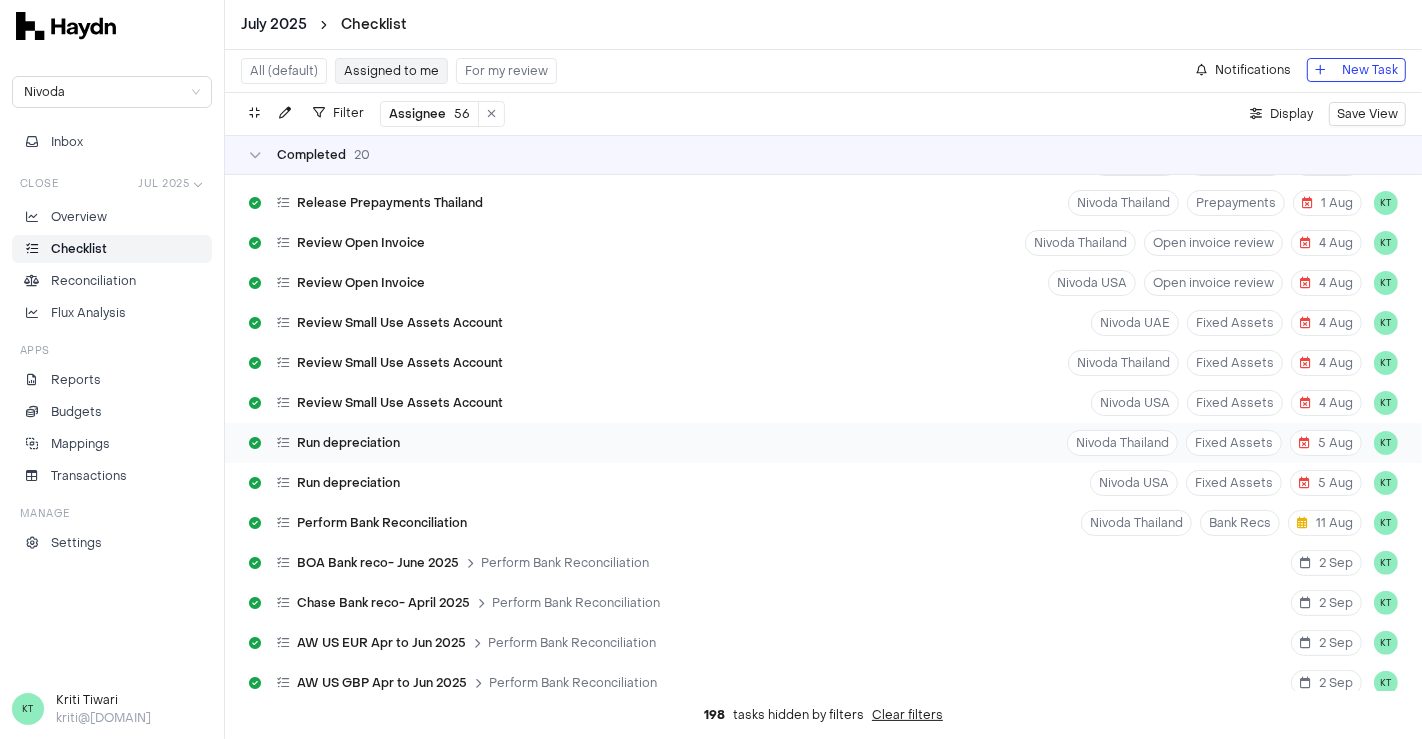 click on "Run depreciation Nivoda Thailand Fixed Assets 5 Aug KT" at bounding box center [823, 443] 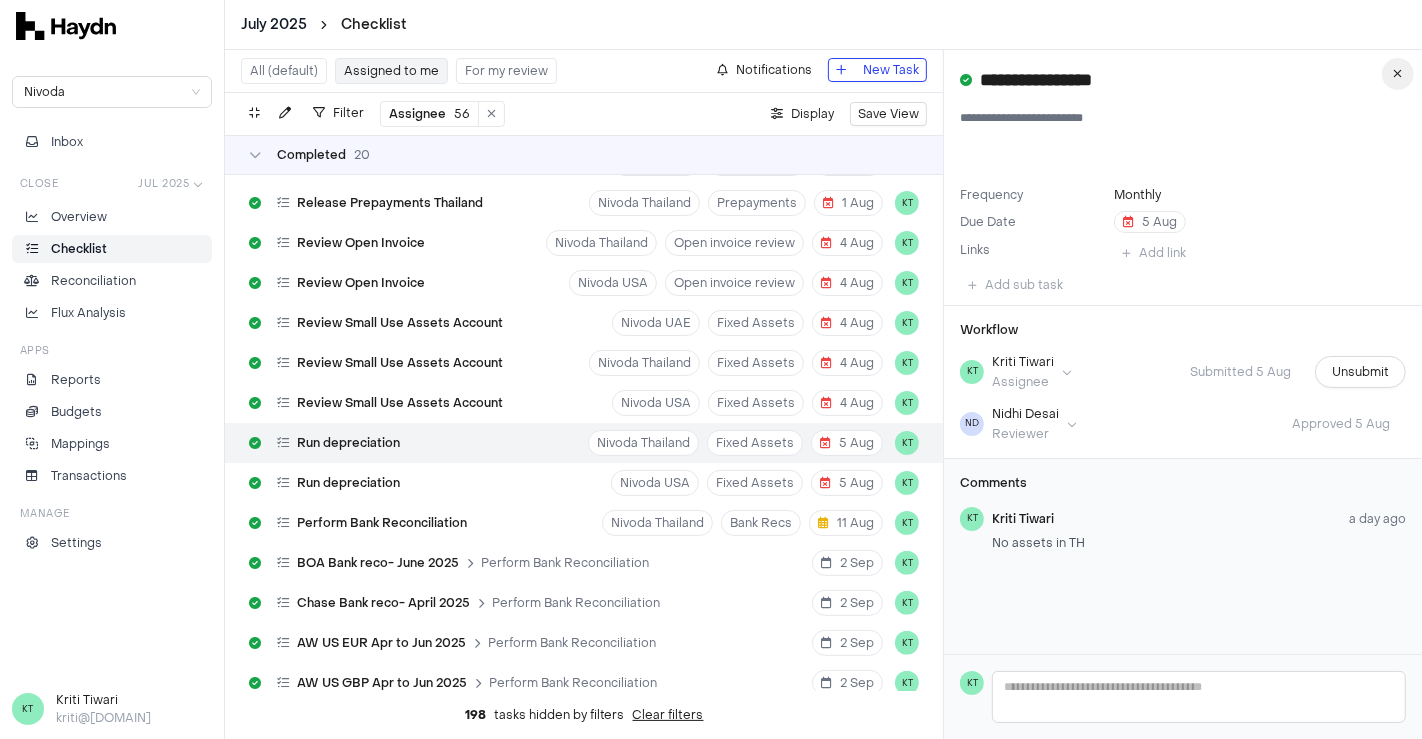 click at bounding box center [1398, 74] 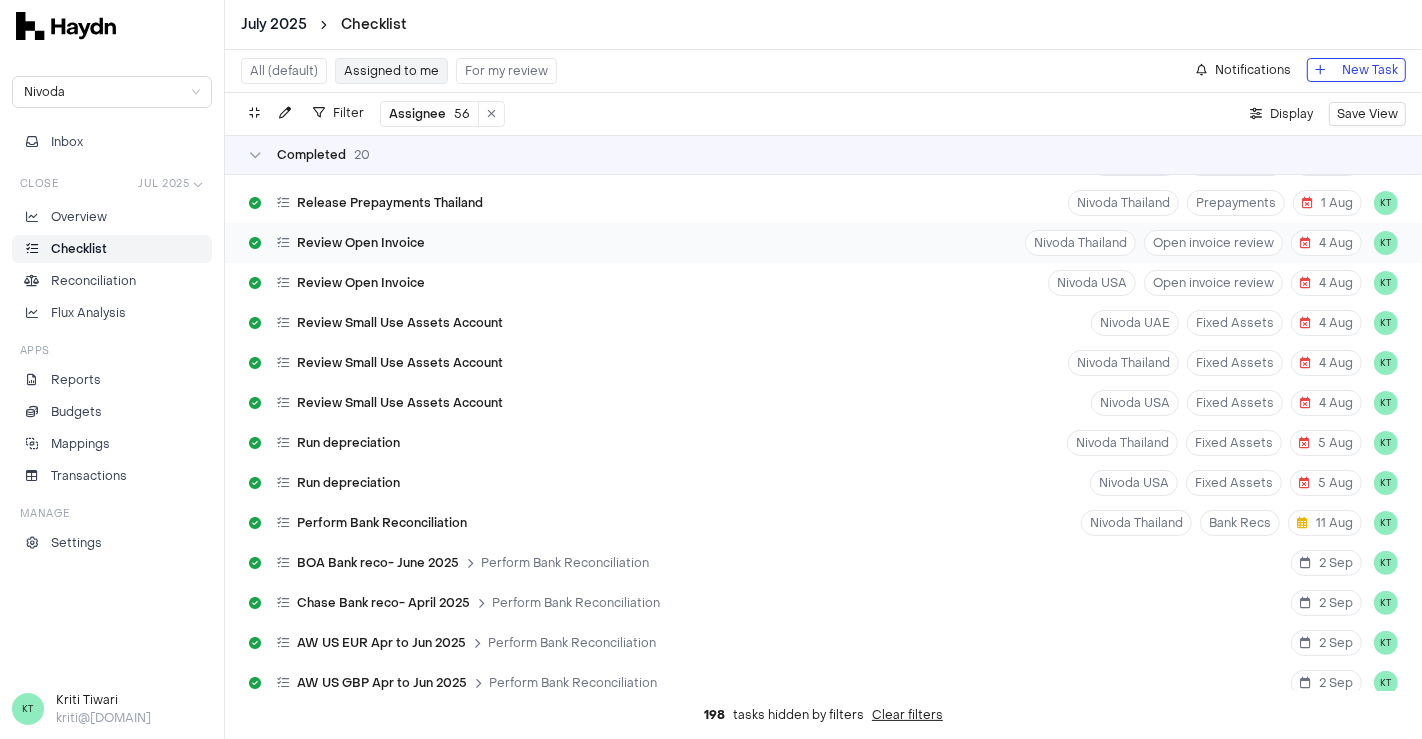scroll, scrollTop: 0, scrollLeft: 0, axis: both 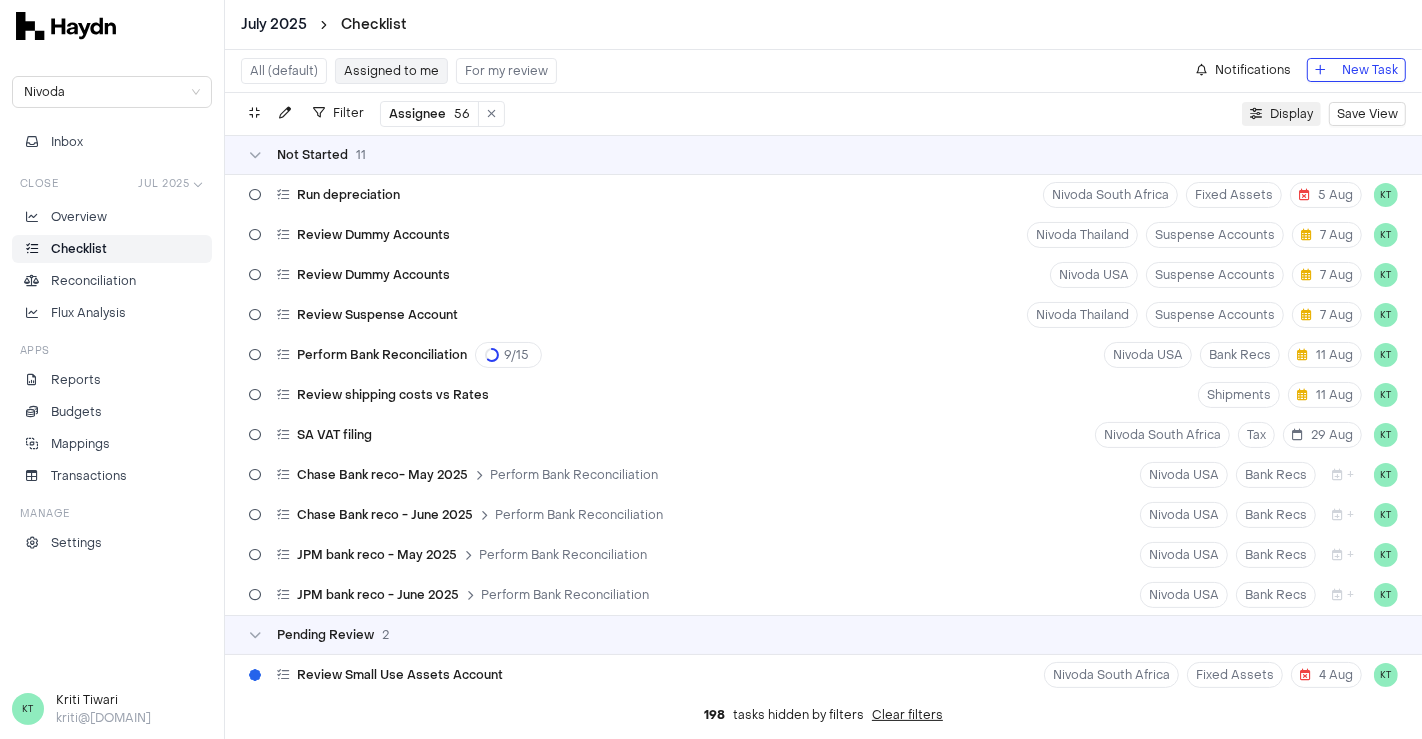 click on "Display" at bounding box center (1291, 114) 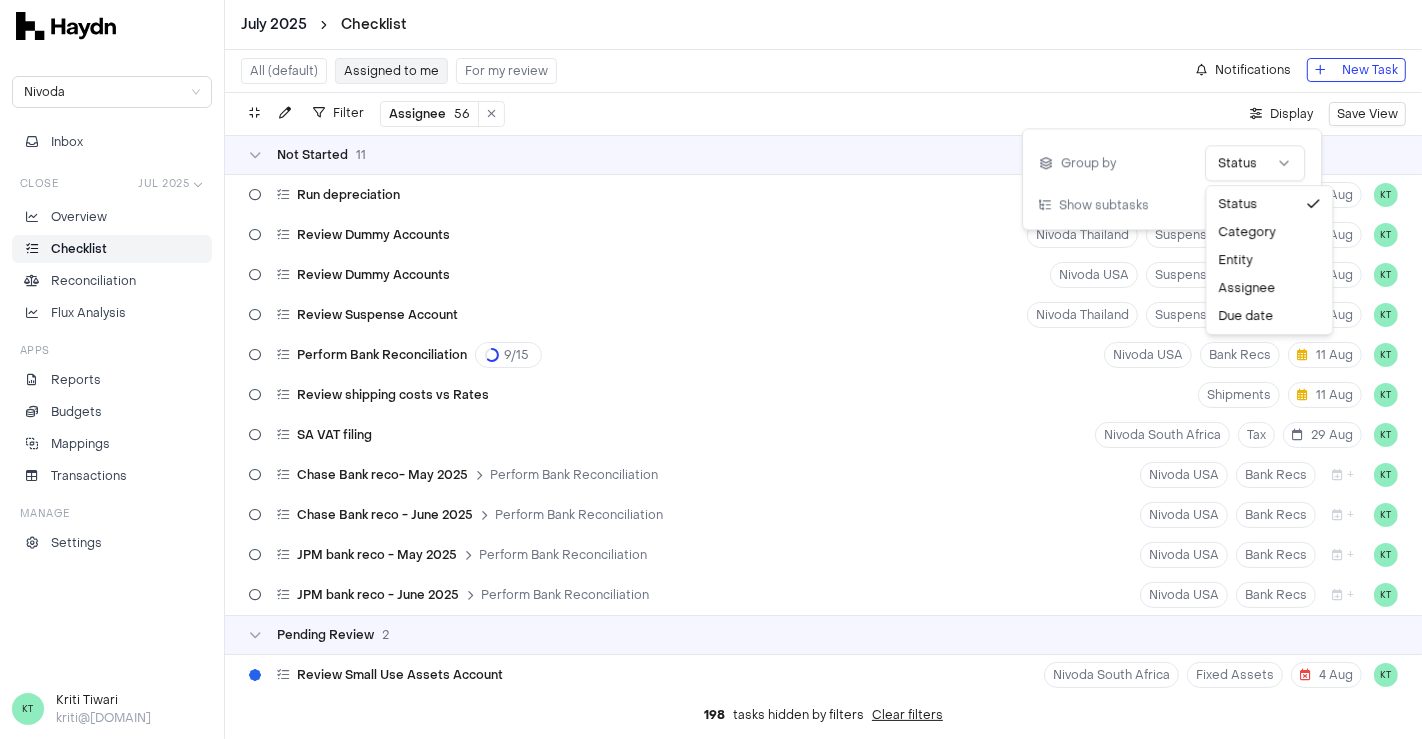 click on "July 2025 Checklist Nivoda Inbox Close Jul 2025 Overview Checklist Reconciliation Flux Analysis Apps Reports Budgets Mappings Transactions Manage Settings KT Kriti Tiwari kriti@nivoda.com All   (default) Assigned to me   For my review   Notifications New Task Filter Assignee 56 . Display Save View Not Started 11 Run depreciation Nivoda South Africa Fixed Assets 5 Aug KT Review Dummy Accounts Nivoda Thailand Suspense Accounts 7 Aug KT Review Dummy Accounts Nivoda USA Suspense Accounts 7 Aug KT Review Suspense Account Nivoda Thailand Suspense Accounts 7 Aug KT Perform Bank Reconciliation 9 / 15 Nivoda USA Bank Recs 11 Aug KT Review shipping costs vs Rates Shipments 11 Aug KT SA VAT filing  Nivoda South Africa Tax 29 Aug KT Chase Bank reco- May 2025  Perform Bank Reconciliation Nivoda USA Bank Recs + KT Chase Bank reco - June 2025 Perform Bank Reconciliation Nivoda USA Bank Recs + KT JPM bank reco - May 2025 Perform Bank Reconciliation Nivoda USA Bank Recs + KT JPM bank reco - June 2025 Nivoda USA + KT" at bounding box center [711, 369] 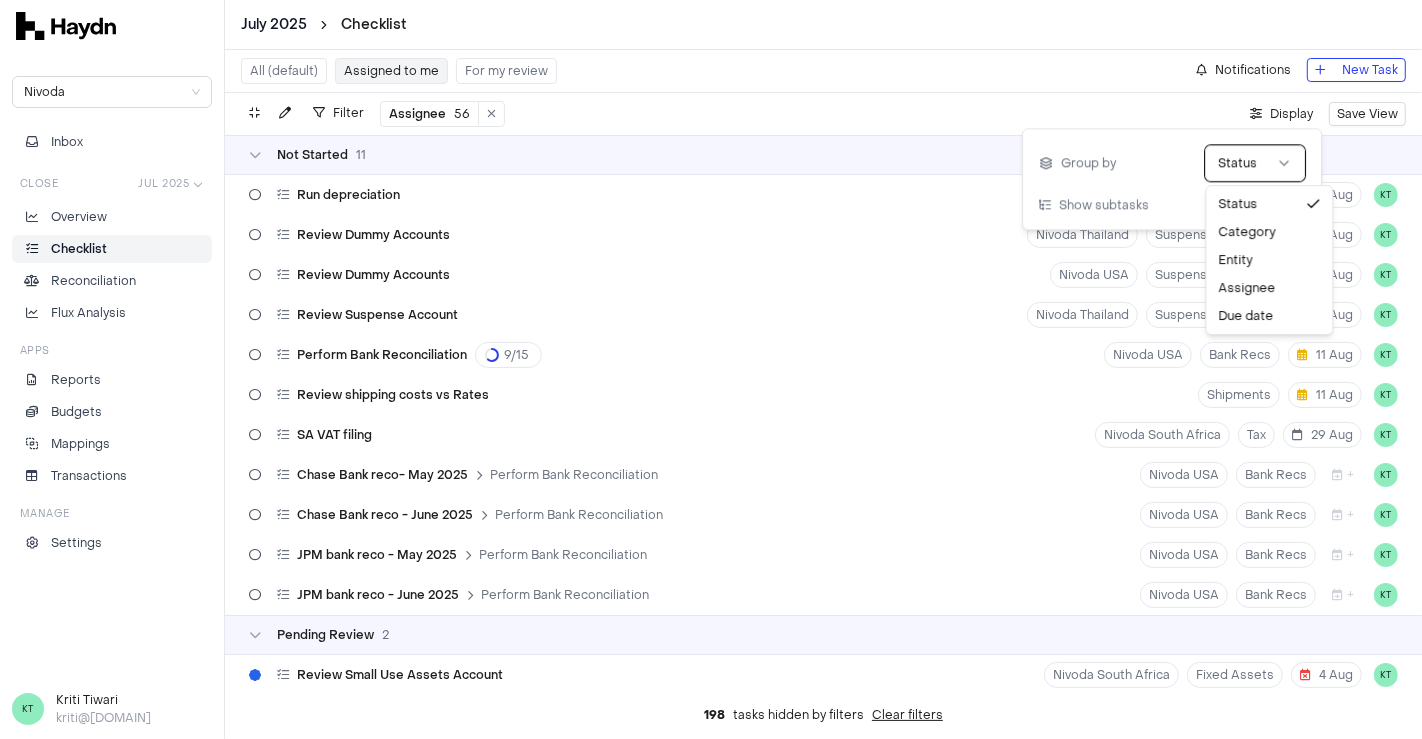 click on "July 2025 Checklist Nivoda Inbox Close Jul 2025 Overview Checklist Reconciliation Flux Analysis Apps Reports Budgets Mappings Transactions Manage Settings KT Kriti Tiwari kriti@nivoda.com All   (default) Assigned to me   For my review   Notifications New Task Filter Assignee 56 . Display Save View Not Started 11 Run depreciation Nivoda South Africa Fixed Assets 5 Aug KT Review Dummy Accounts Nivoda Thailand Suspense Accounts 7 Aug KT Review Dummy Accounts Nivoda USA Suspense Accounts 7 Aug KT Review Suspense Account Nivoda Thailand Suspense Accounts 7 Aug KT Perform Bank Reconciliation 9 / 15 Nivoda USA Bank Recs 11 Aug KT Review shipping costs vs Rates Shipments 11 Aug KT SA VAT filing  Nivoda South Africa Tax 29 Aug KT Chase Bank reco- May 2025  Perform Bank Reconciliation Nivoda USA Bank Recs + KT Chase Bank reco - June 2025 Perform Bank Reconciliation Nivoda USA Bank Recs + KT JPM bank reco - May 2025 Perform Bank Reconciliation Nivoda USA Bank Recs + KT JPM bank reco - June 2025 Nivoda USA + KT" at bounding box center (711, 369) 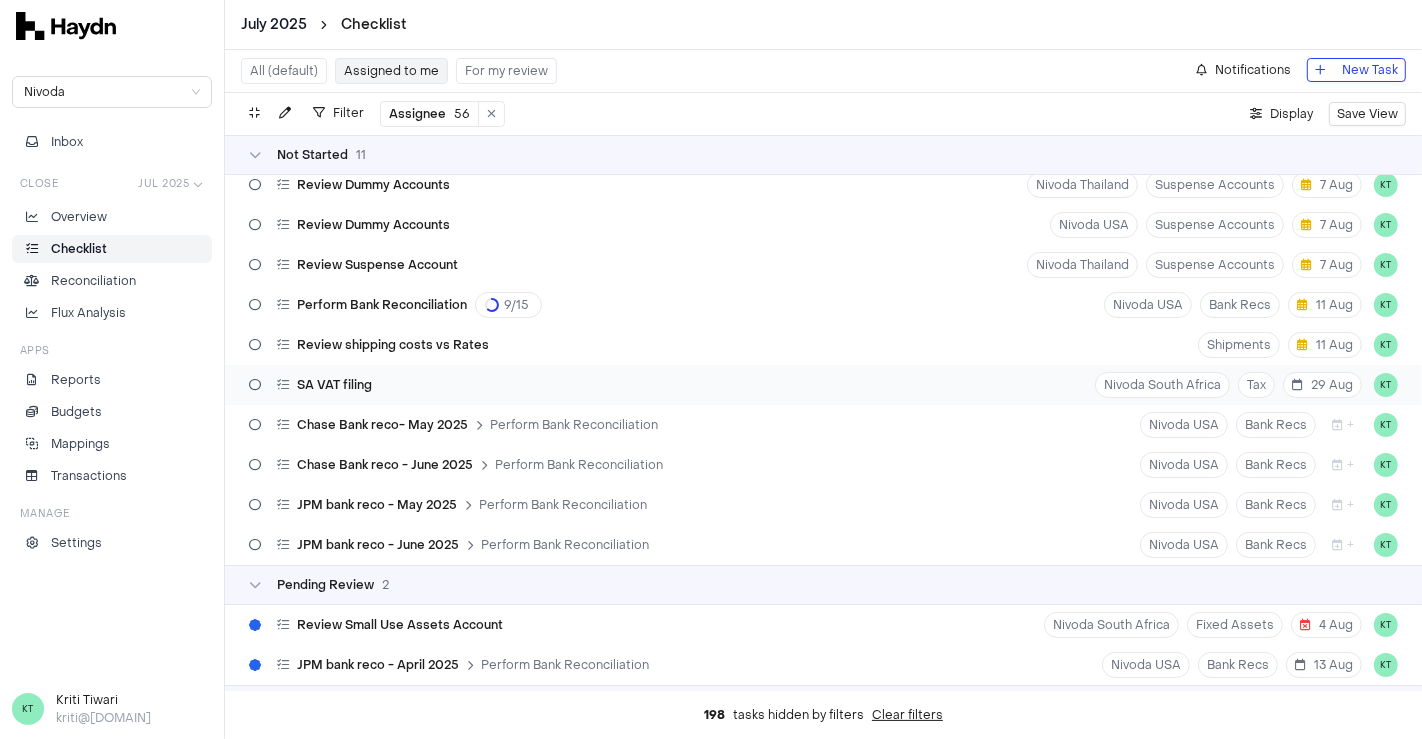 scroll, scrollTop: 0, scrollLeft: 0, axis: both 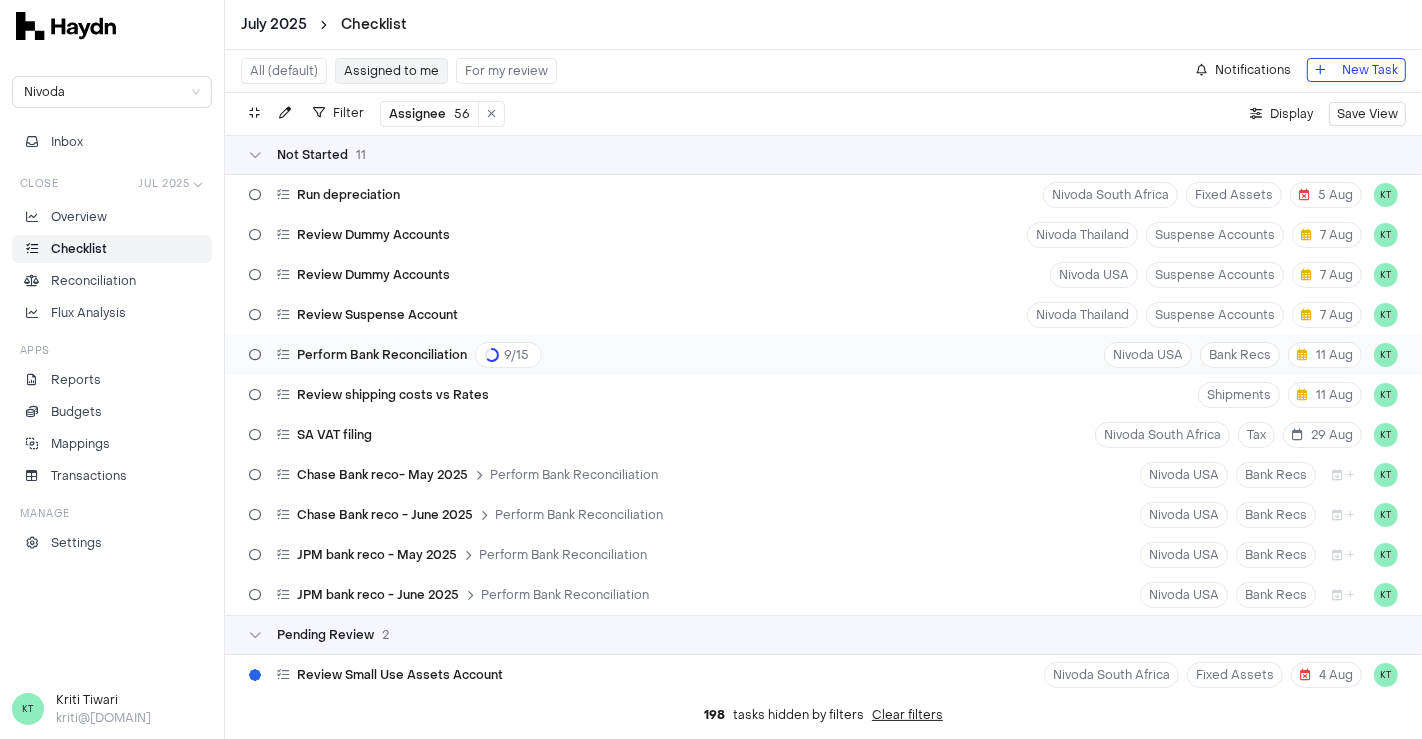 click on "Perform Bank Reconciliation 9 / 15 Nivoda USA Bank Recs 11 Aug KT" at bounding box center (823, 355) 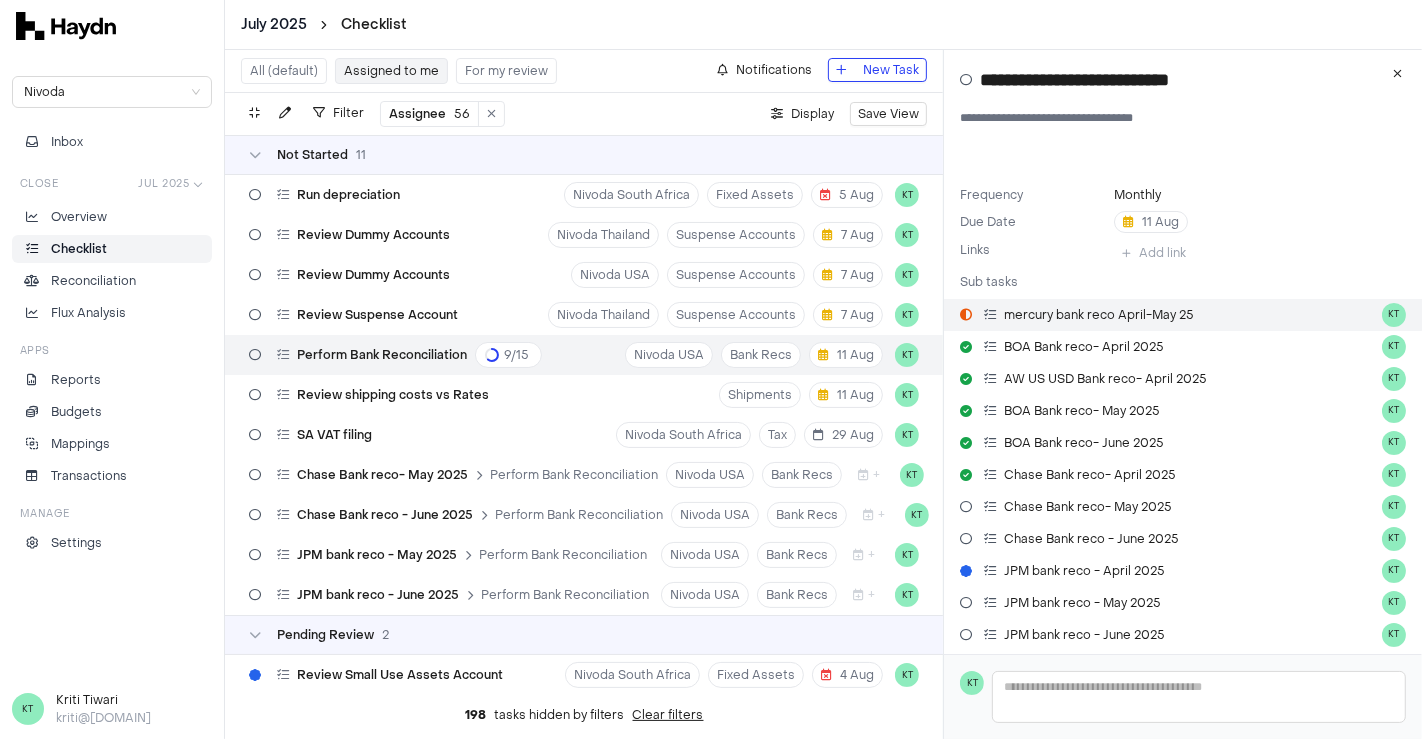 click on "mercury bank reco April-May 25" at bounding box center (1099, 315) 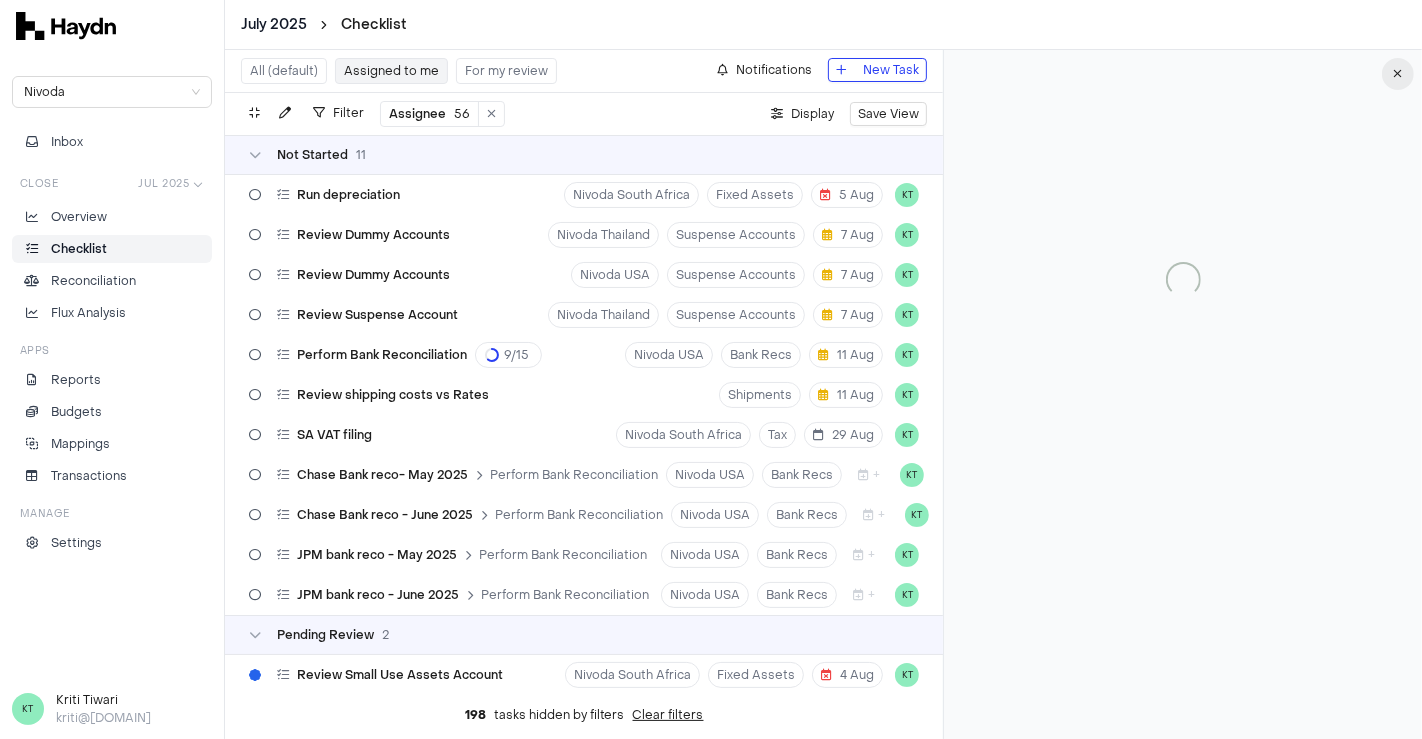 click at bounding box center [1398, 74] 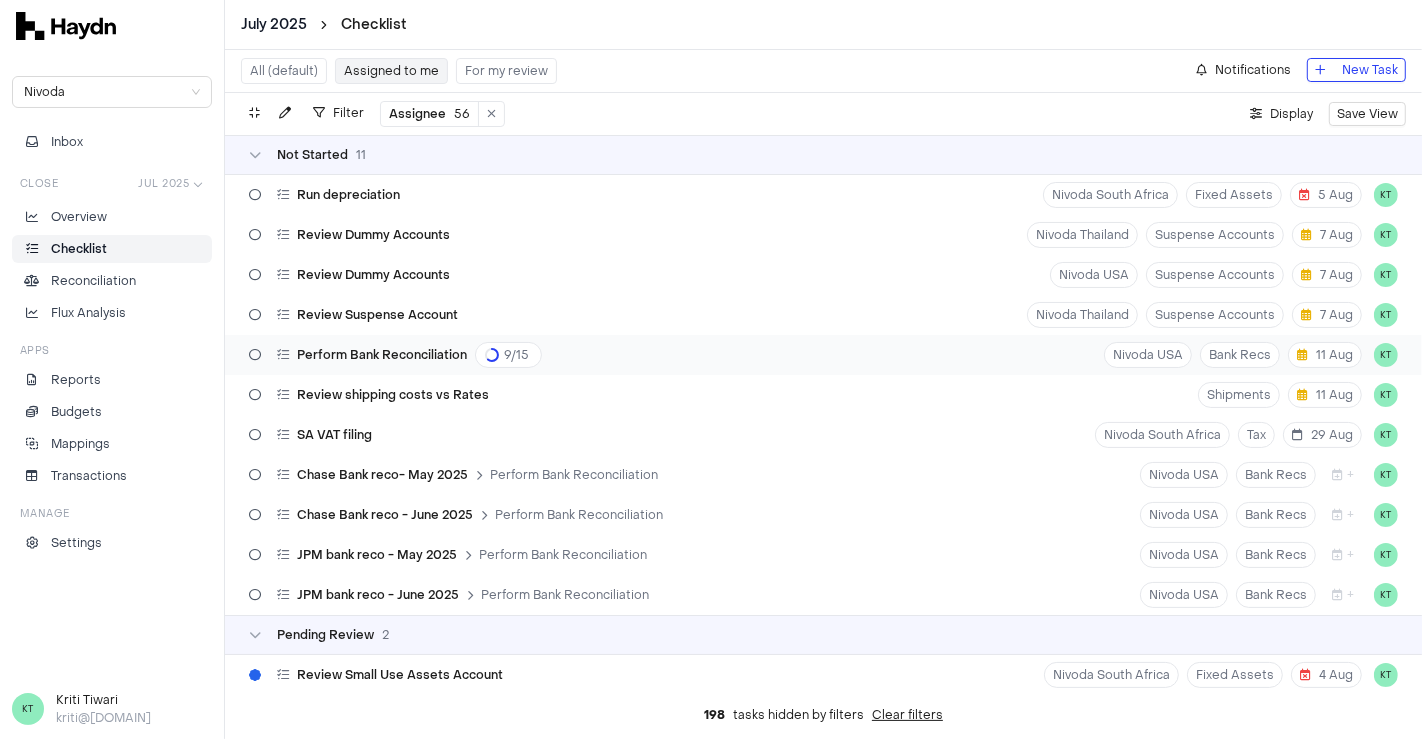 click on "Perform Bank Reconciliation 9 / 15 Nivoda USA Bank Recs 11 Aug KT" at bounding box center (823, 355) 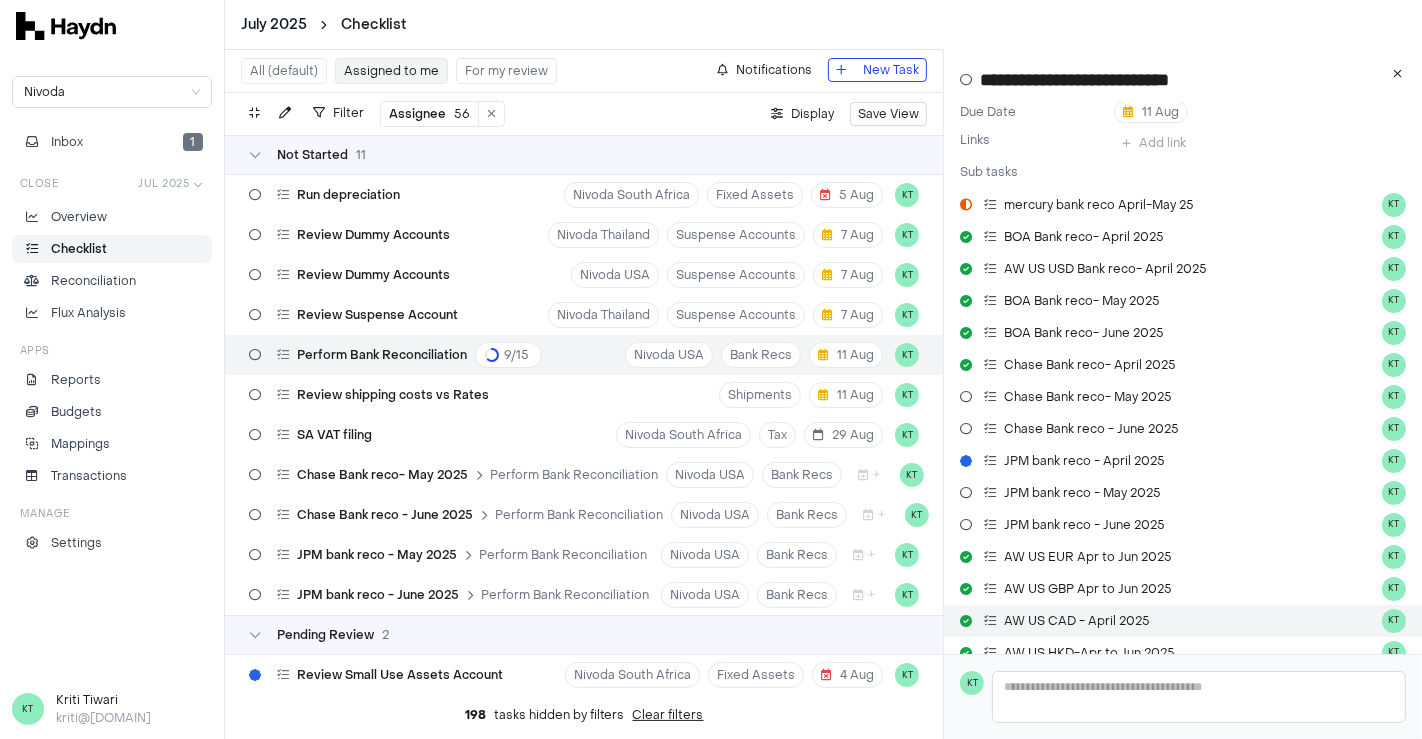 scroll, scrollTop: 108, scrollLeft: 0, axis: vertical 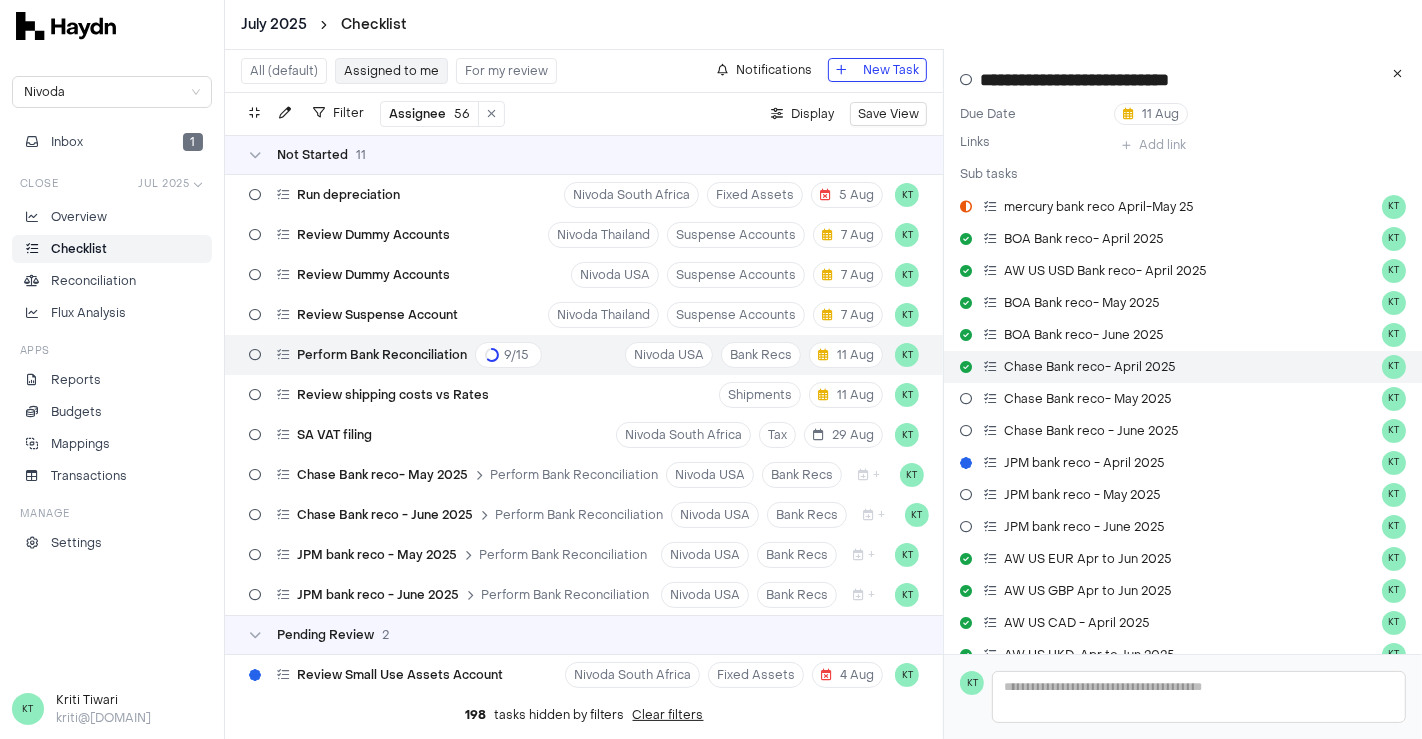 click on "Chase Bank reco- April 2025" at bounding box center (1090, 367) 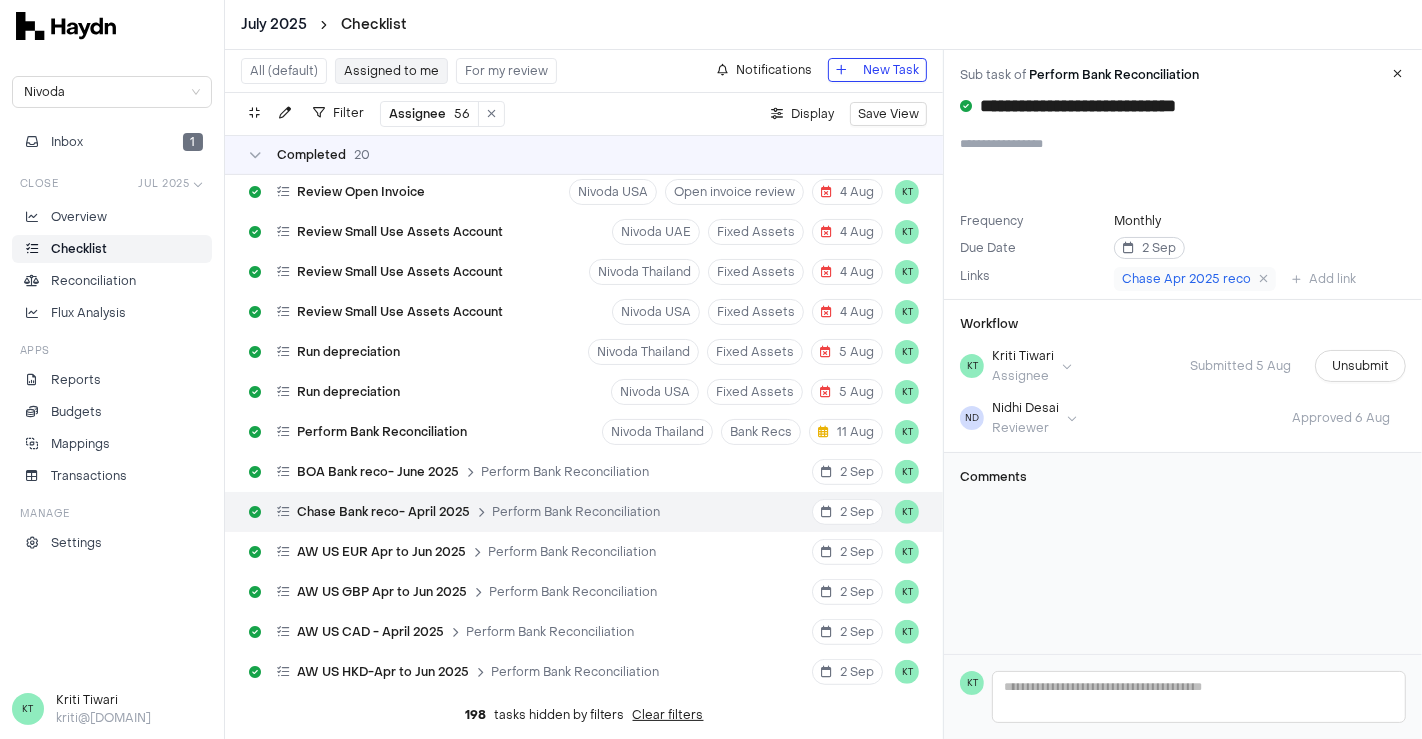 type 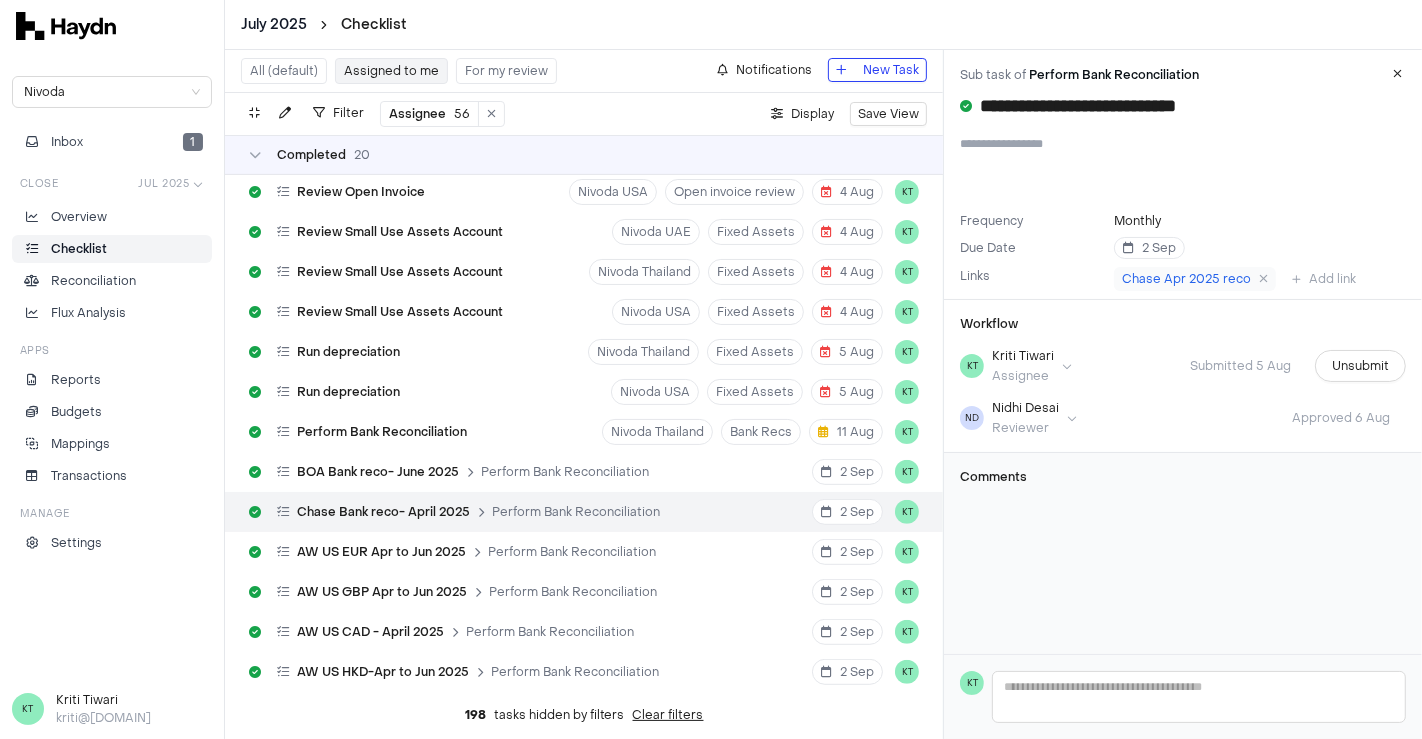 scroll, scrollTop: 829, scrollLeft: 0, axis: vertical 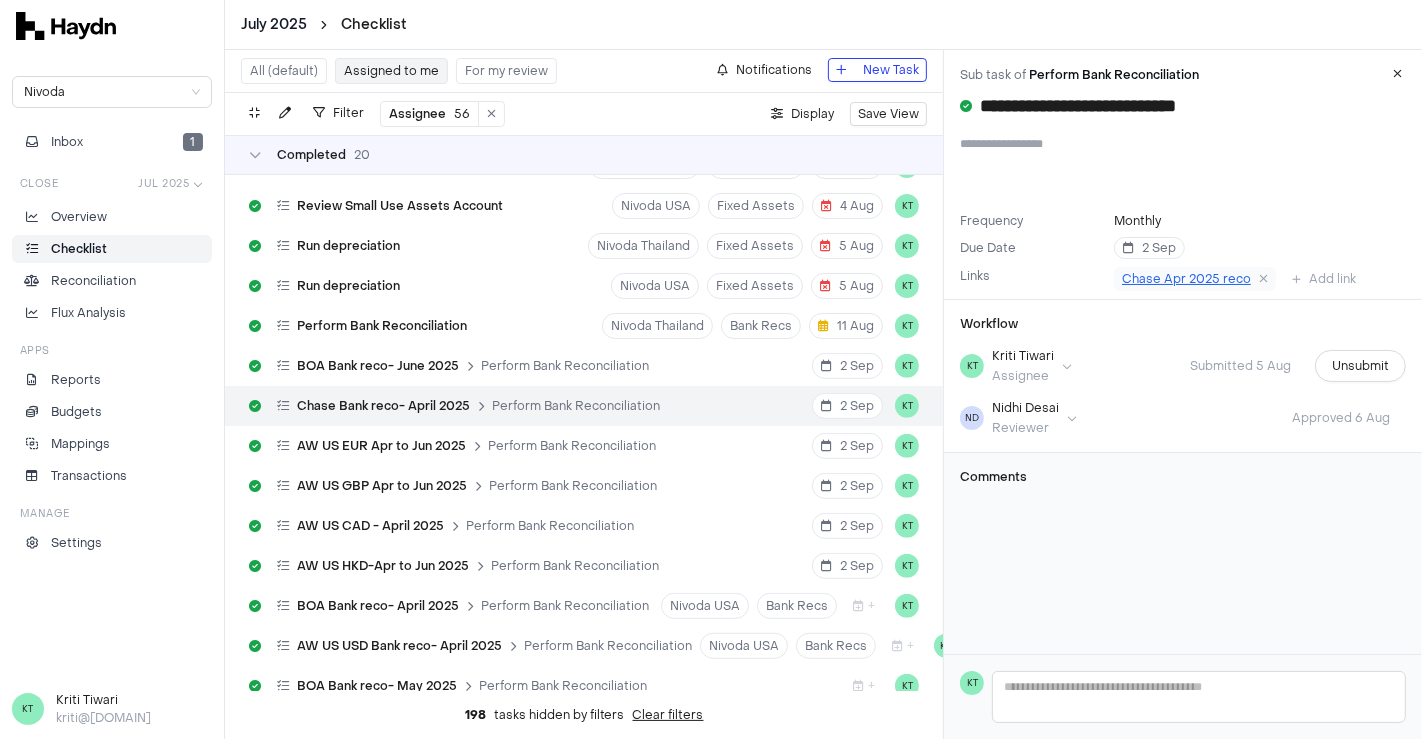 click on "Chase Apr 2025 reco" at bounding box center (1186, 279) 